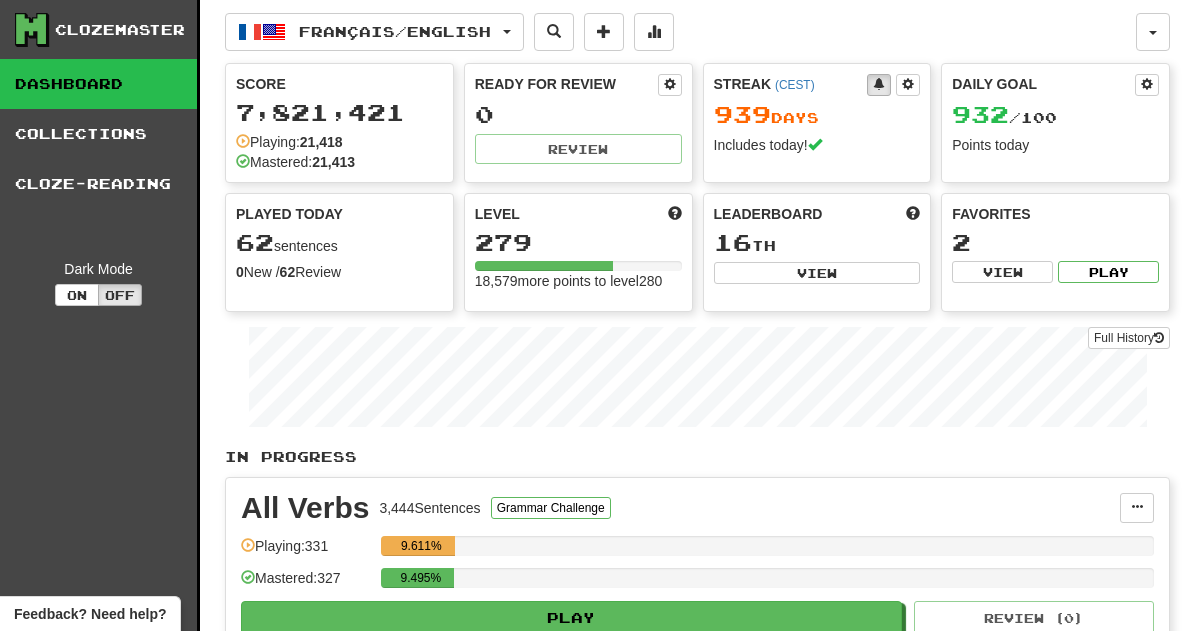 scroll, scrollTop: 0, scrollLeft: 0, axis: both 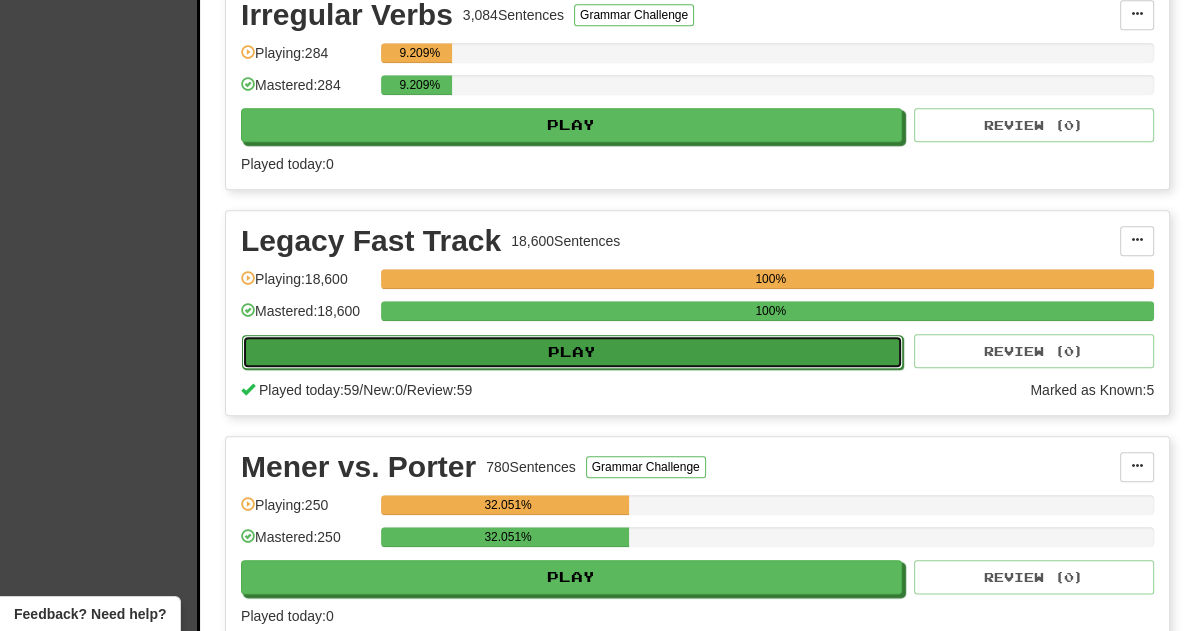 click on "Play" at bounding box center [572, 352] 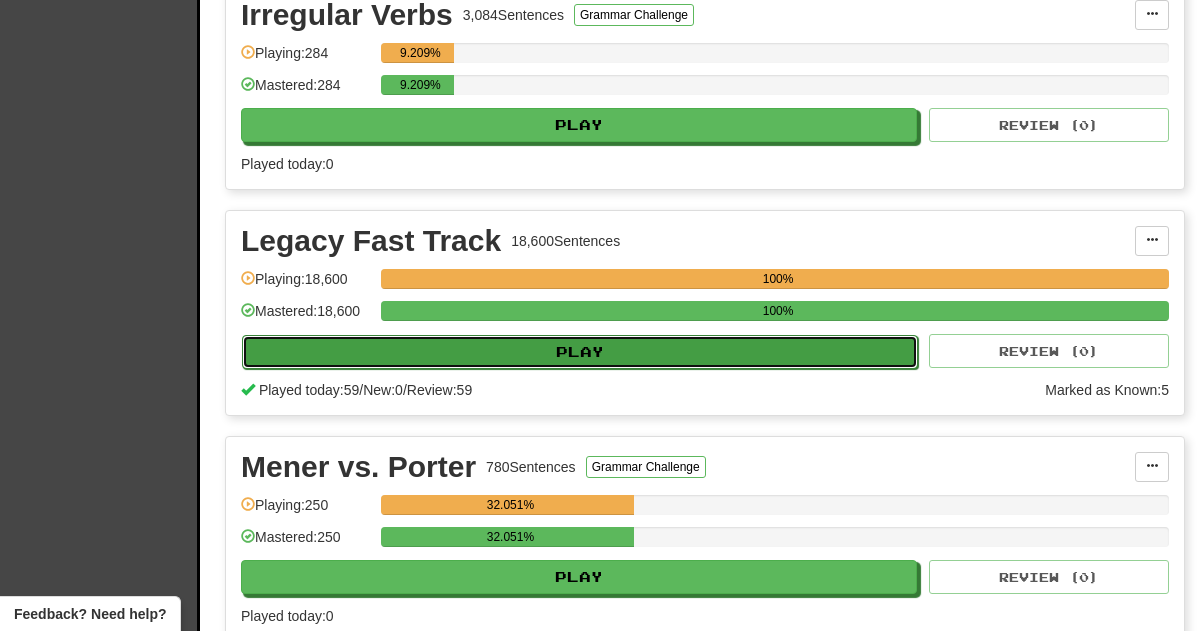 select on "**" 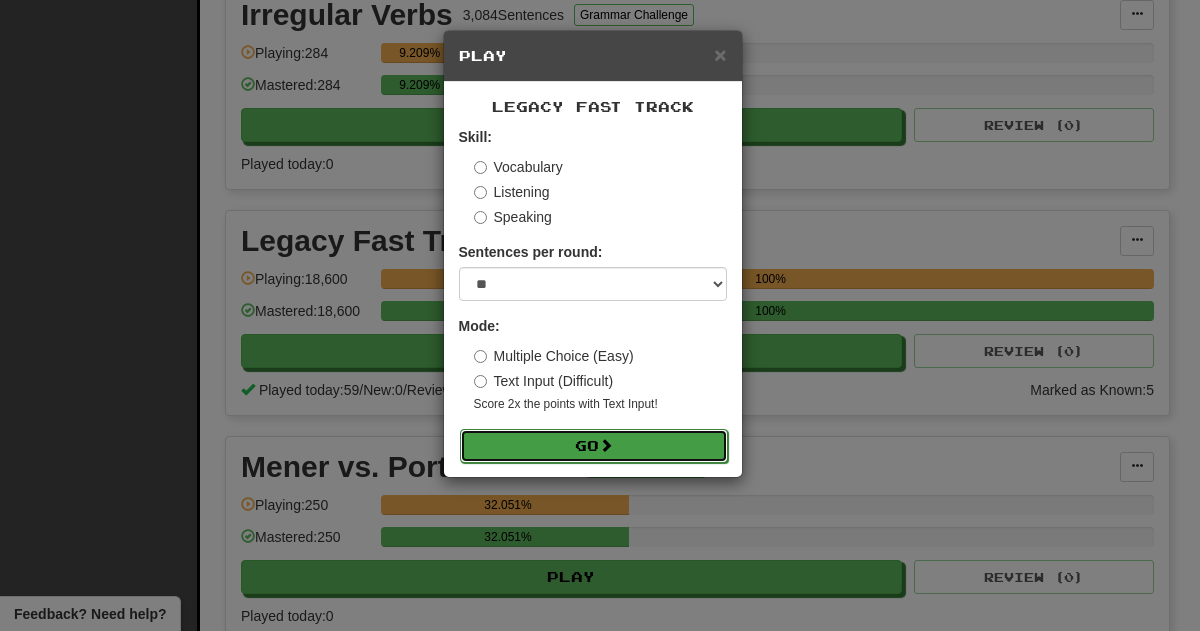 click on "Go" at bounding box center (594, 446) 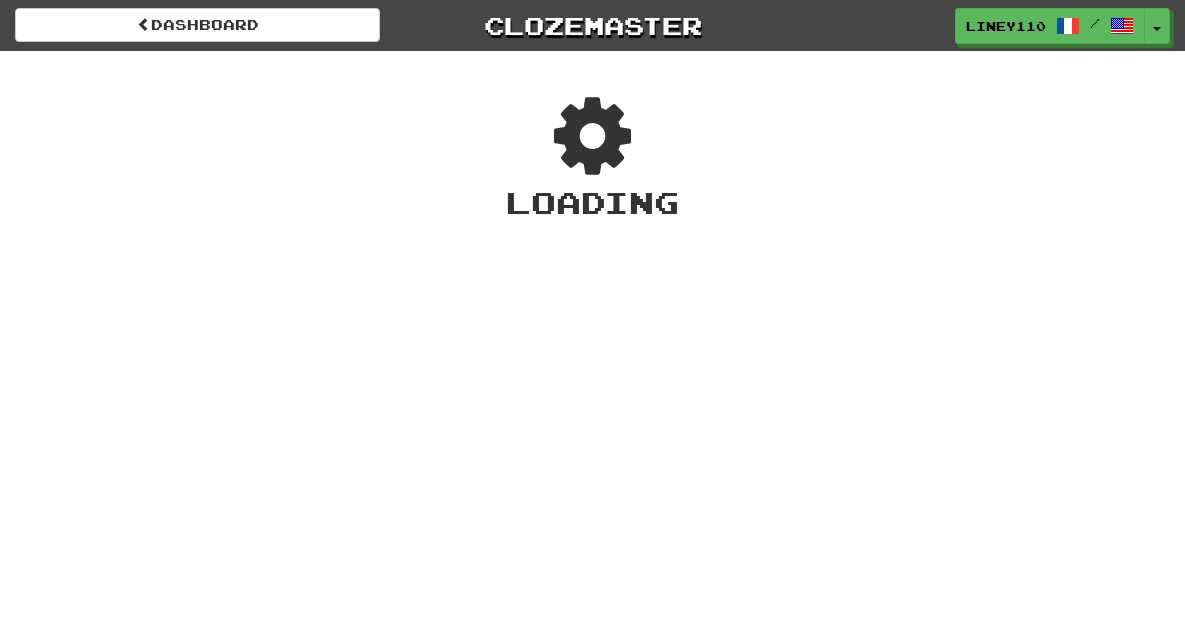 scroll, scrollTop: 0, scrollLeft: 0, axis: both 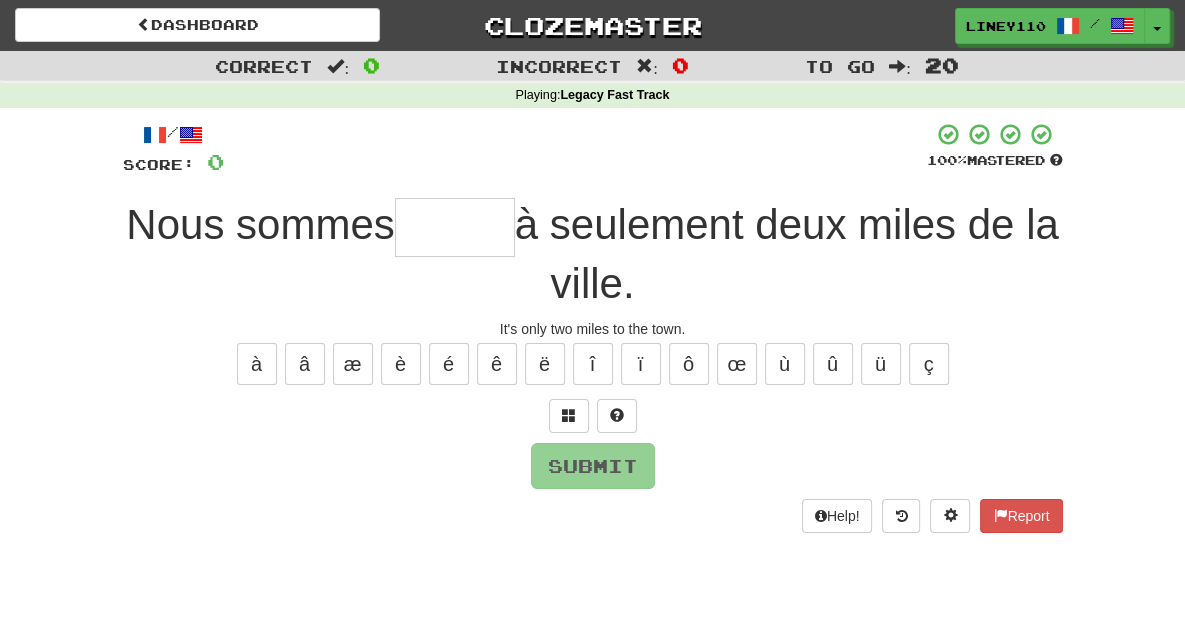 click at bounding box center (455, 227) 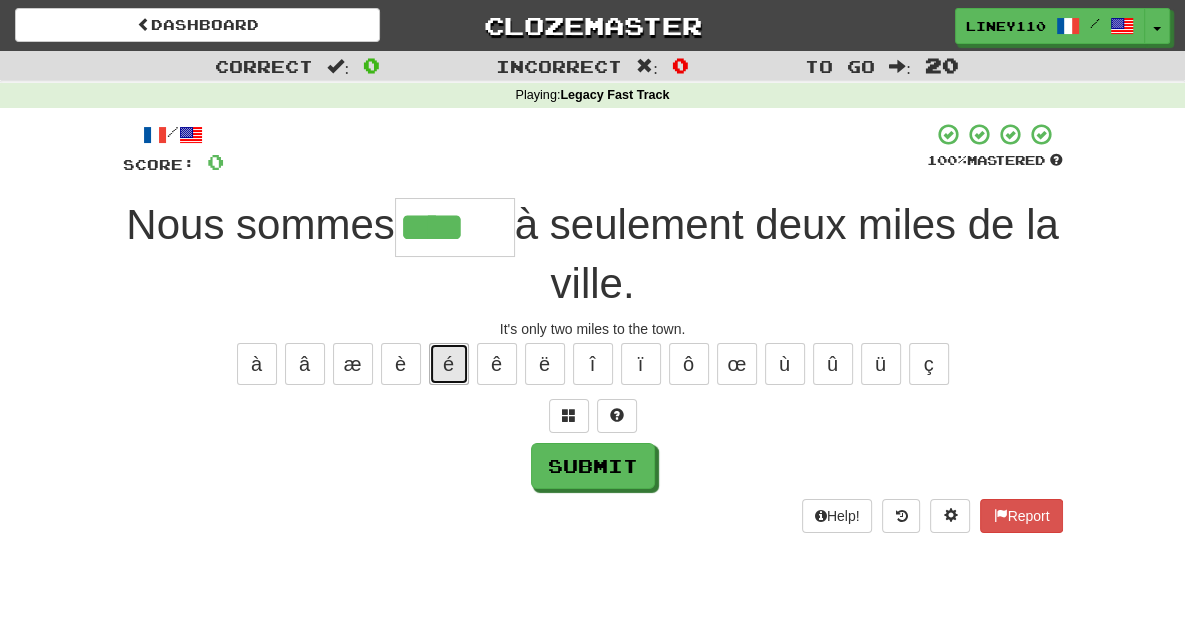 click on "é" at bounding box center (449, 364) 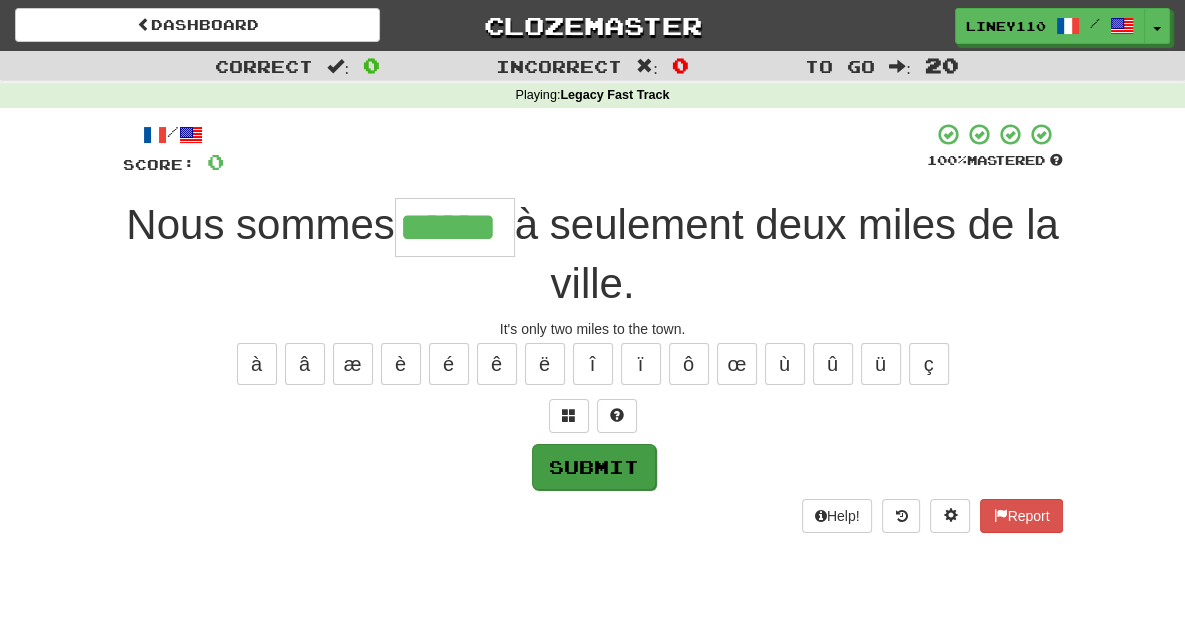 type on "******" 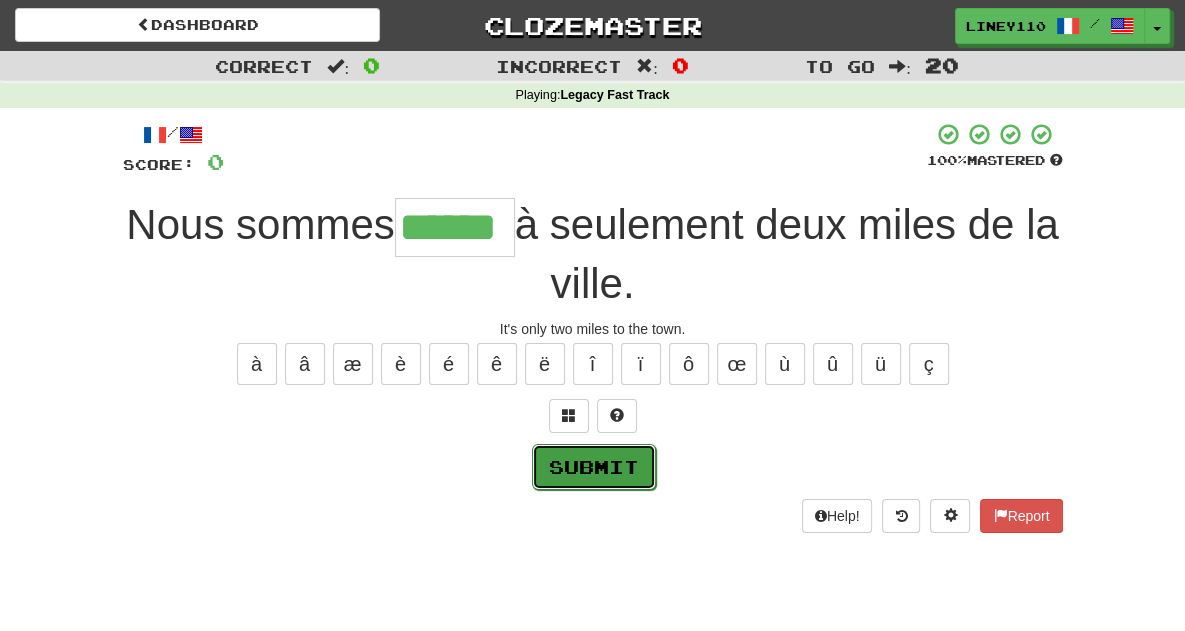 click on "Submit" at bounding box center [594, 467] 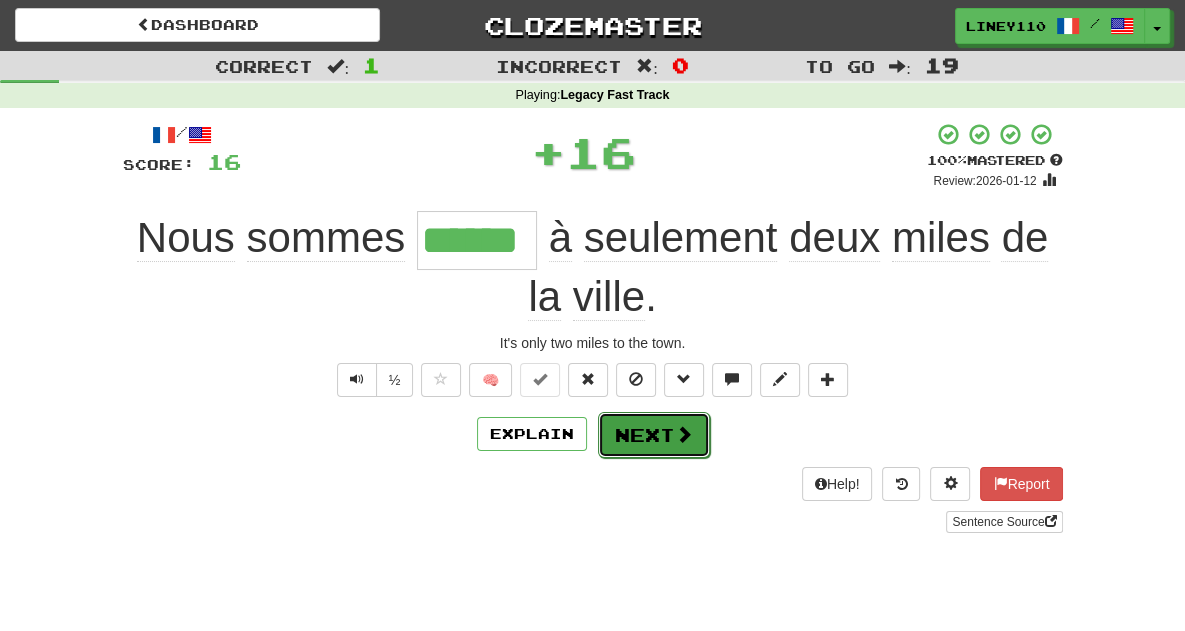 click on "Next" at bounding box center (654, 435) 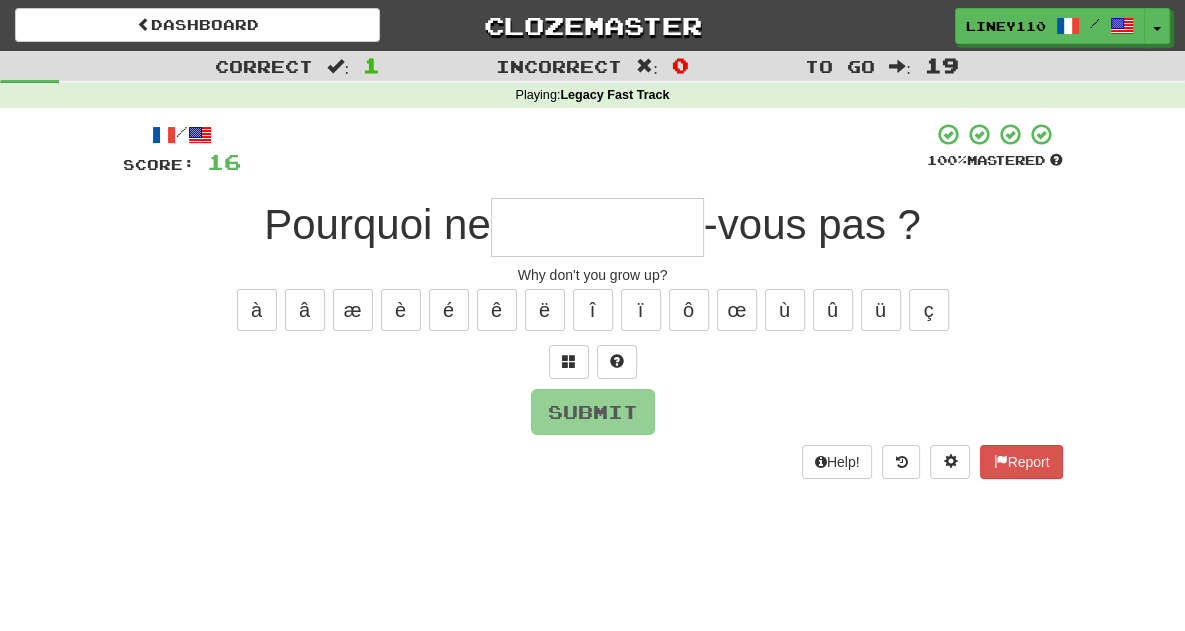 click at bounding box center [597, 227] 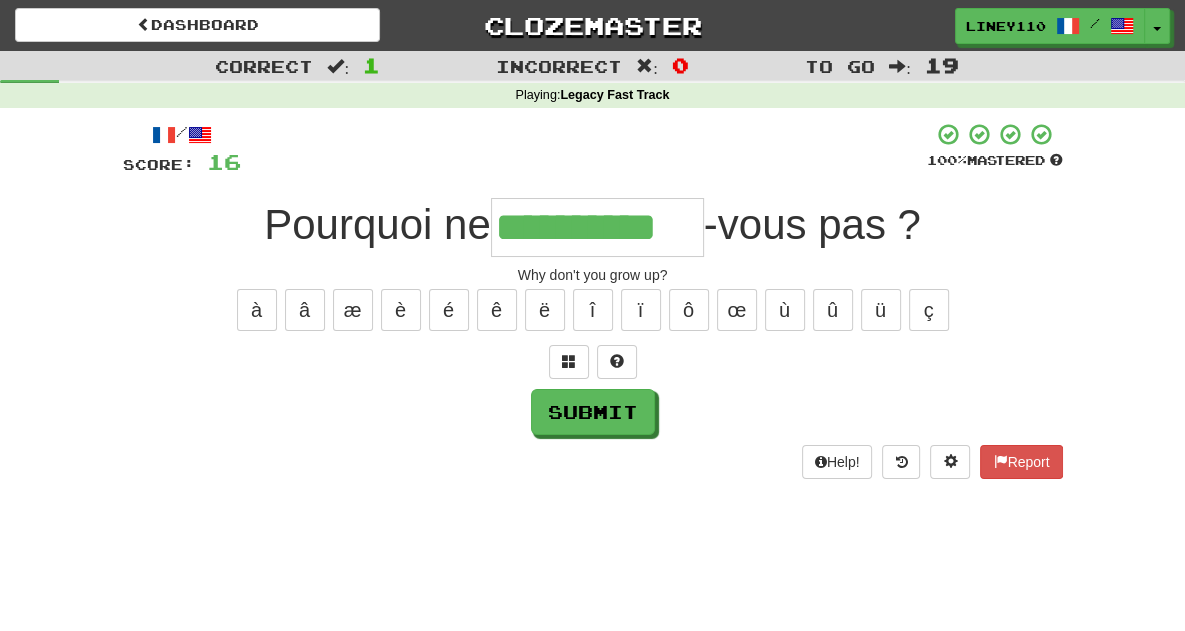 type on "**********" 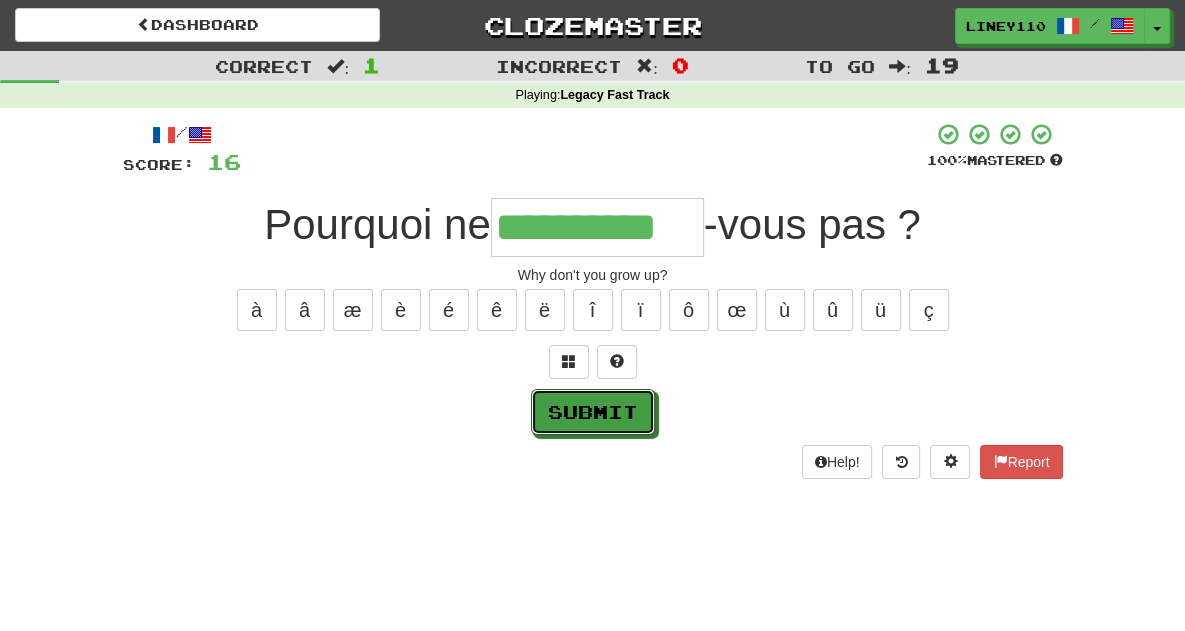 click on "Submit" at bounding box center [593, 412] 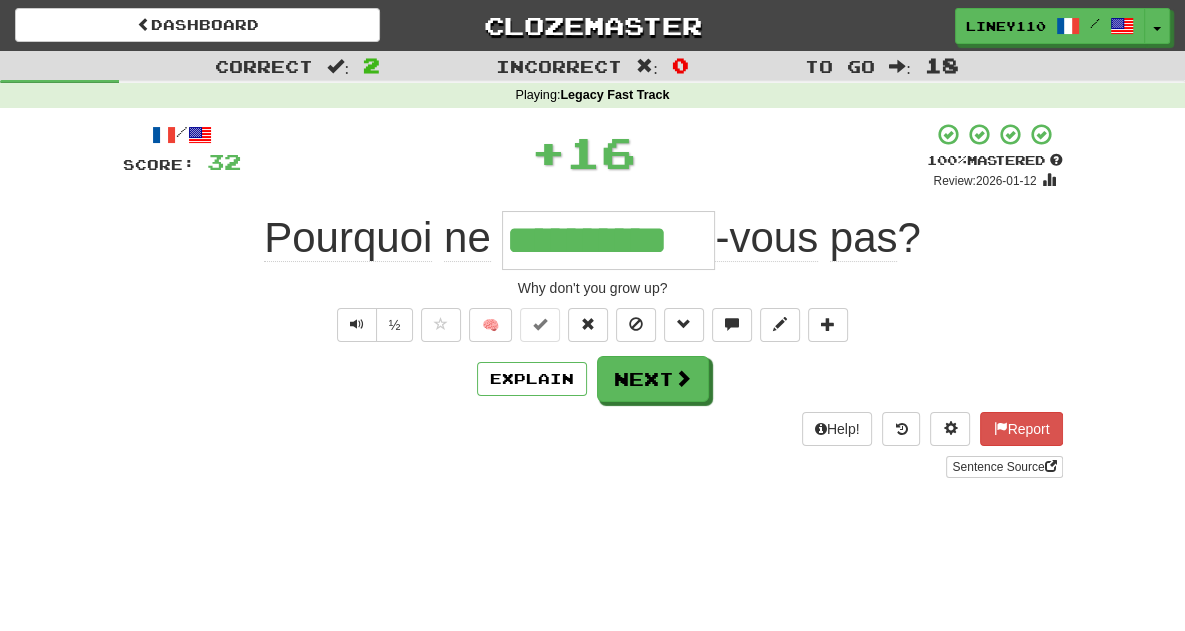 click on "/ Score: 32 + 16 100 % Mastered Review: 2026-01-12 Pourquoi ne ********* -vous pas ? Why don't you grow up? ½ 🧠 Explain Next Help! Report Sentence Source" at bounding box center [593, 300] 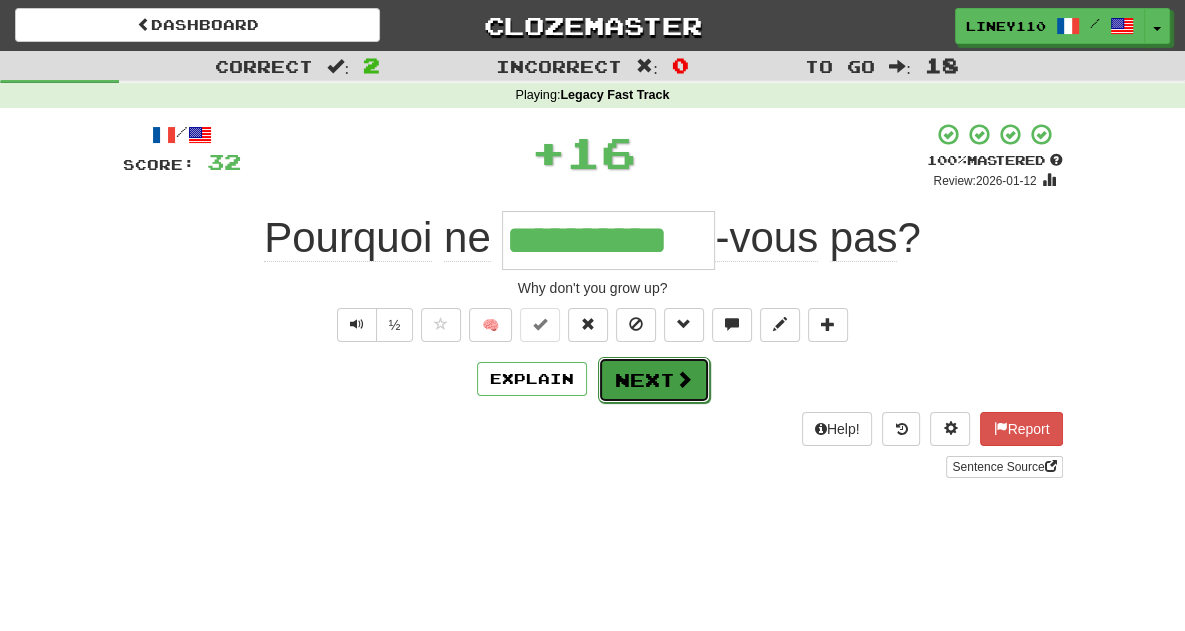 click on "Next" at bounding box center [654, 380] 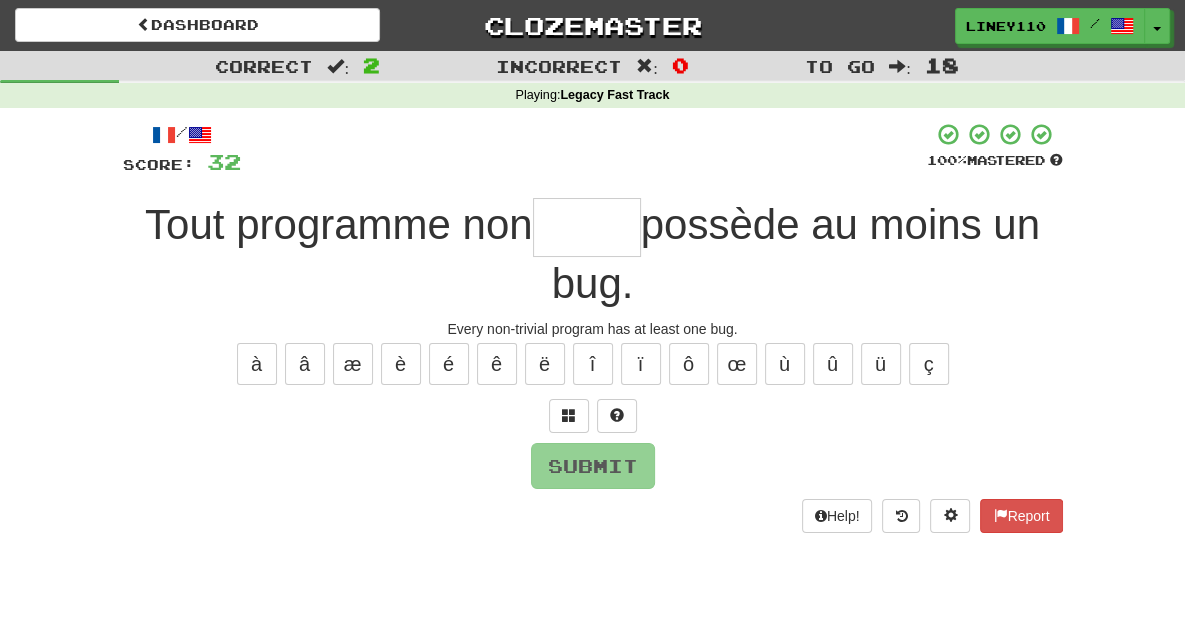 click at bounding box center (587, 227) 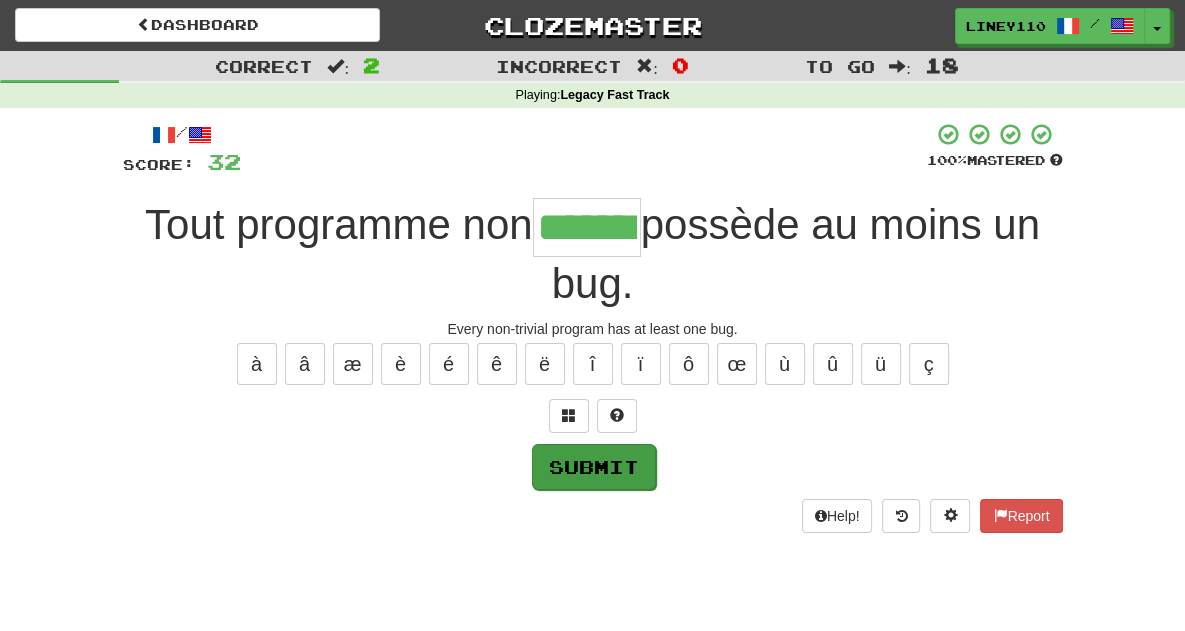 type on "*******" 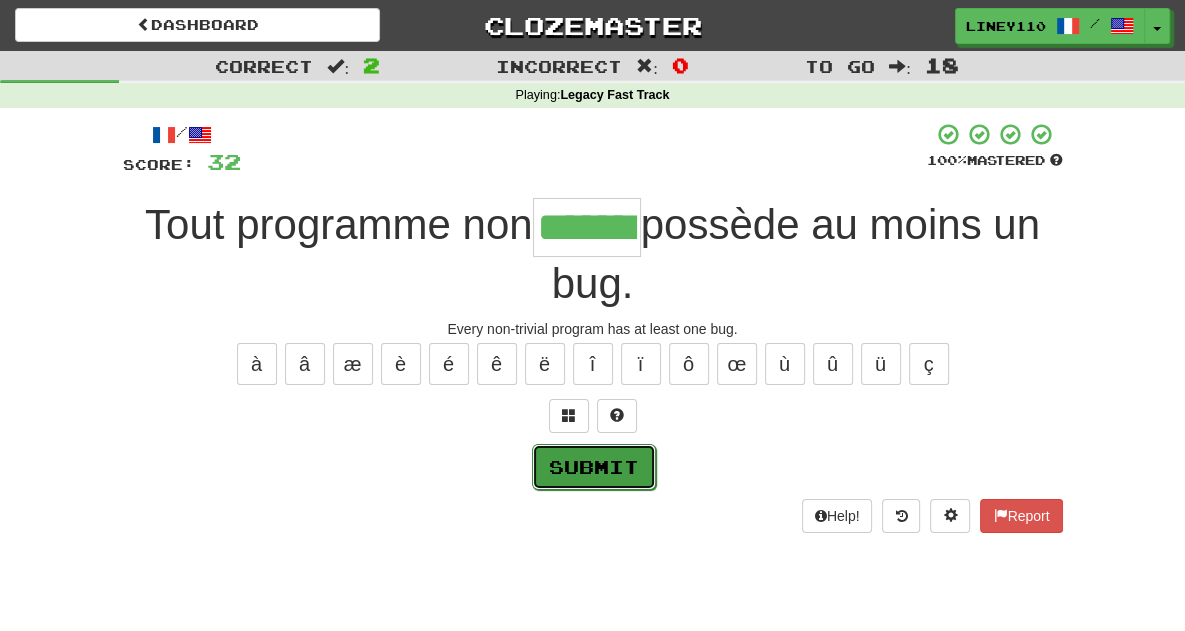 click on "Submit" at bounding box center (594, 467) 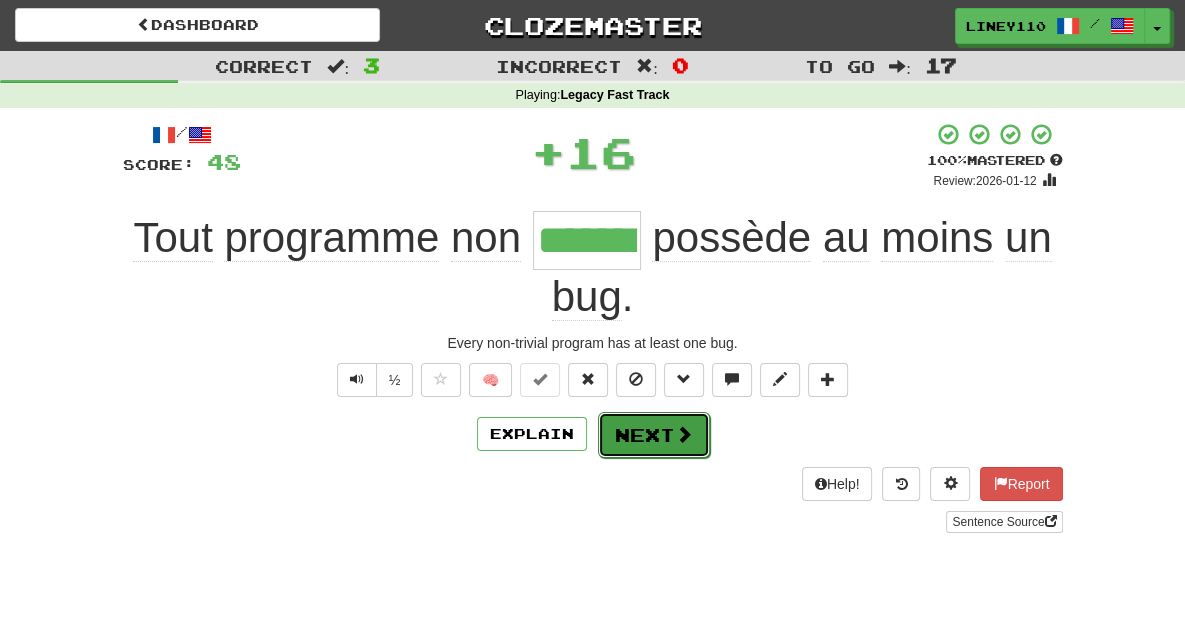 click on "Next" at bounding box center [654, 435] 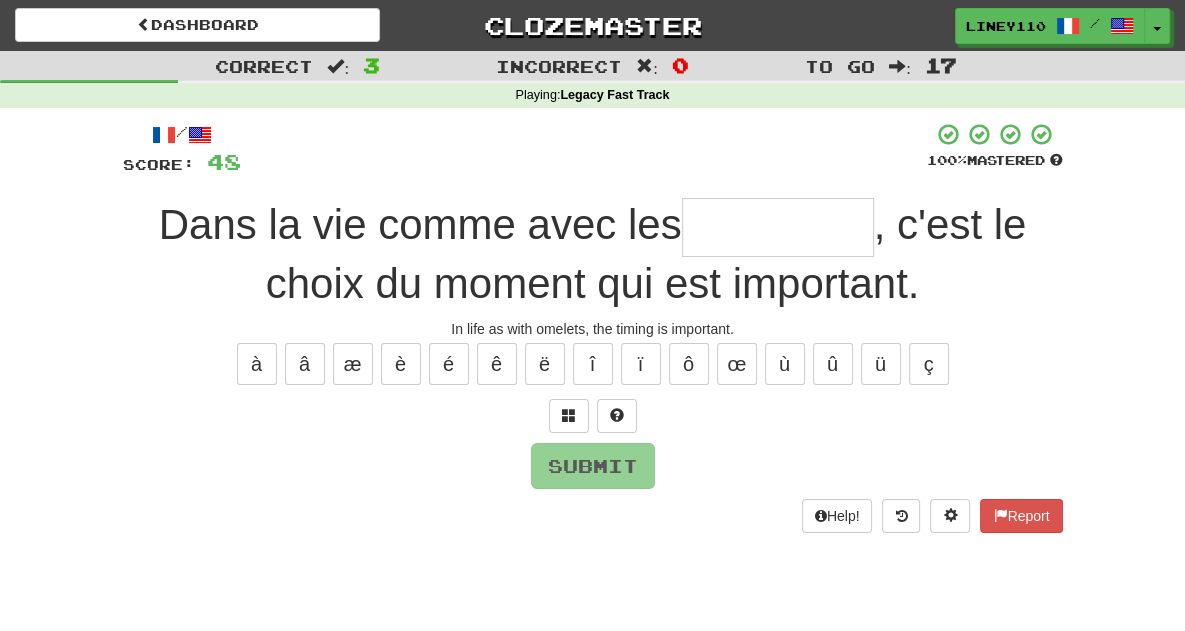 click at bounding box center [778, 227] 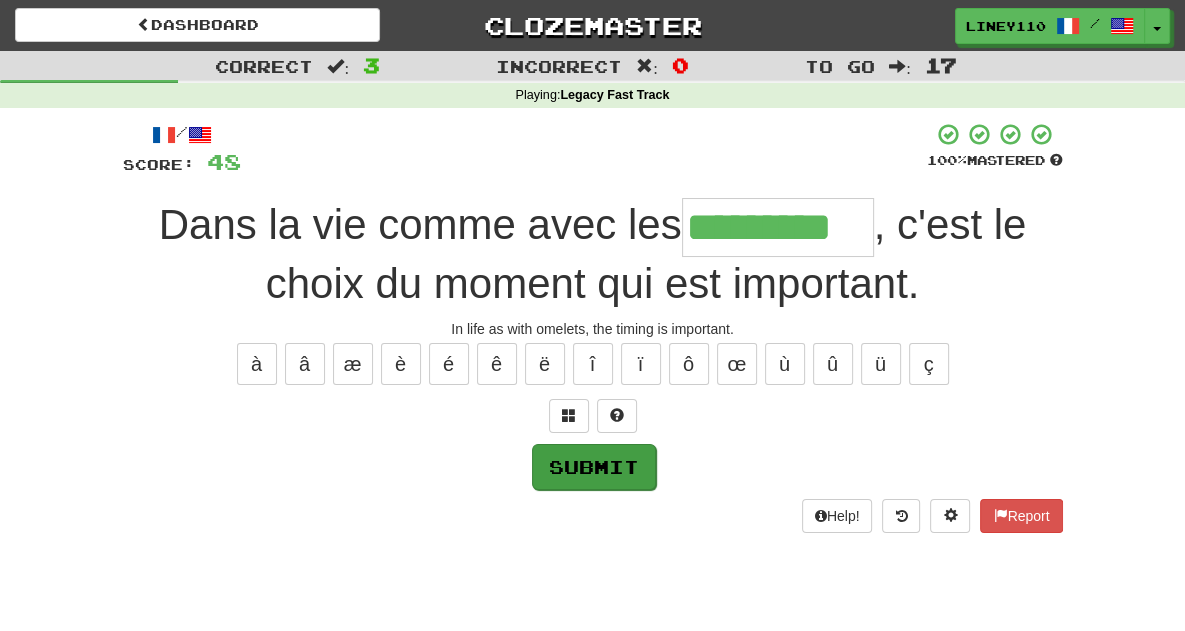 type on "*********" 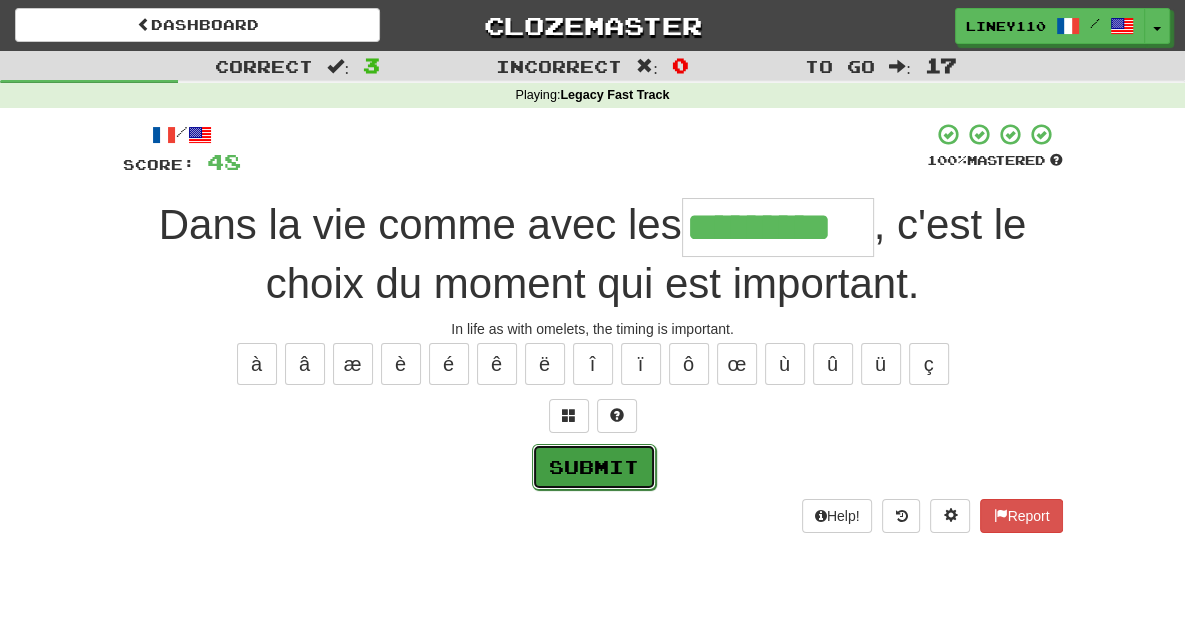 click on "Submit" at bounding box center [594, 467] 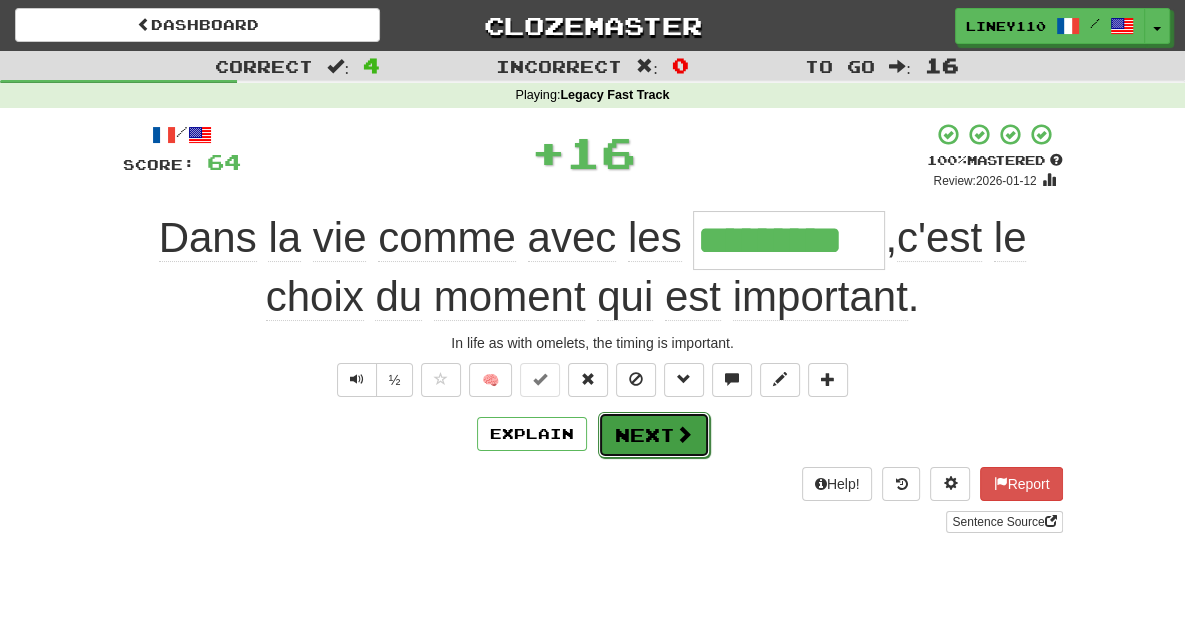 click on "Next" at bounding box center [654, 435] 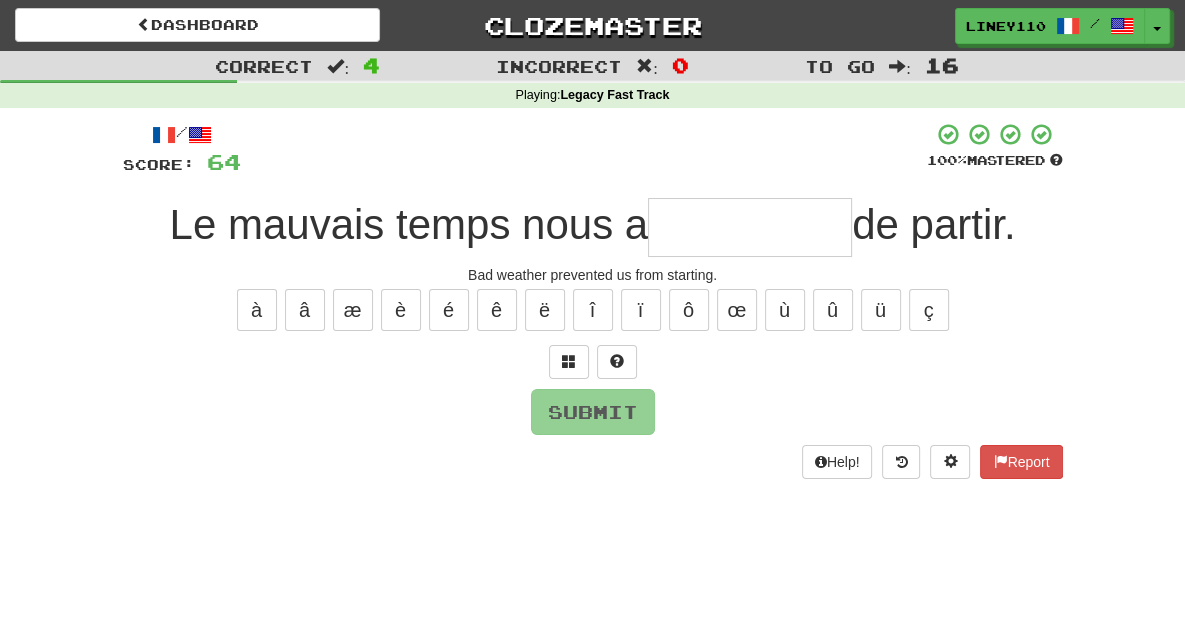 click at bounding box center [750, 227] 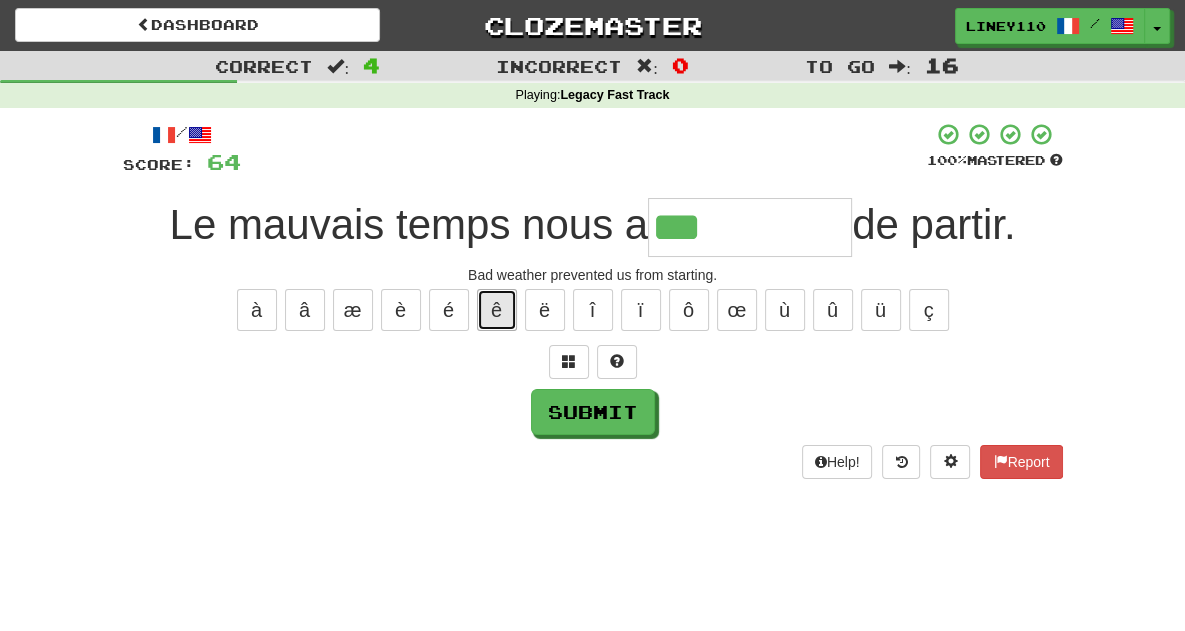click on "ê" at bounding box center [497, 310] 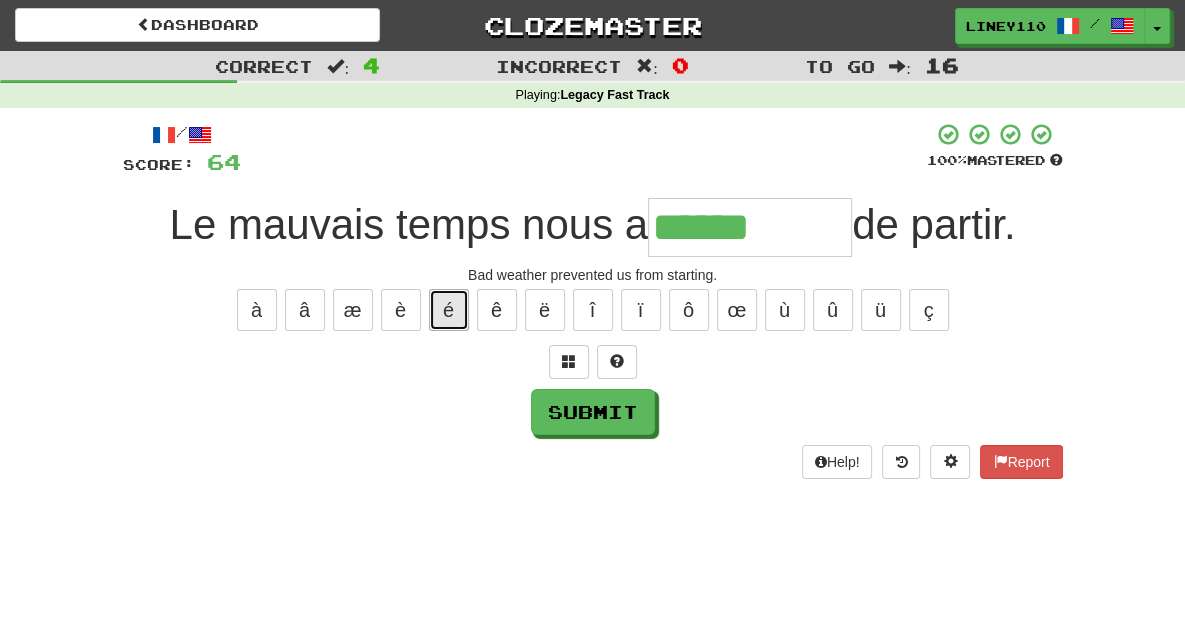 click on "é" at bounding box center (449, 310) 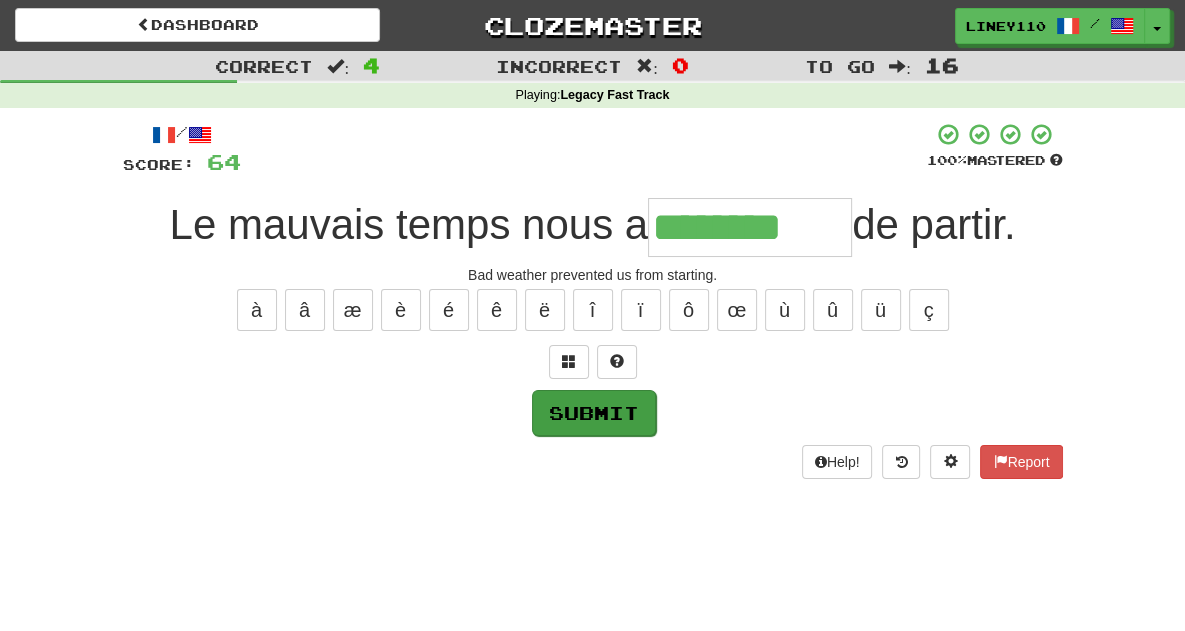 type on "********" 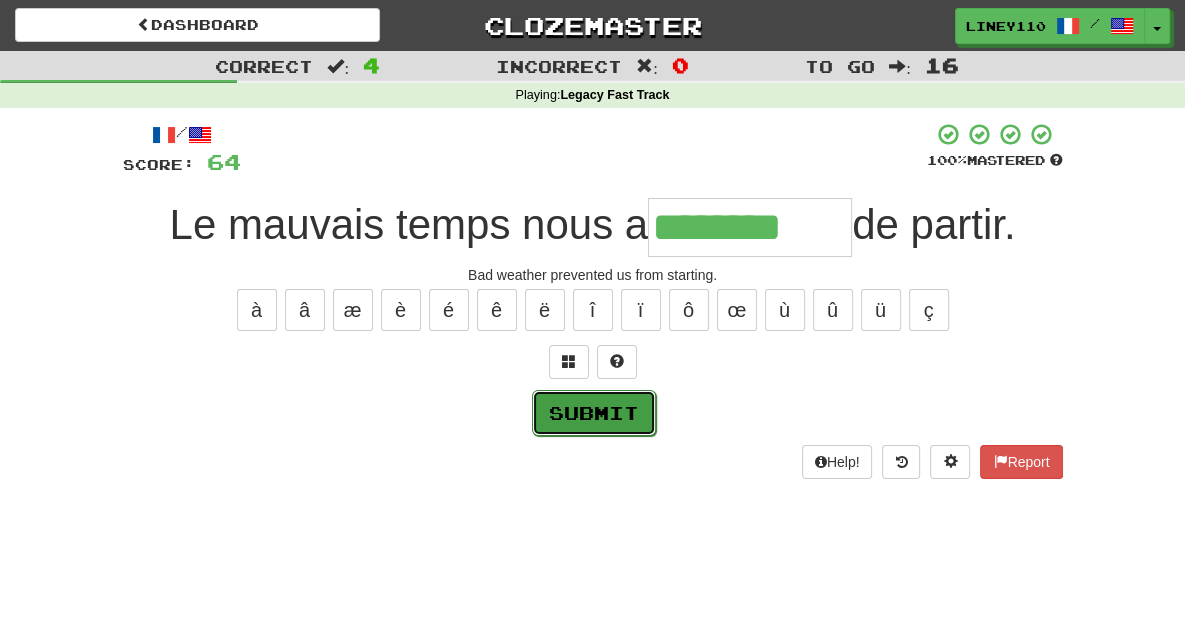 click on "Submit" at bounding box center [594, 413] 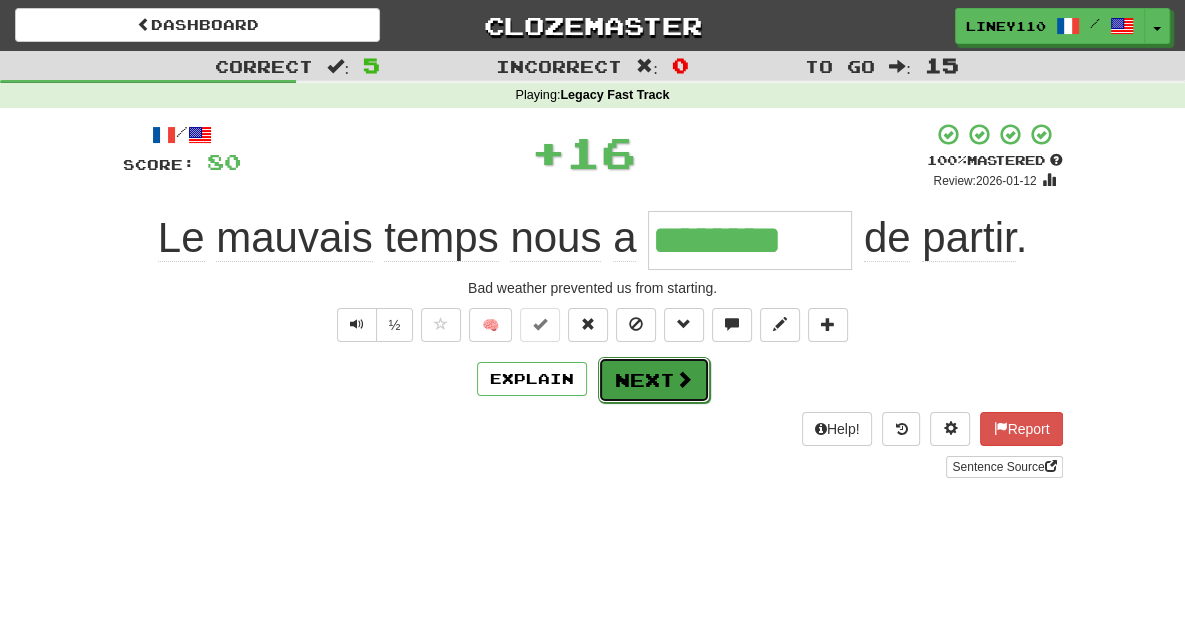 click on "Next" at bounding box center [654, 380] 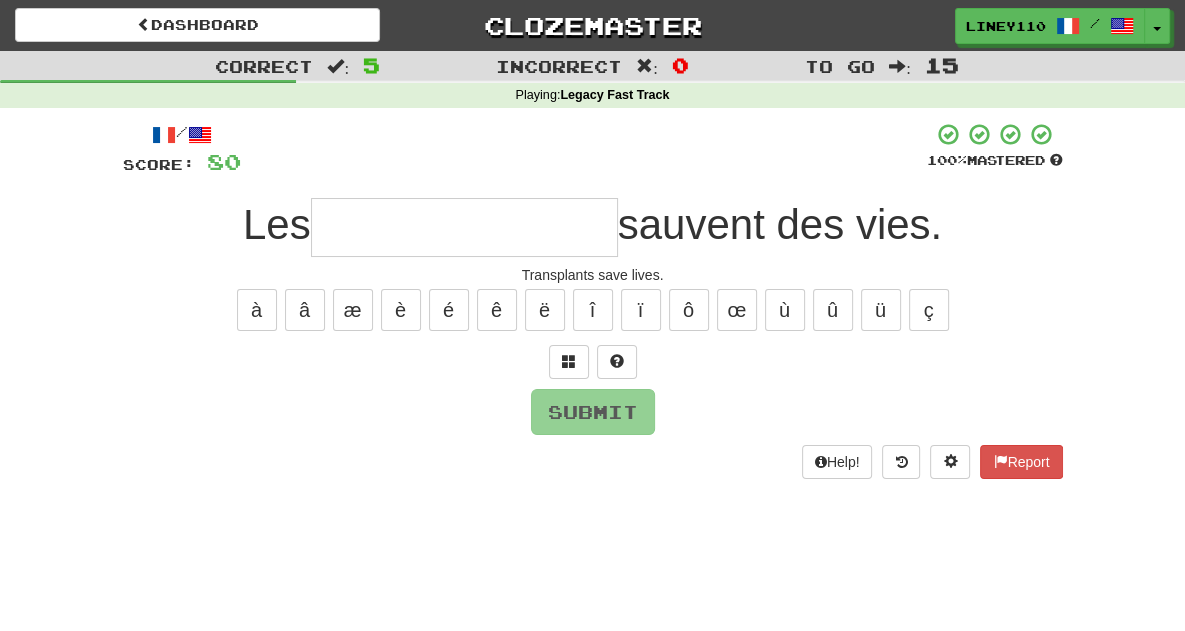 click at bounding box center (464, 227) 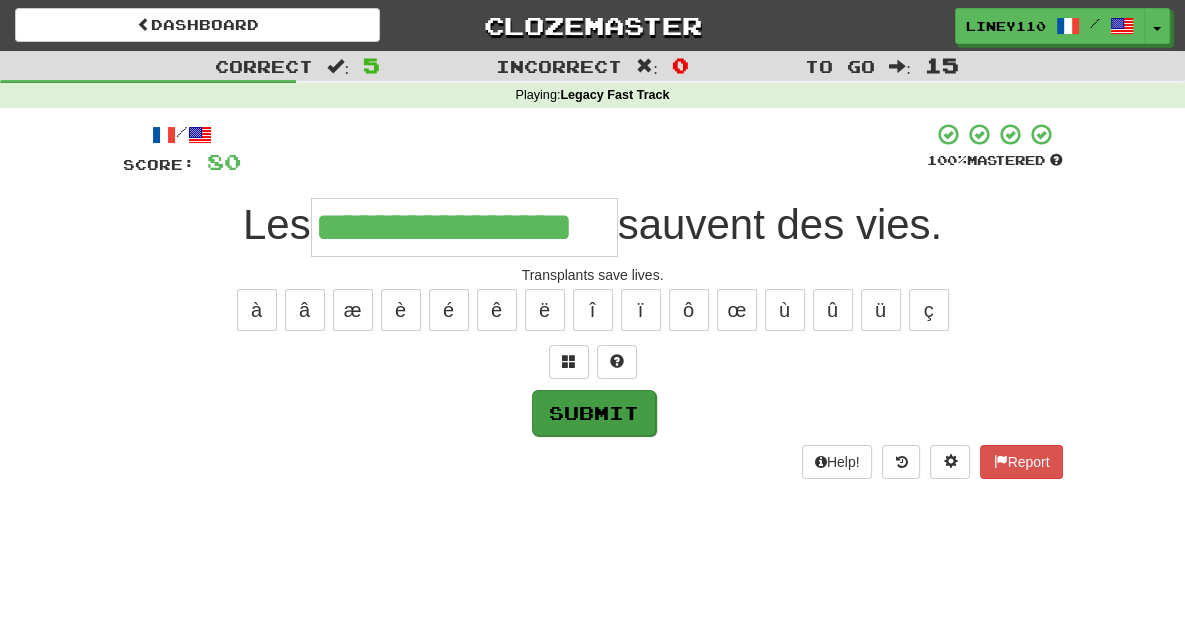 type on "**********" 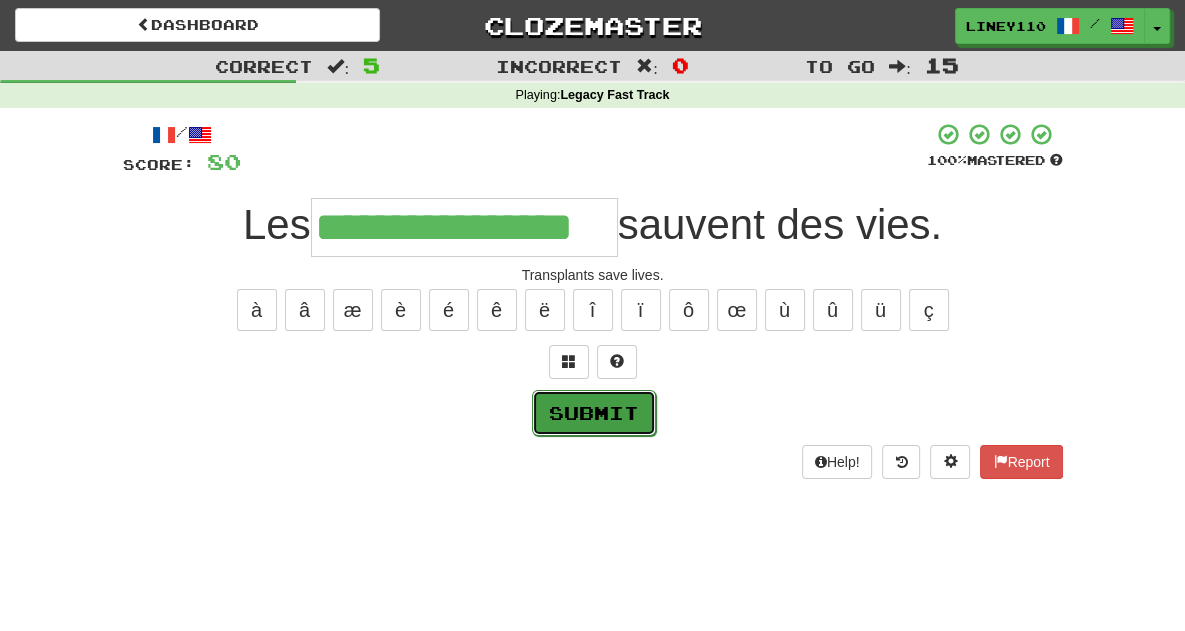 click on "Submit" at bounding box center [594, 413] 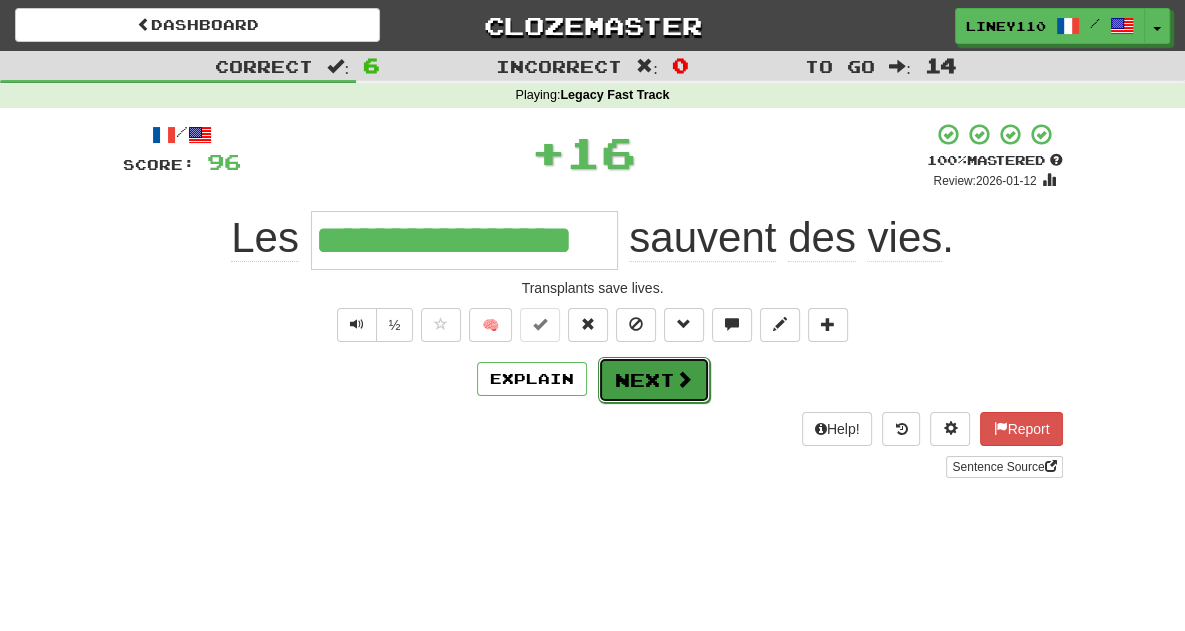 click on "Next" at bounding box center [654, 380] 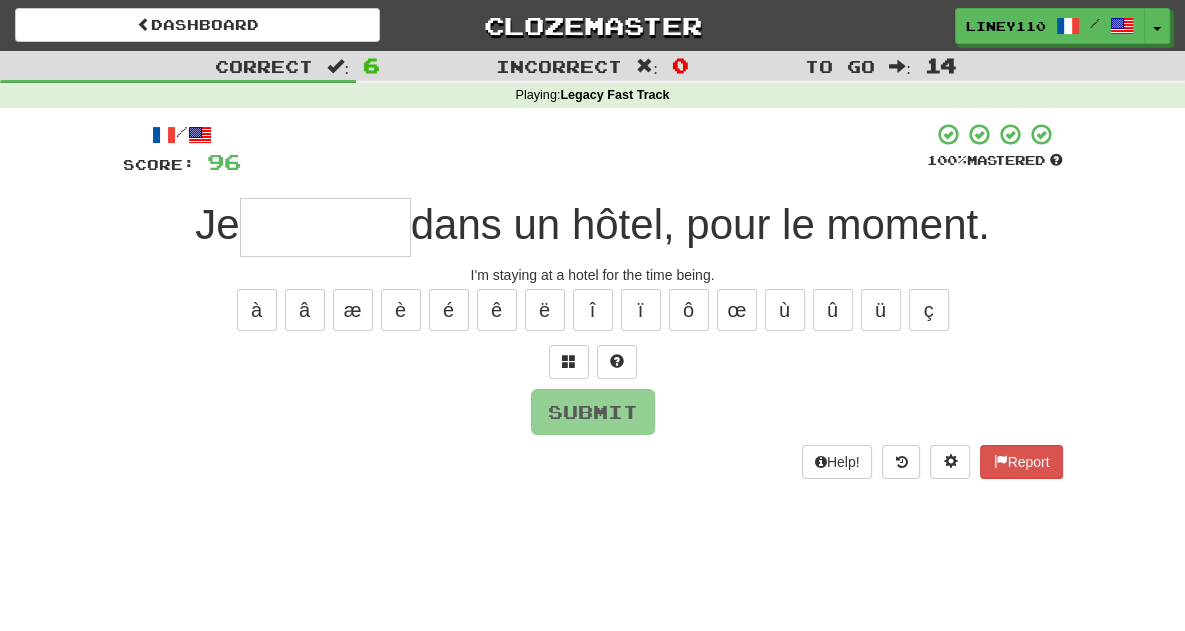 click at bounding box center [325, 227] 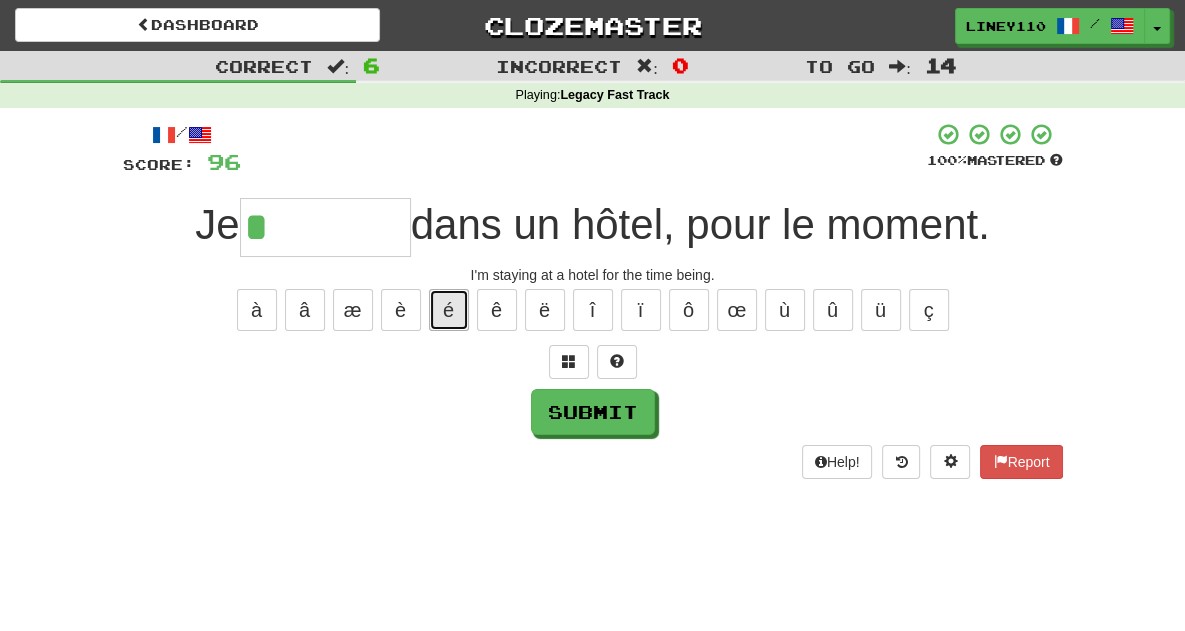 click on "é" at bounding box center (449, 310) 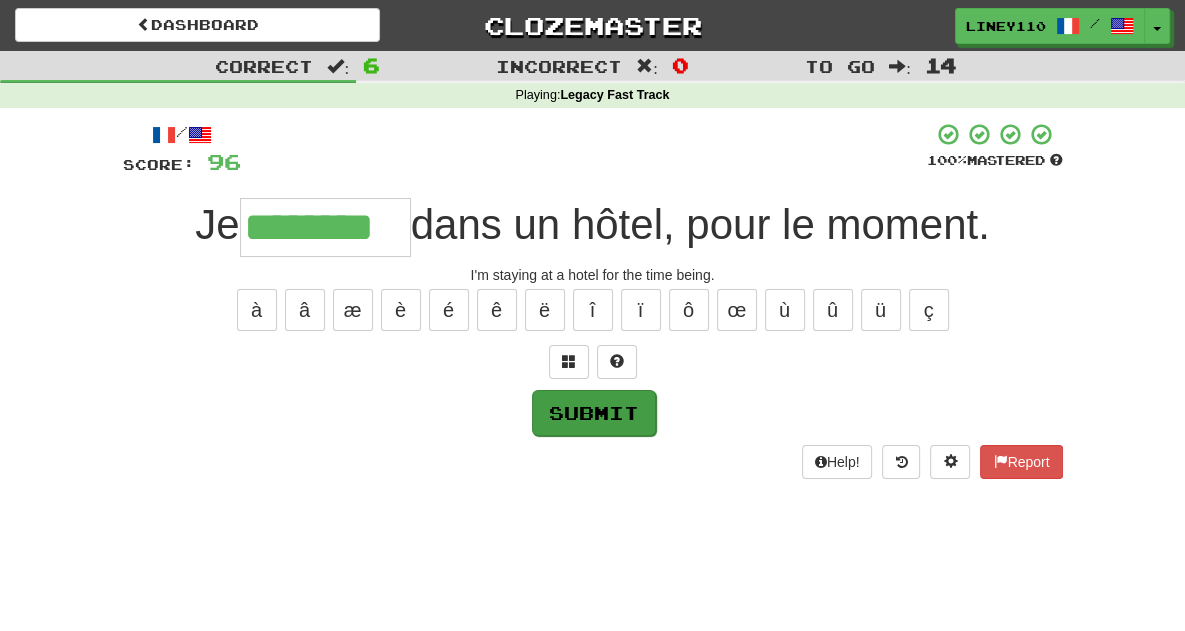 type on "********" 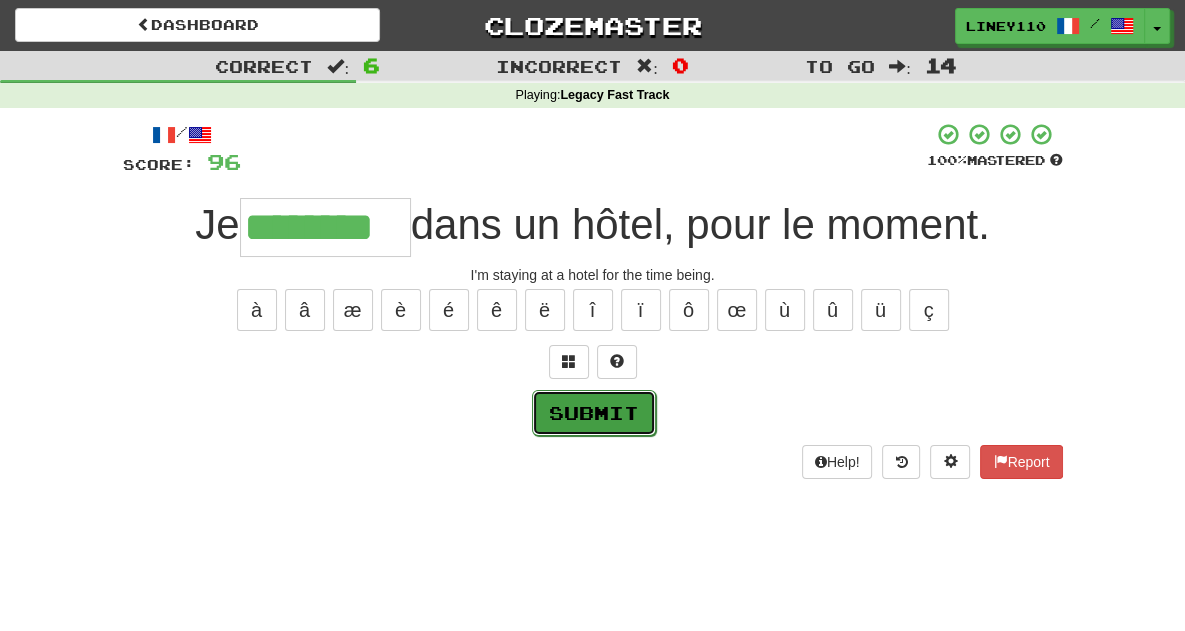 click on "Submit" at bounding box center (594, 413) 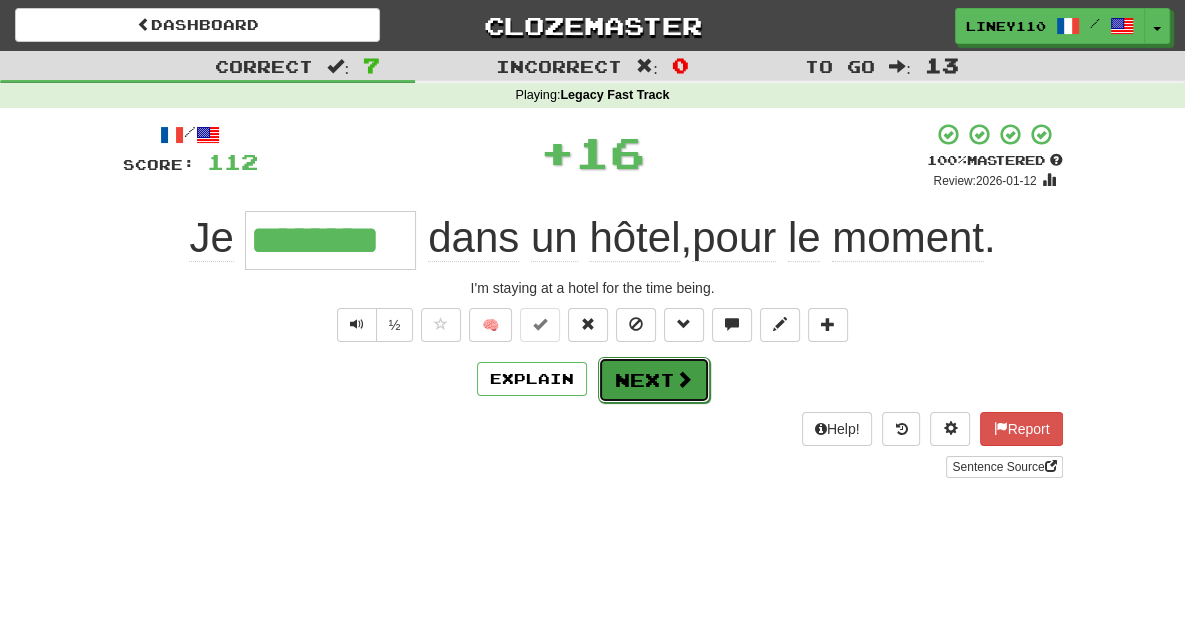 click on "Next" at bounding box center (654, 380) 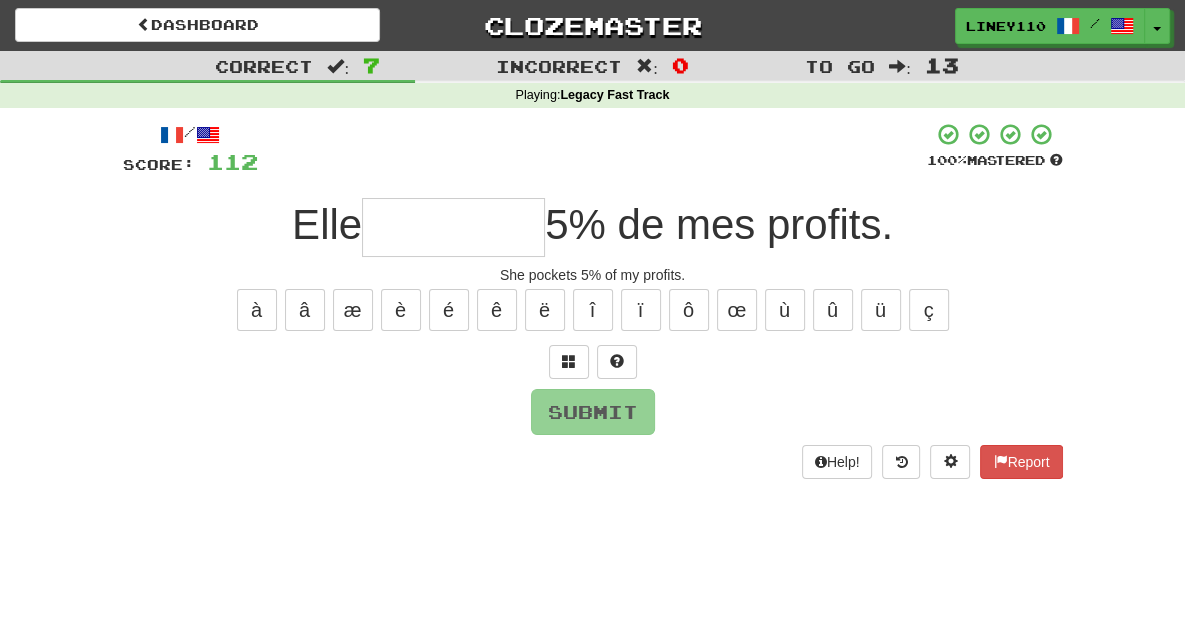 click at bounding box center (453, 227) 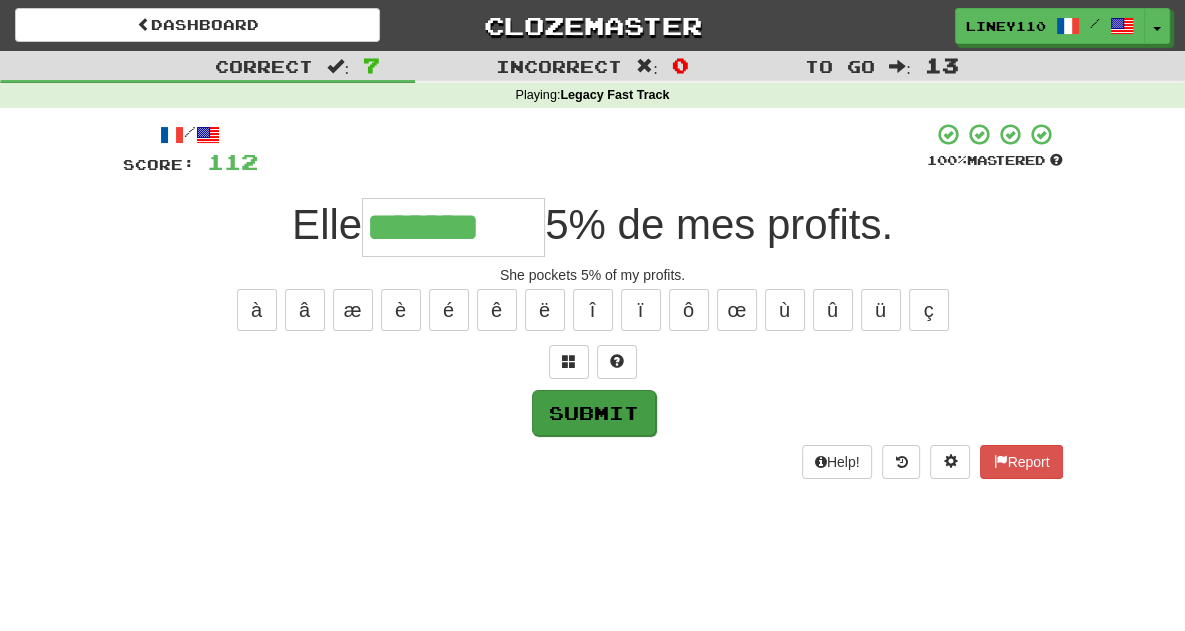 type on "*******" 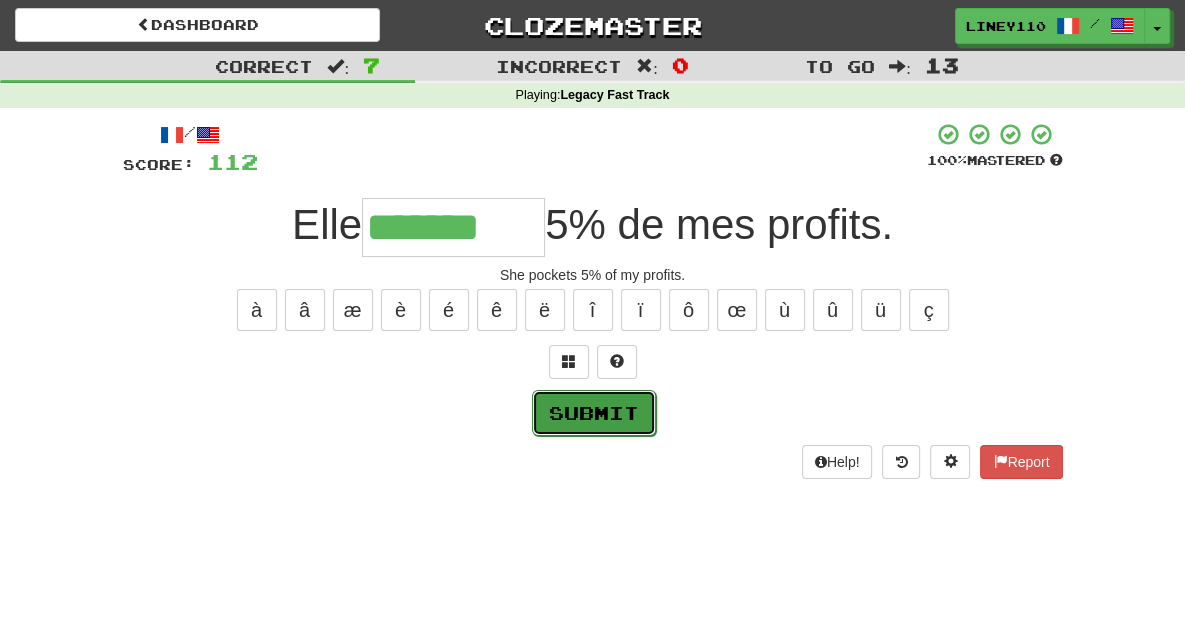 click on "Submit" at bounding box center [594, 413] 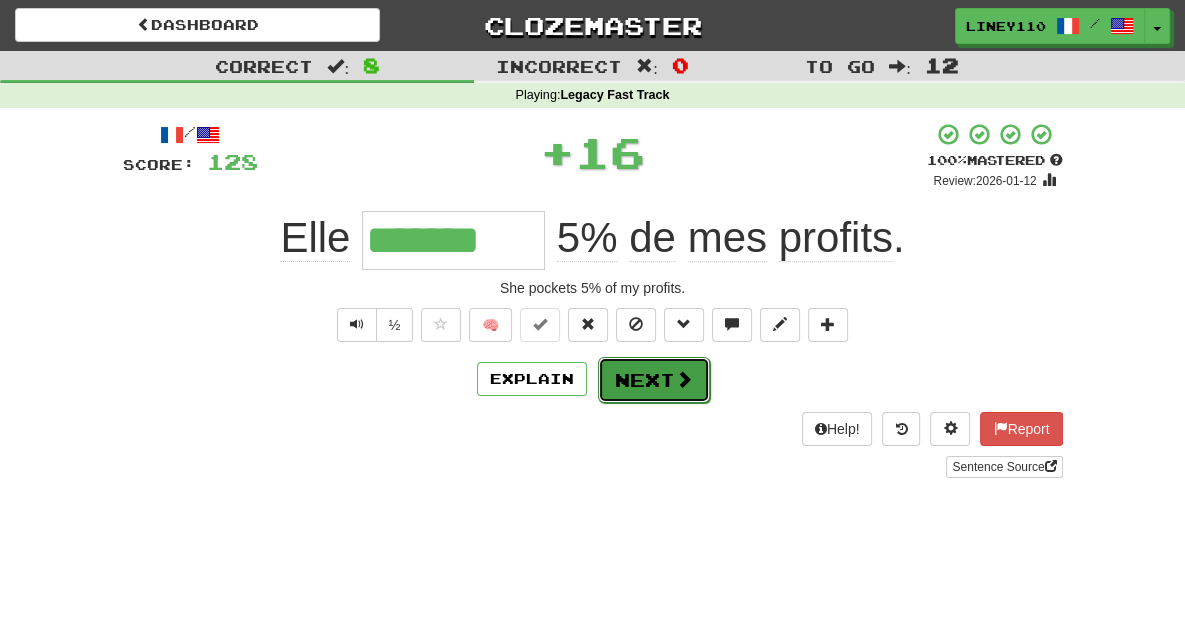 click on "Next" at bounding box center (654, 380) 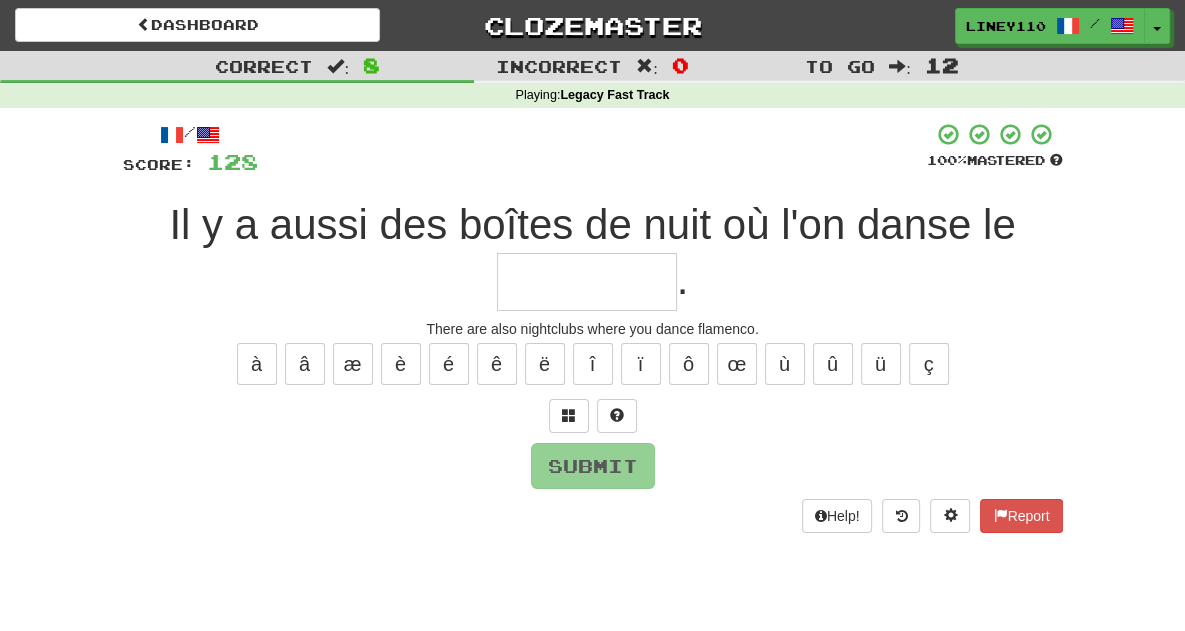 click at bounding box center (587, 282) 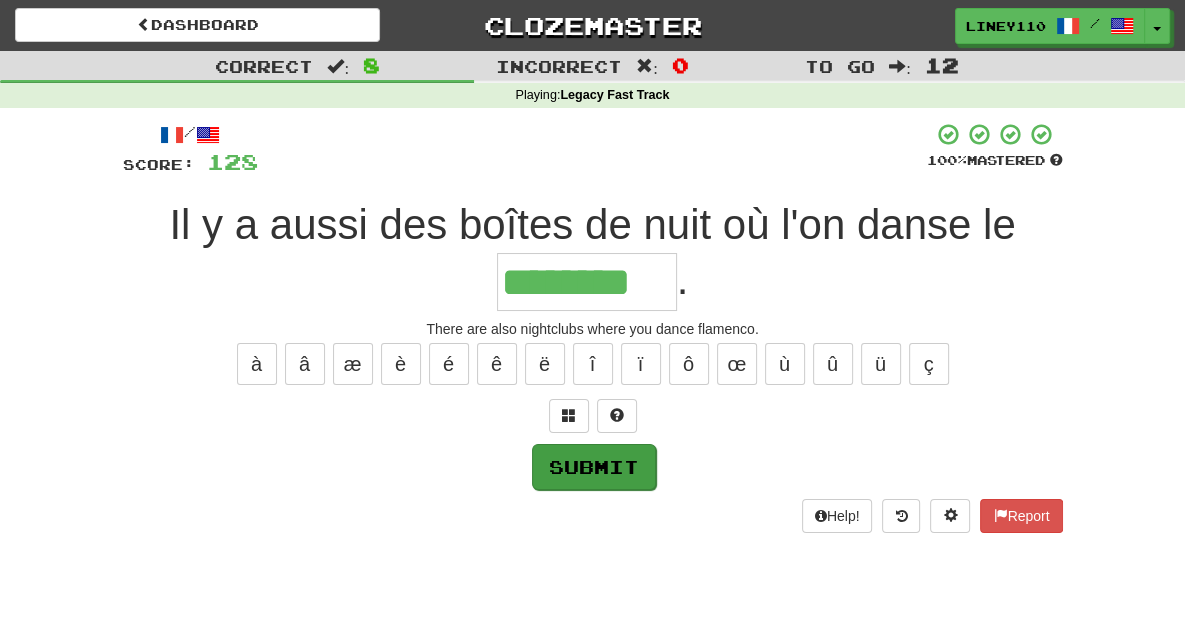 type on "********" 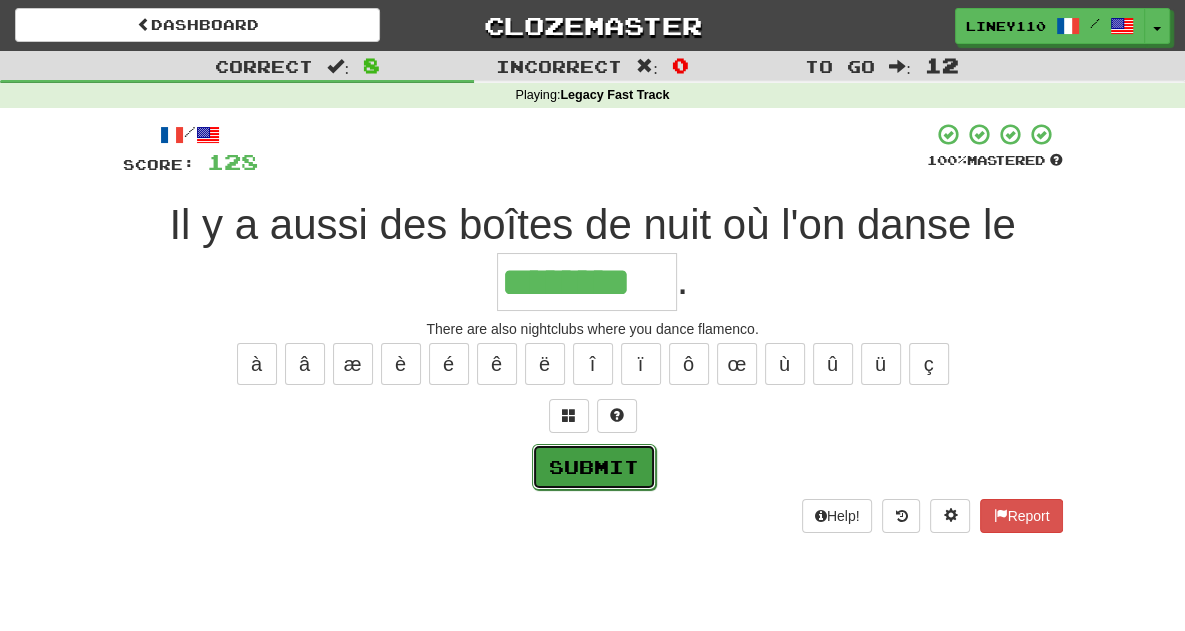 click on "Submit" at bounding box center (594, 467) 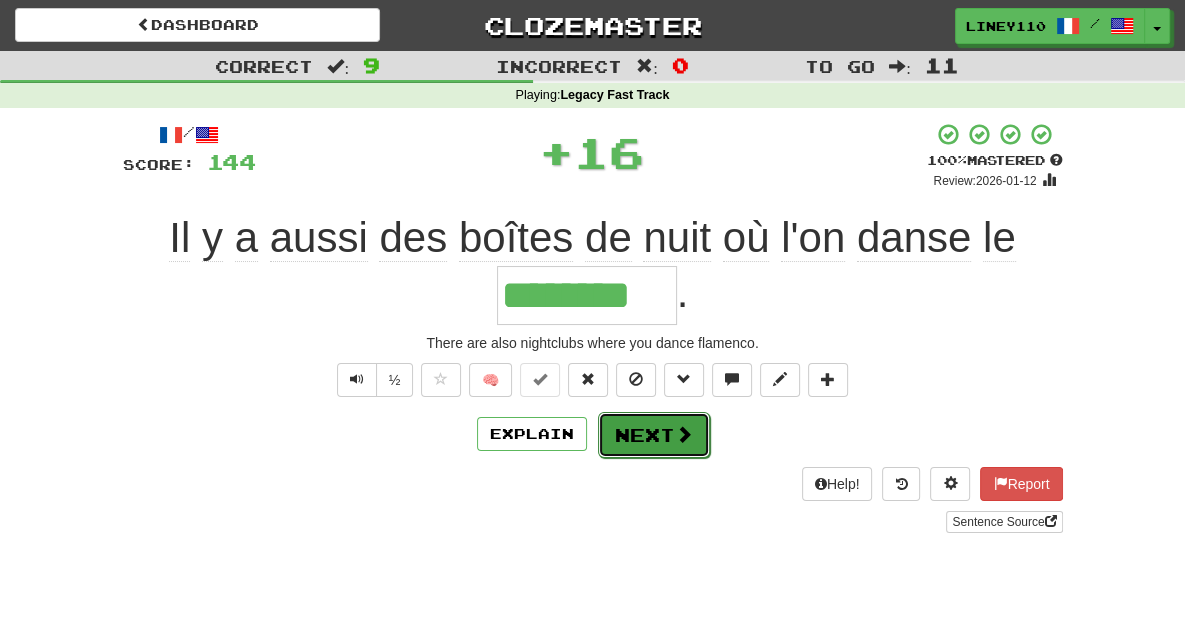 click on "Next" at bounding box center [654, 435] 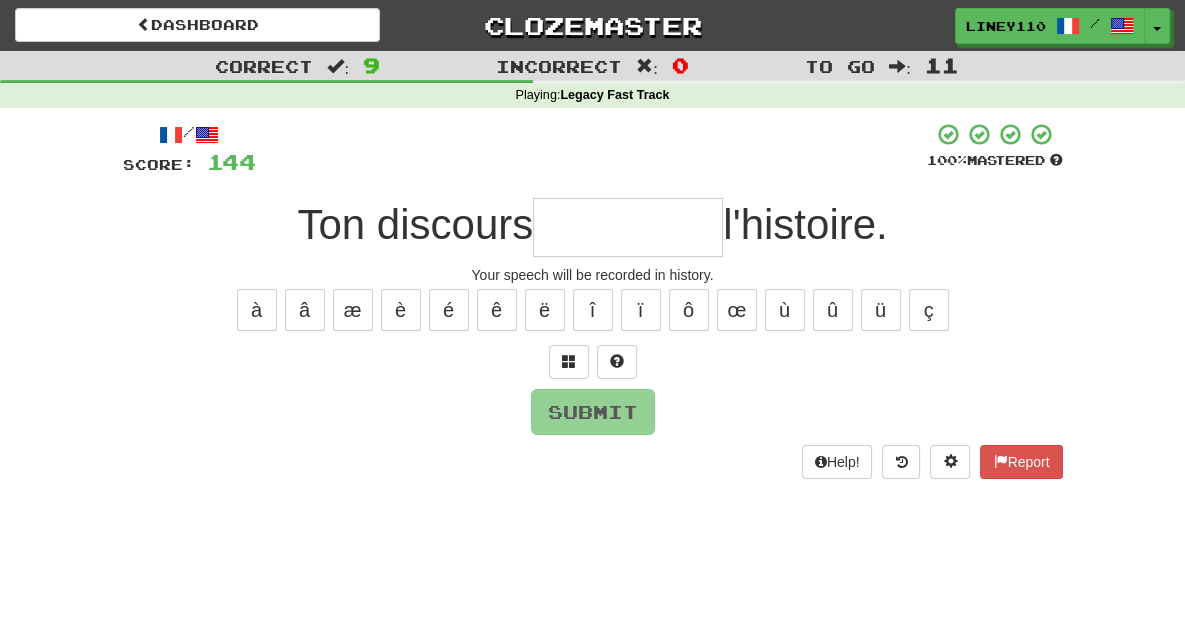 click at bounding box center (628, 227) 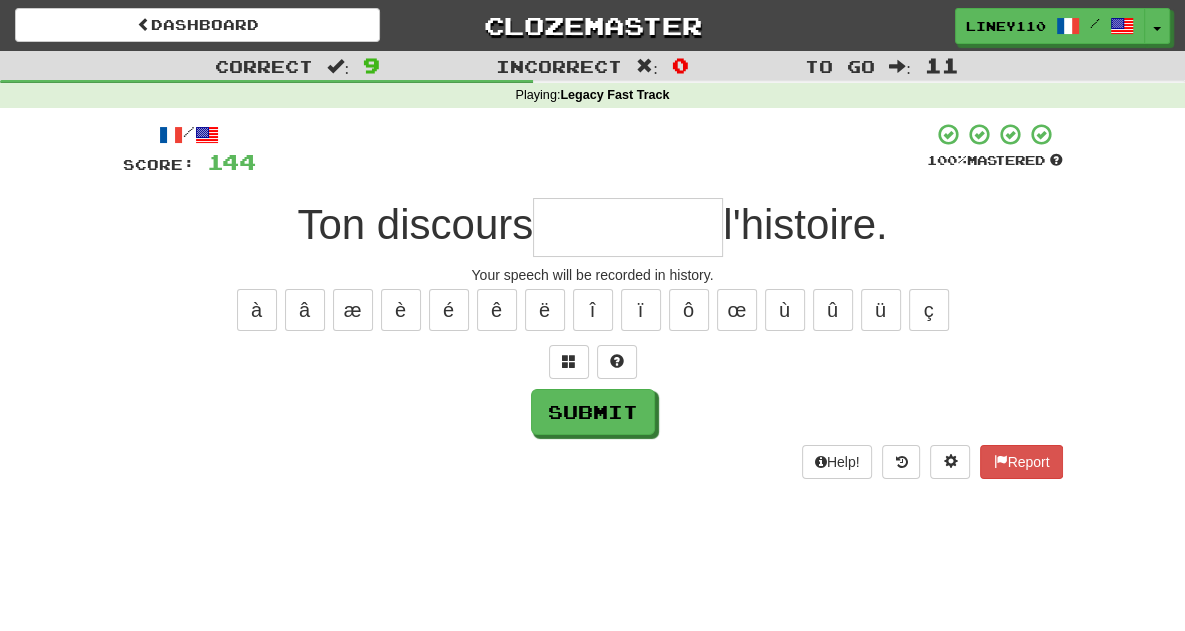 type on "*" 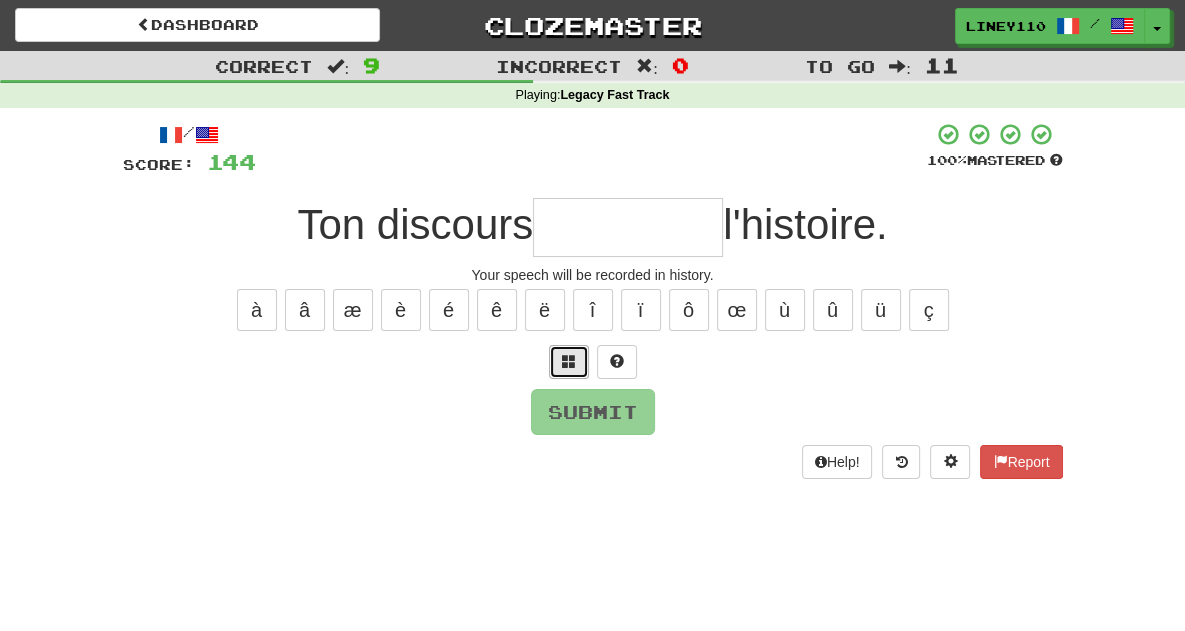 click at bounding box center [569, 361] 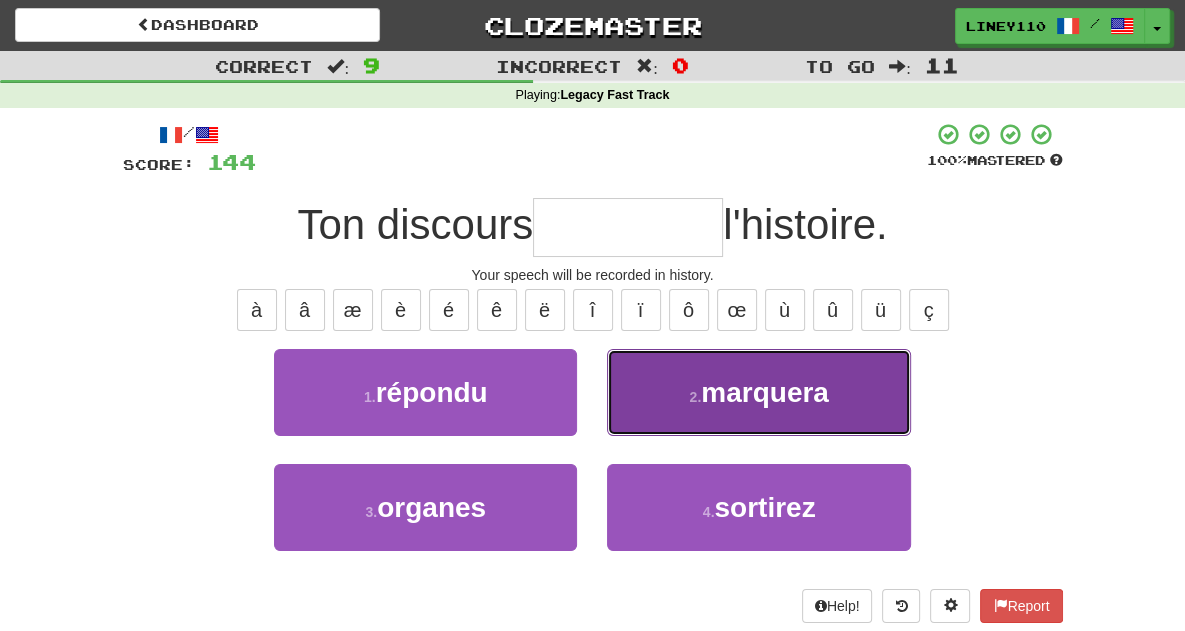 click on "2 . marquera" at bounding box center (758, 392) 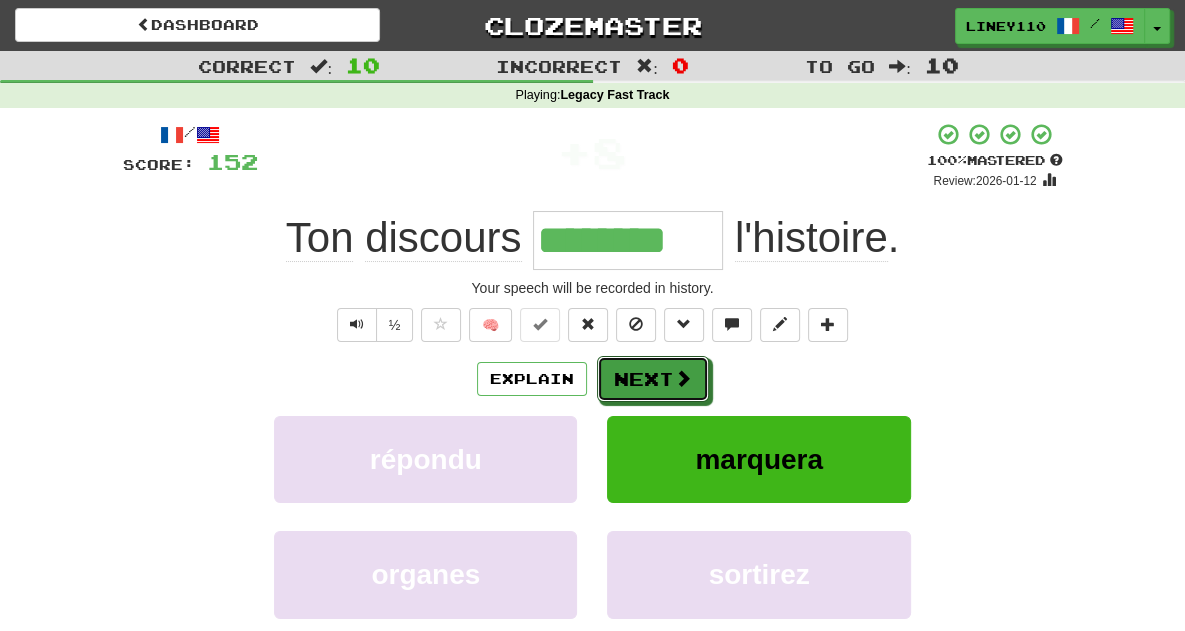 drag, startPoint x: 700, startPoint y: 397, endPoint x: 708, endPoint y: 475, distance: 78.40918 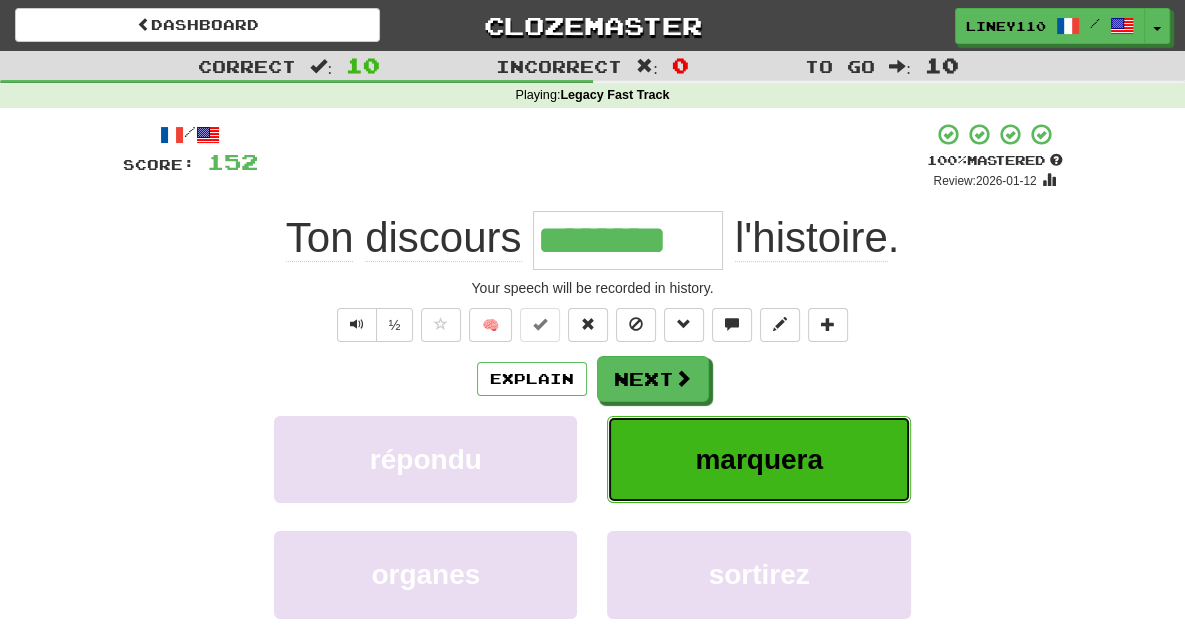 click on "marquera" at bounding box center (759, 459) 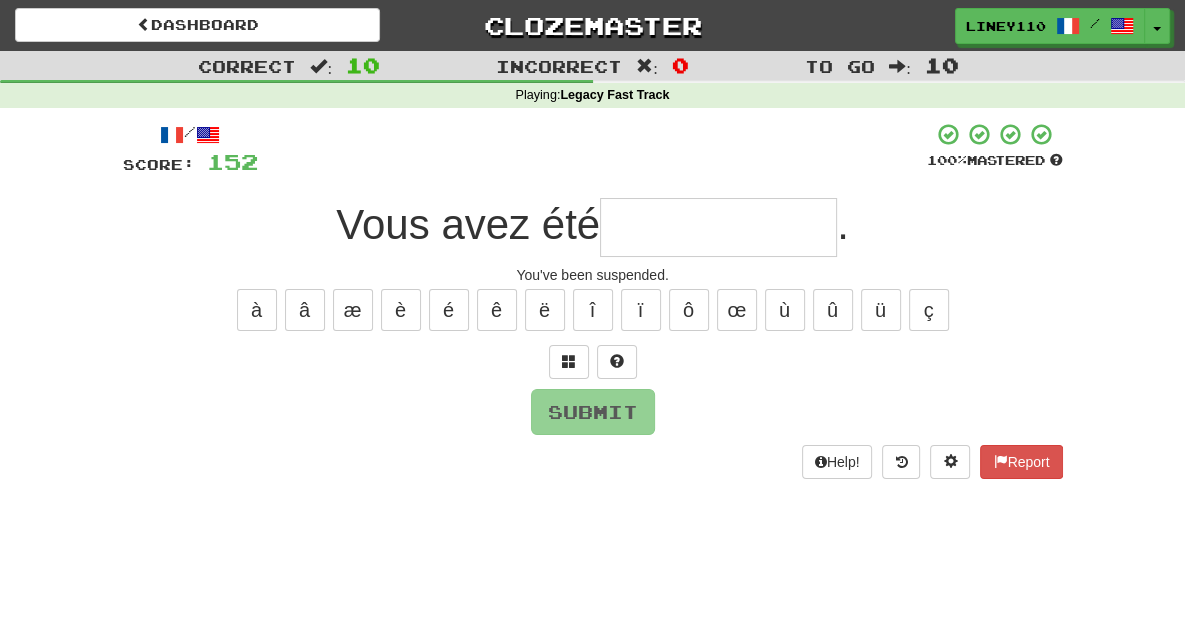 click at bounding box center [718, 227] 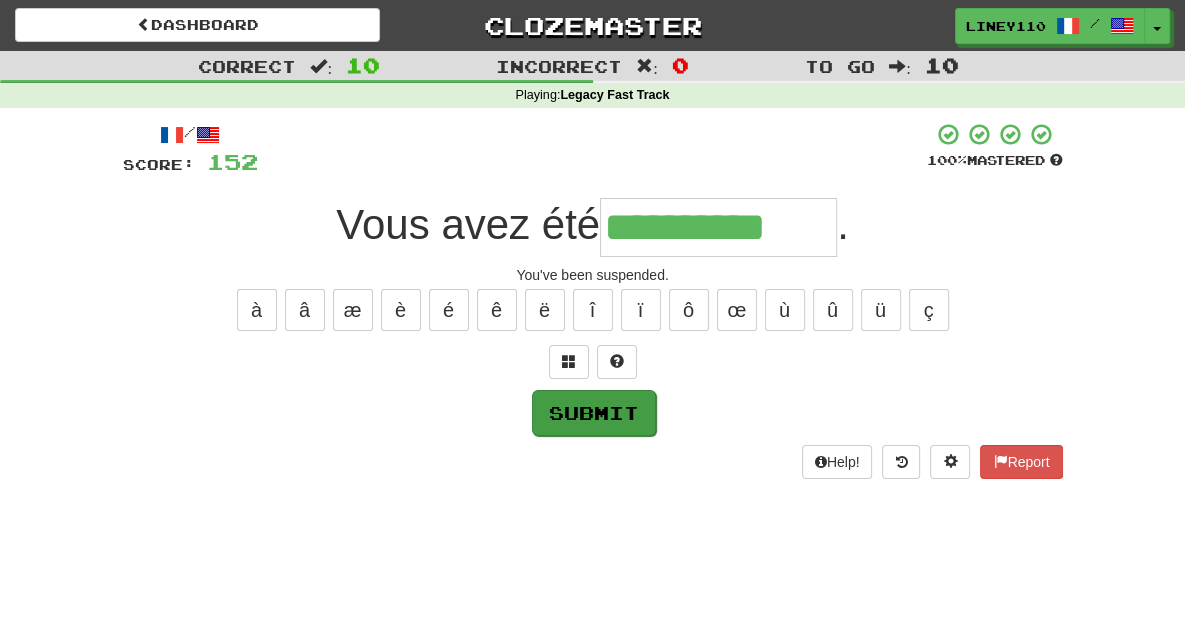 type on "**********" 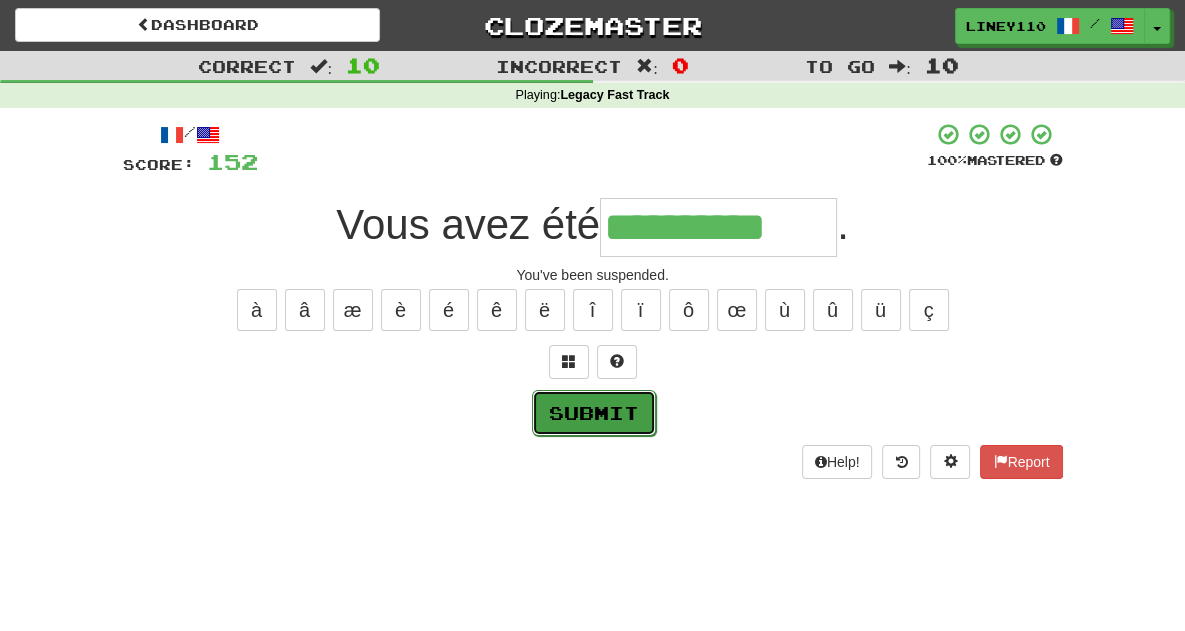 click on "Submit" at bounding box center [594, 413] 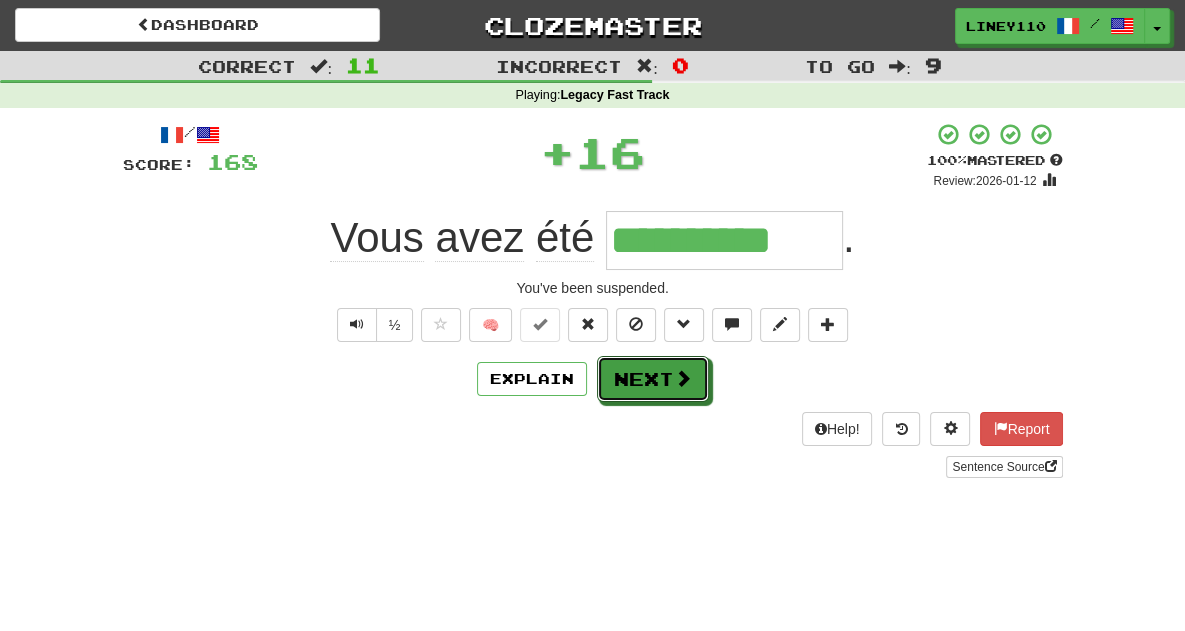 click on "Next" at bounding box center [653, 379] 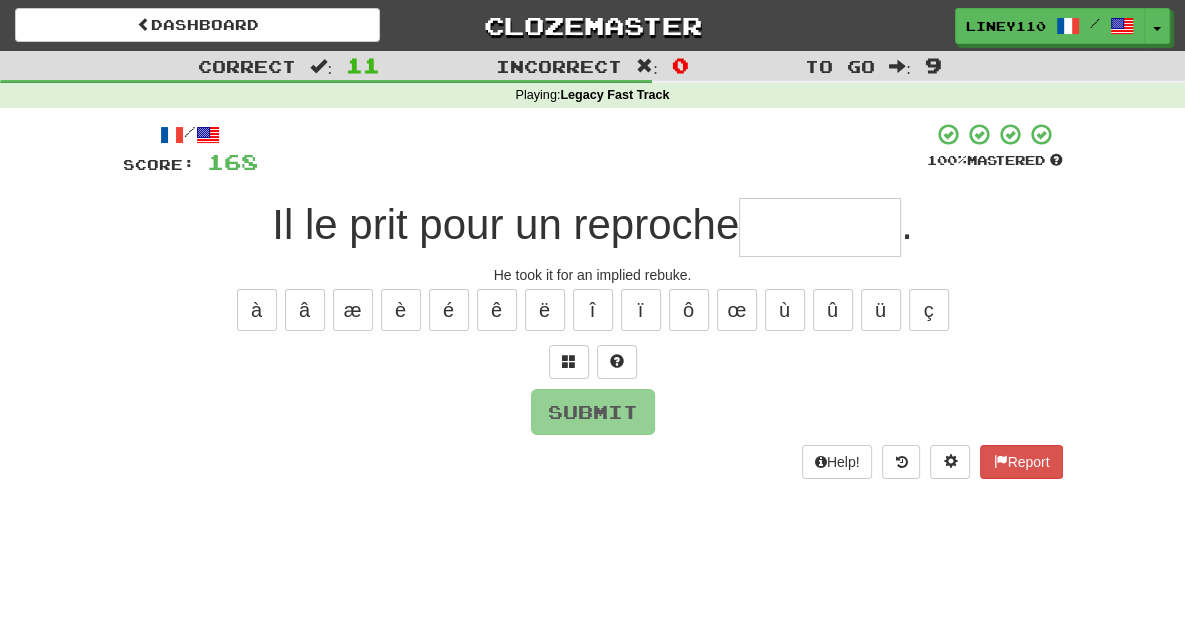 click at bounding box center (820, 227) 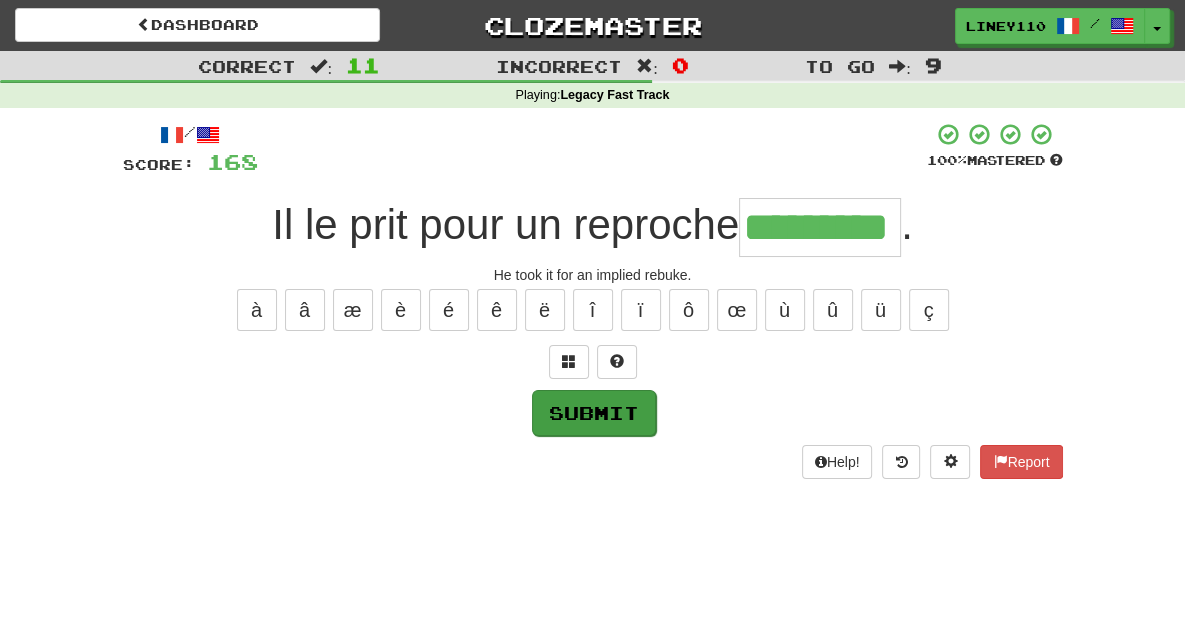 type on "*********" 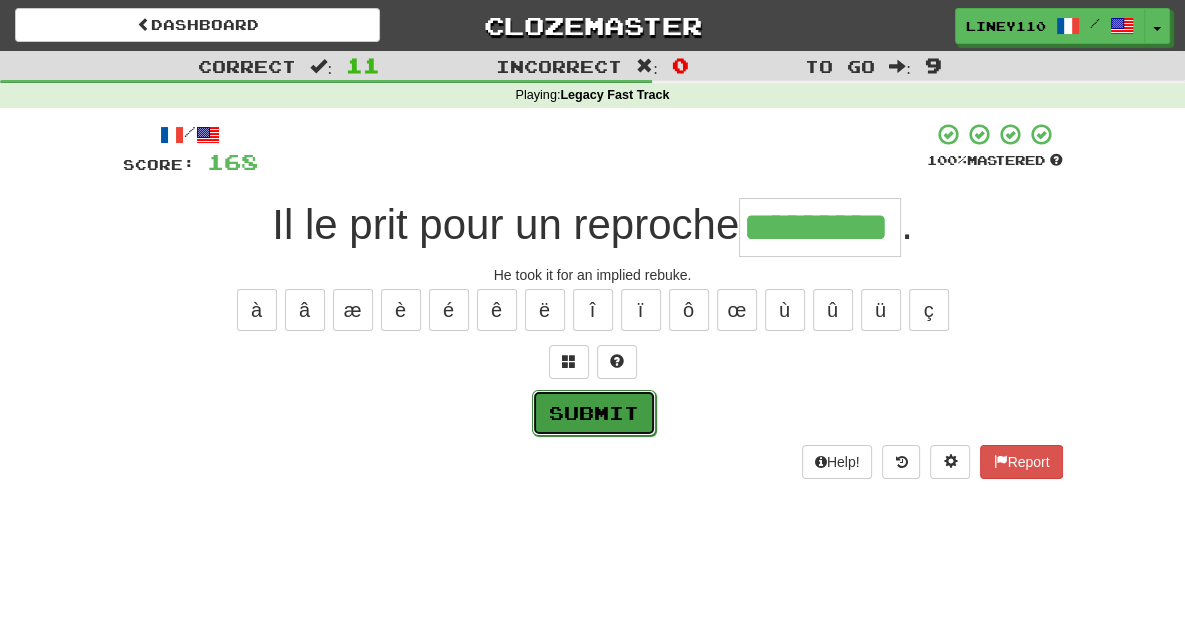click on "Submit" at bounding box center (594, 413) 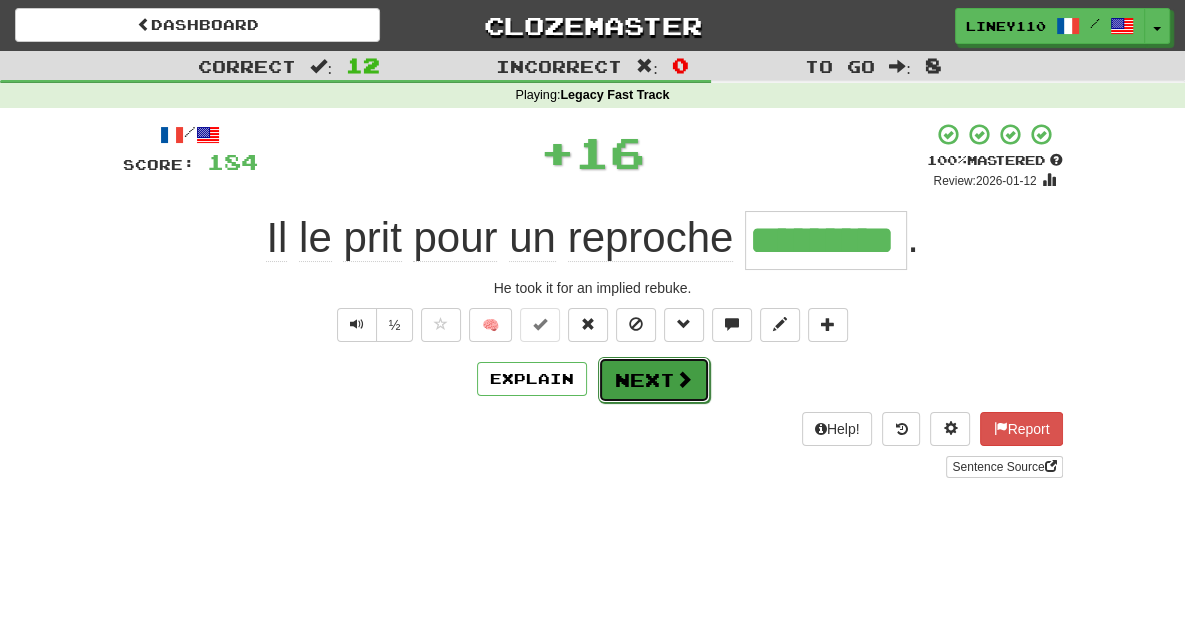 click on "Next" at bounding box center [654, 380] 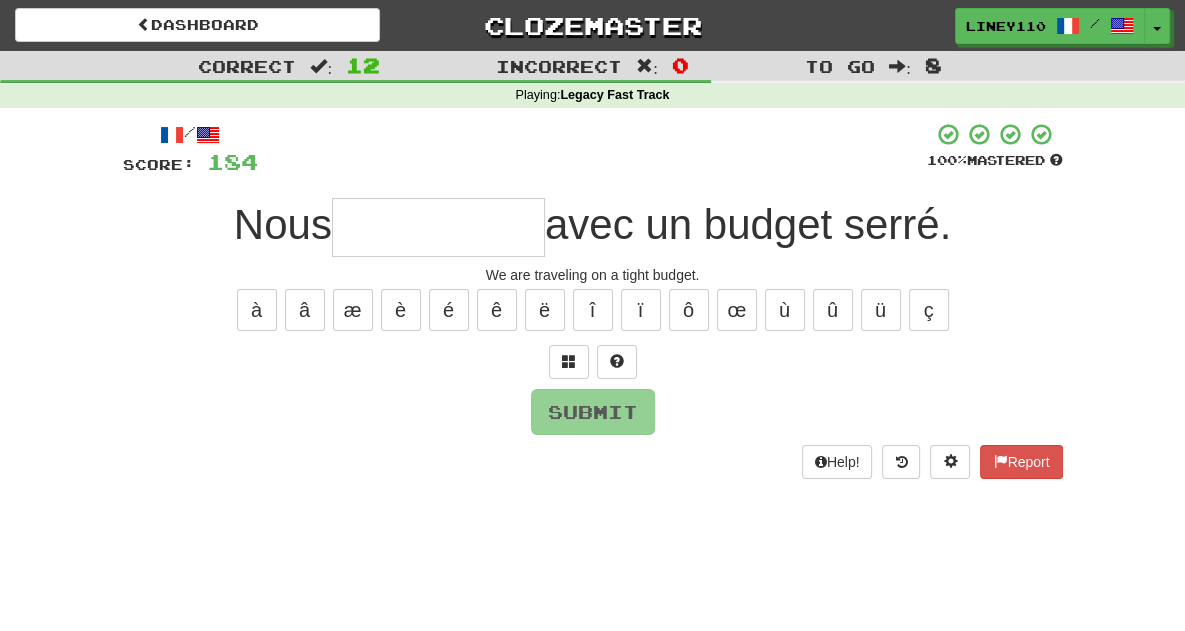 click at bounding box center (438, 227) 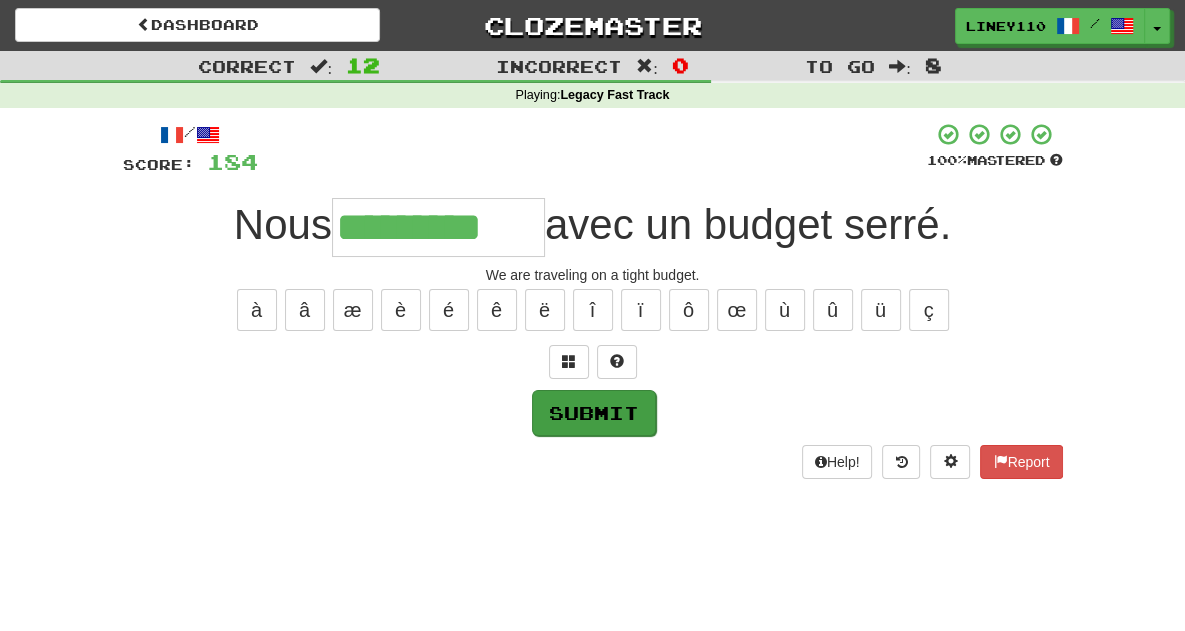 type on "*********" 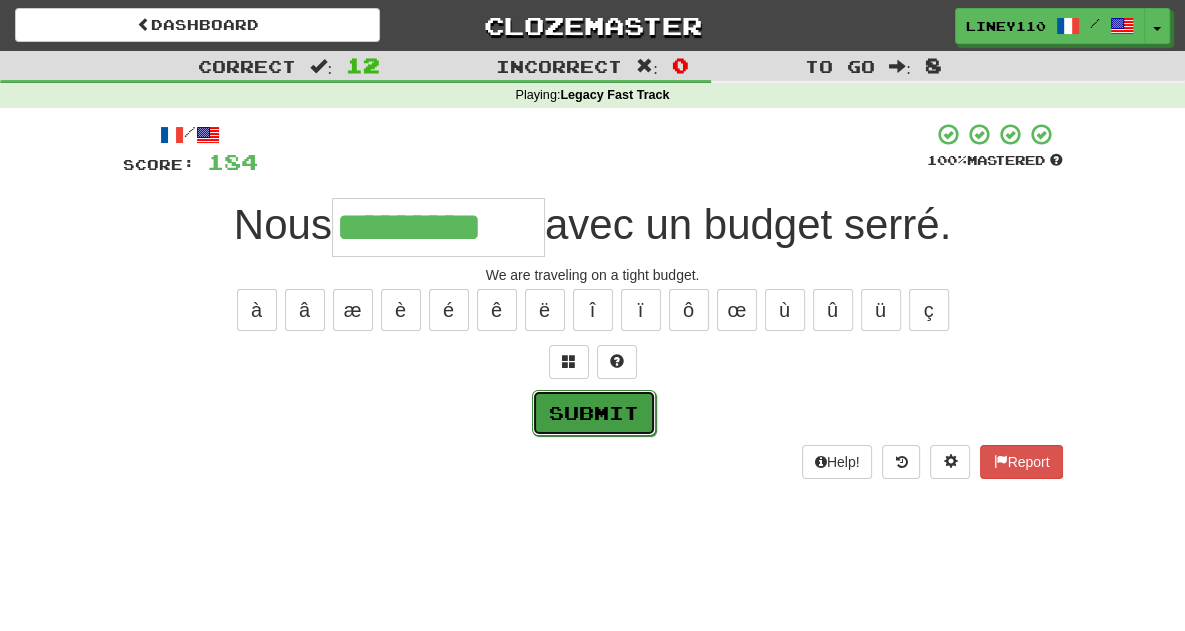 click on "Submit" at bounding box center (594, 413) 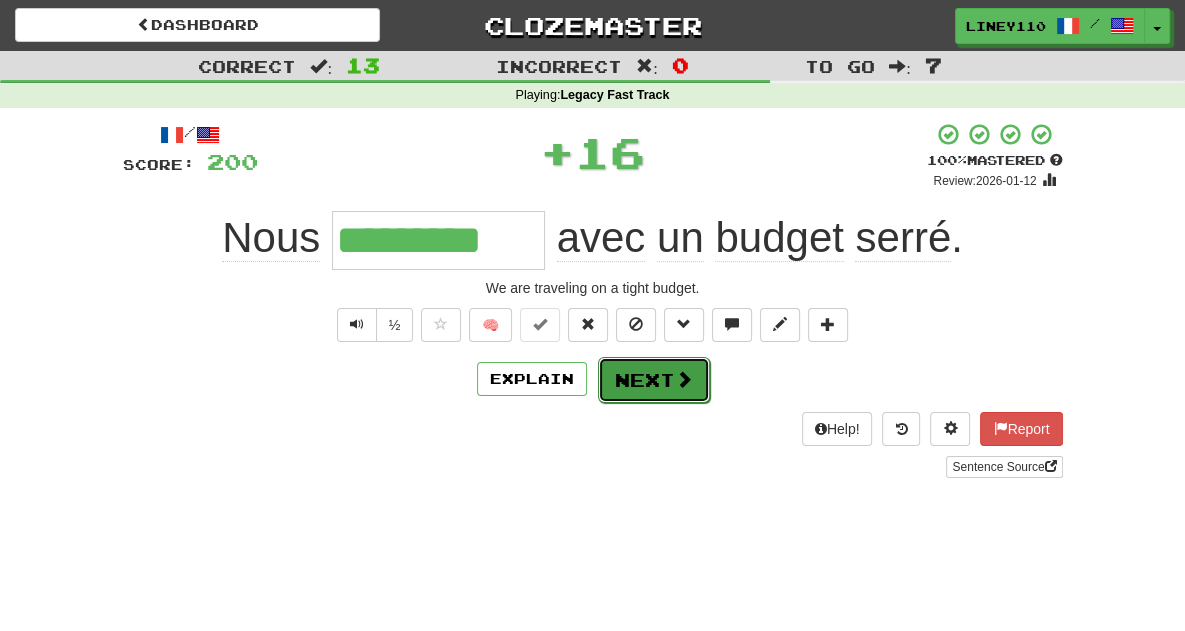 click on "Next" at bounding box center (654, 380) 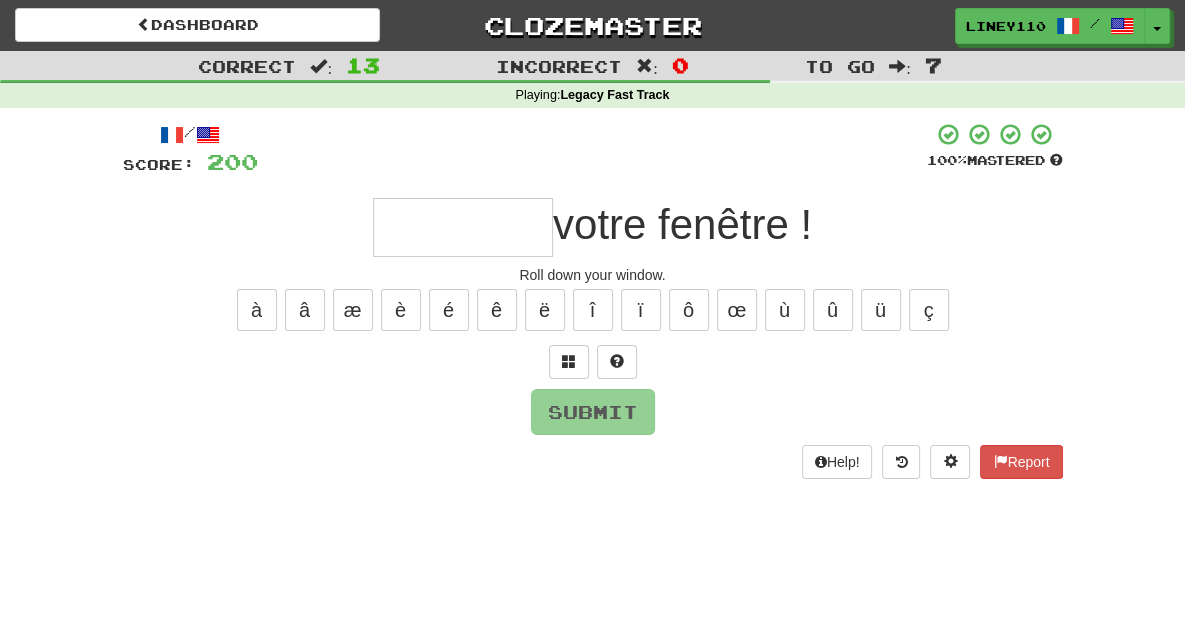 click at bounding box center (463, 227) 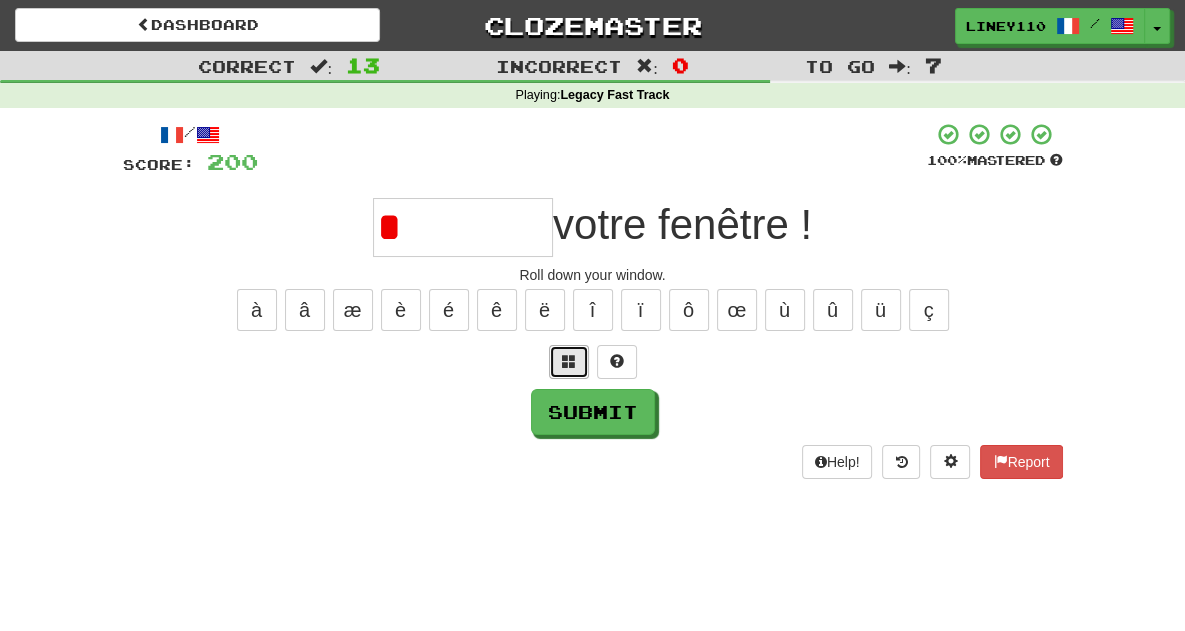 click at bounding box center [569, 362] 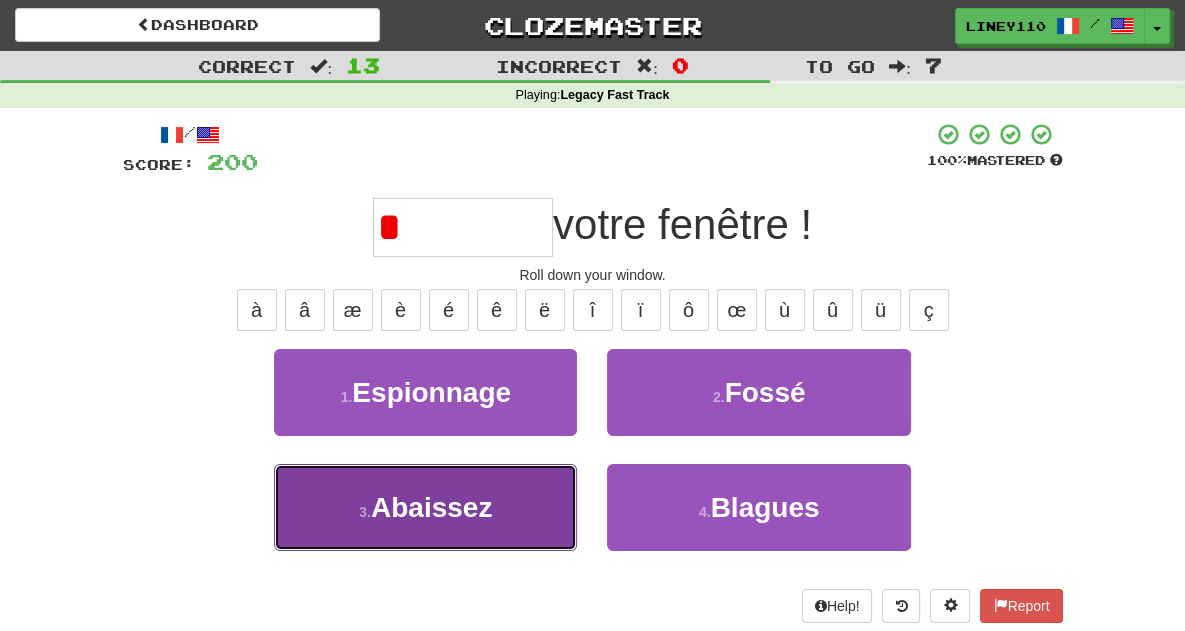 click on "Abaissez" at bounding box center [431, 507] 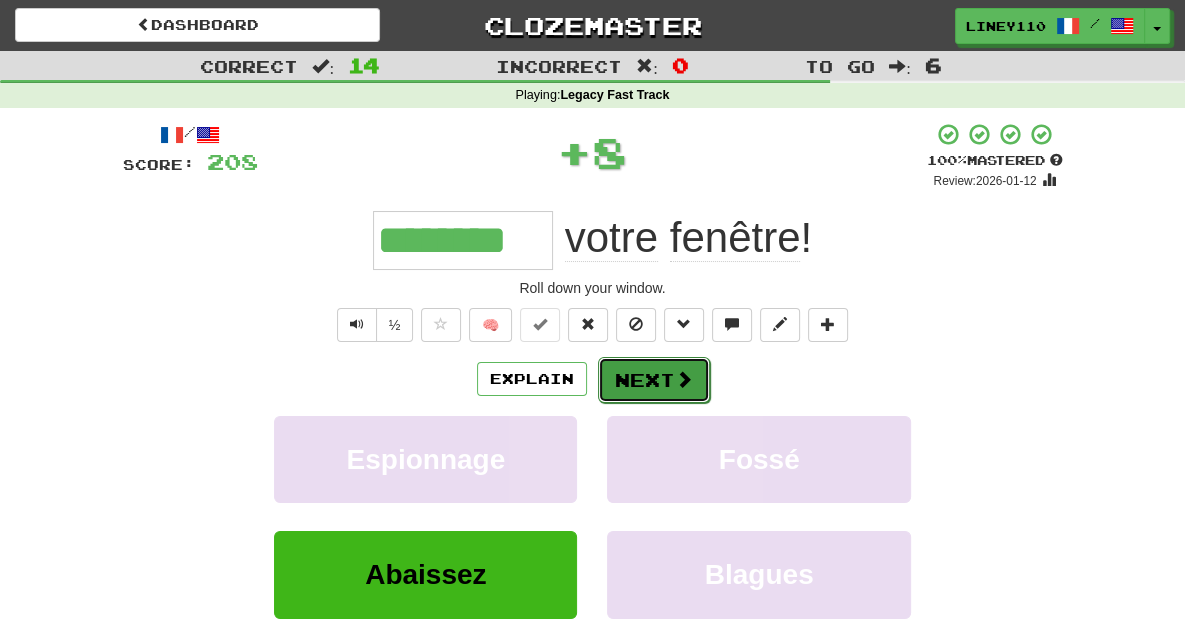 click on "Next" at bounding box center (654, 380) 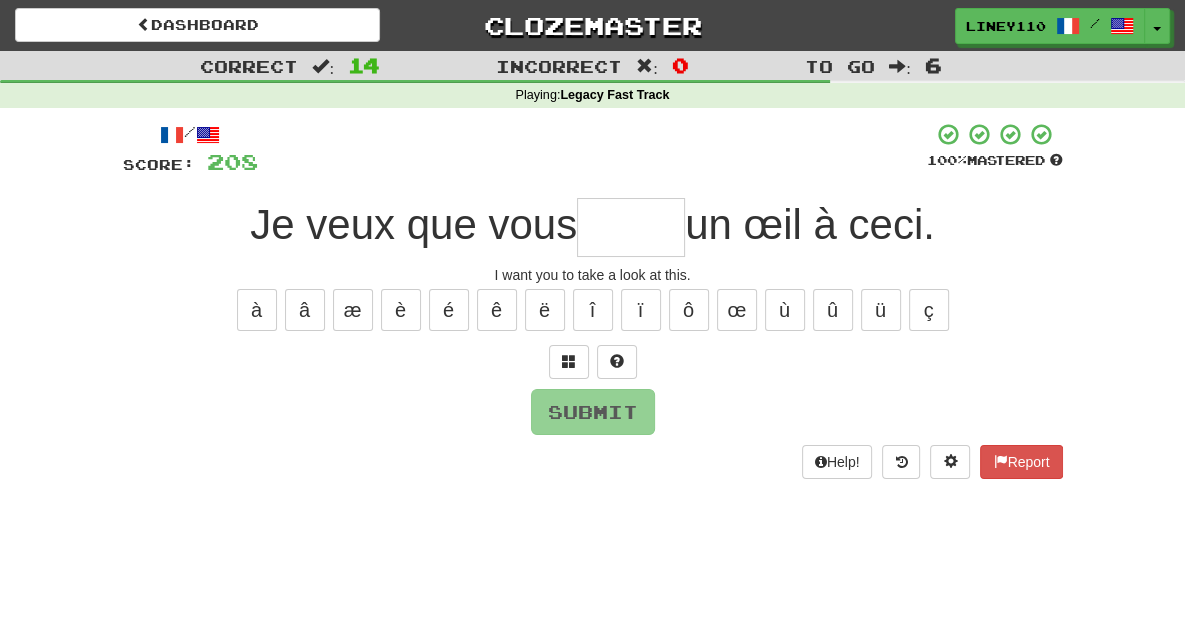 click at bounding box center (631, 227) 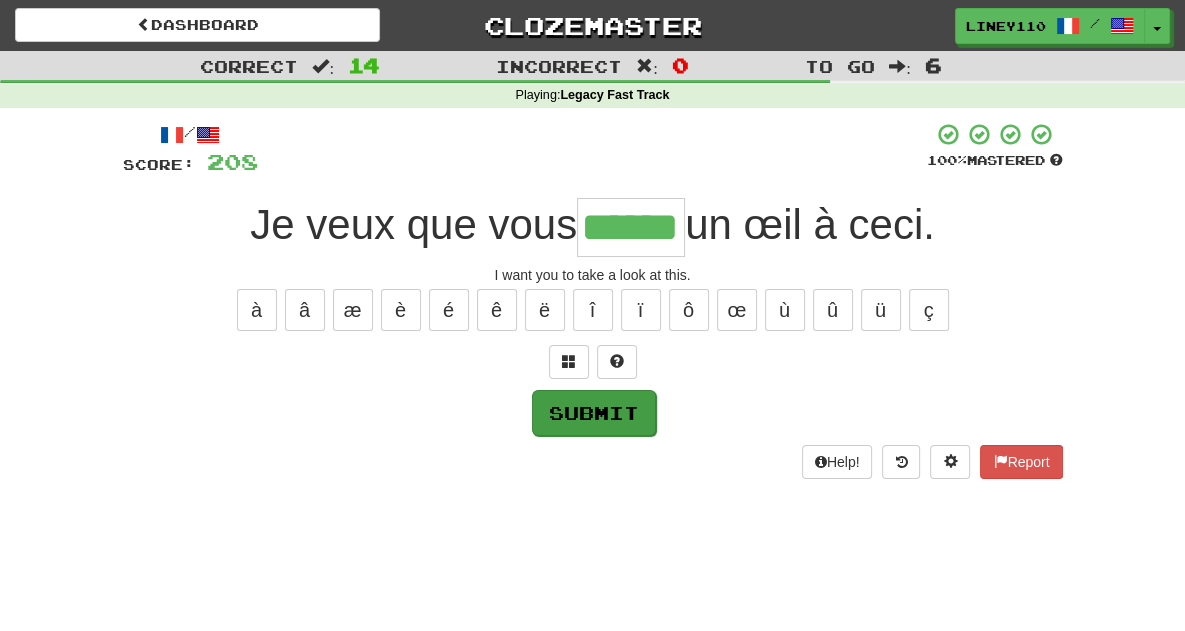 type on "******" 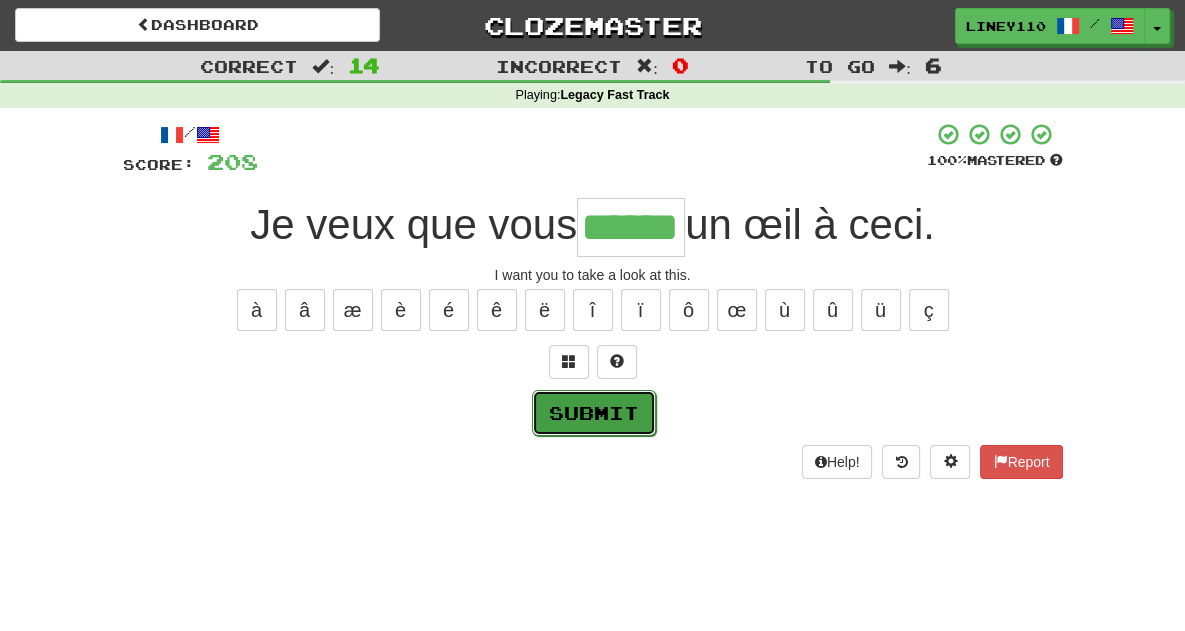 click on "Submit" at bounding box center (594, 413) 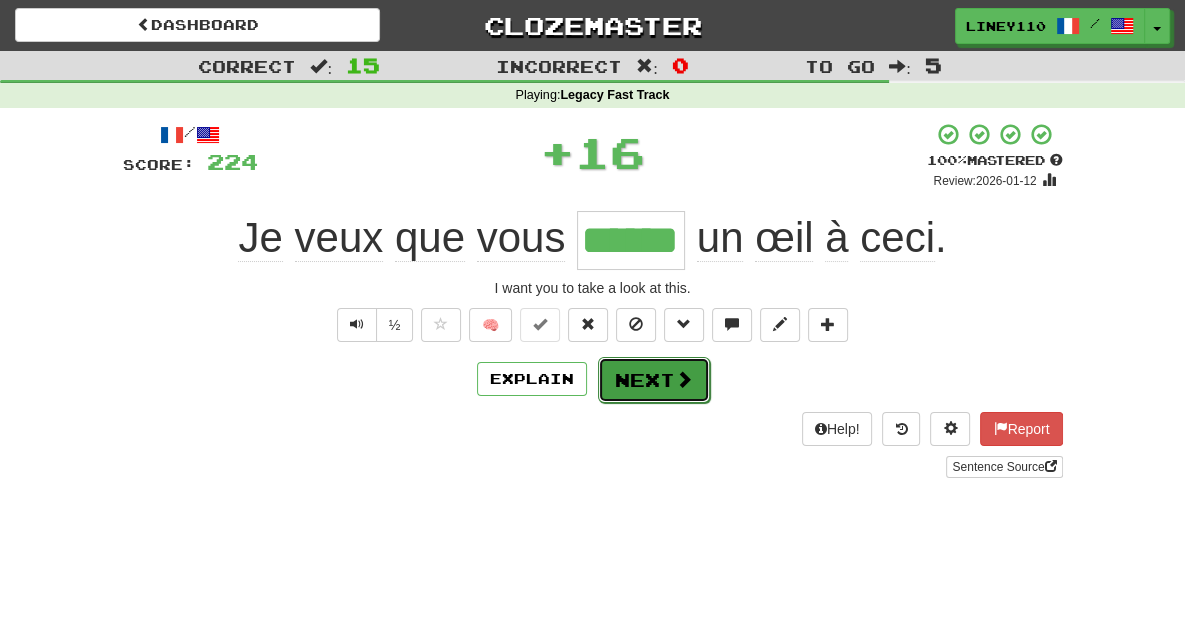 click on "Next" at bounding box center [654, 380] 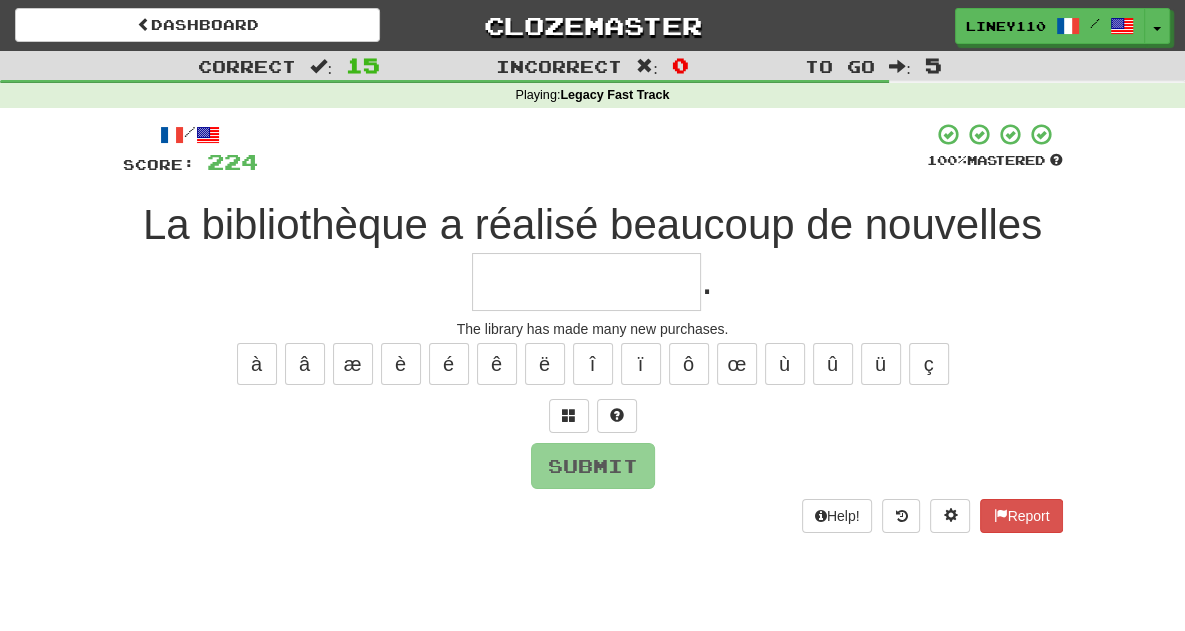 click at bounding box center (586, 282) 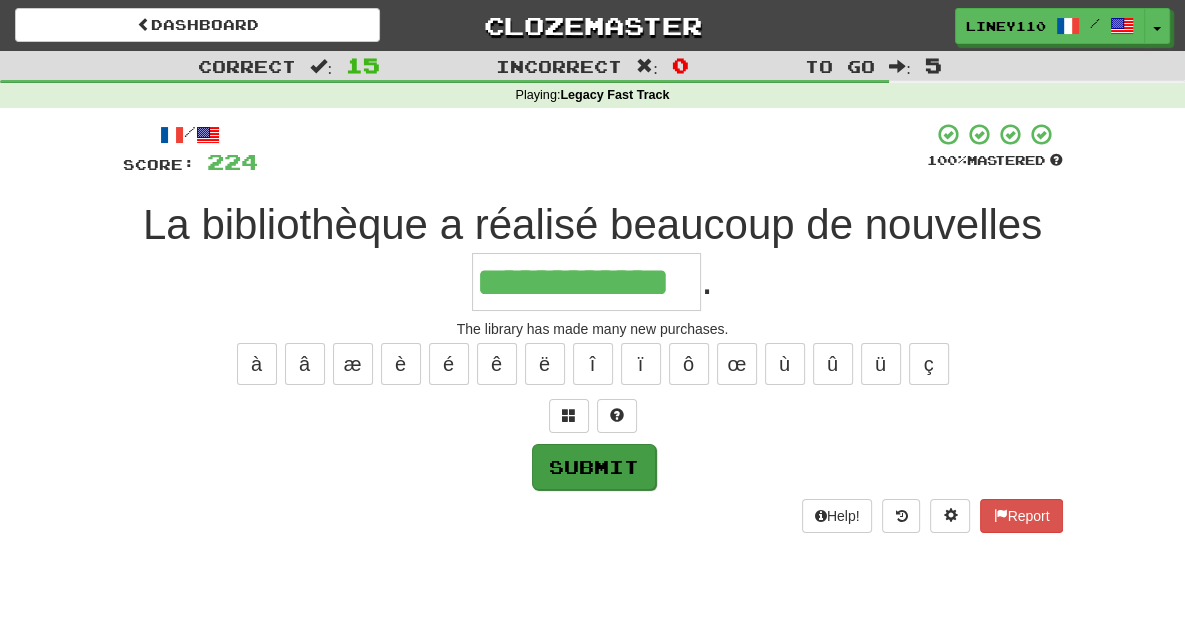 type on "**********" 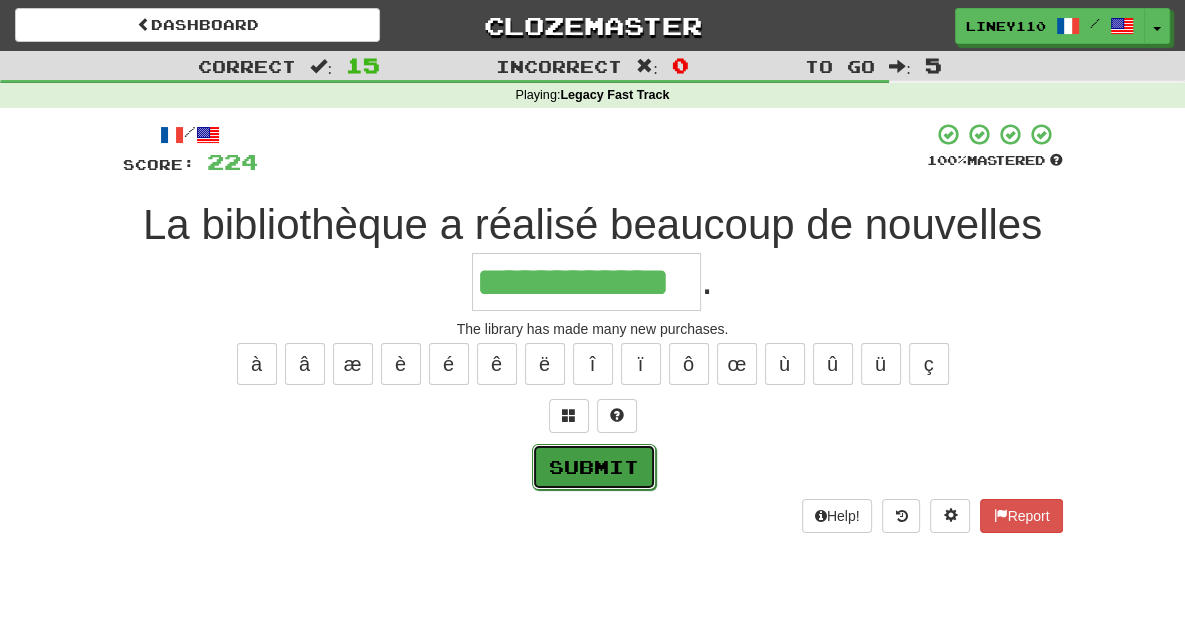 click on "Submit" at bounding box center [594, 467] 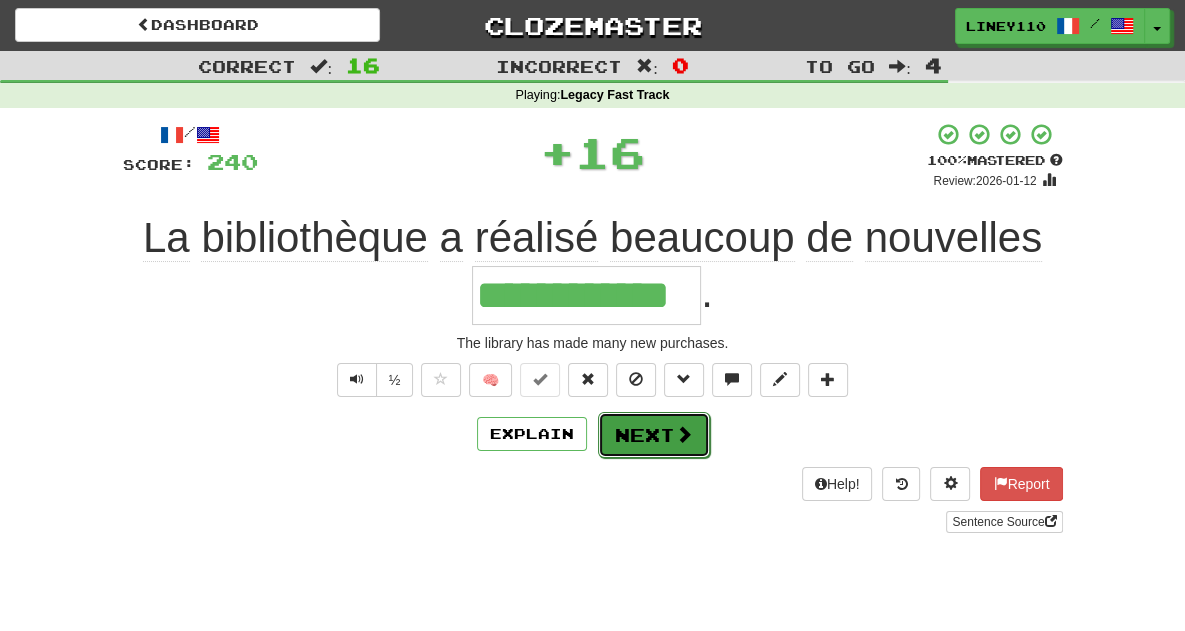 click at bounding box center [684, 434] 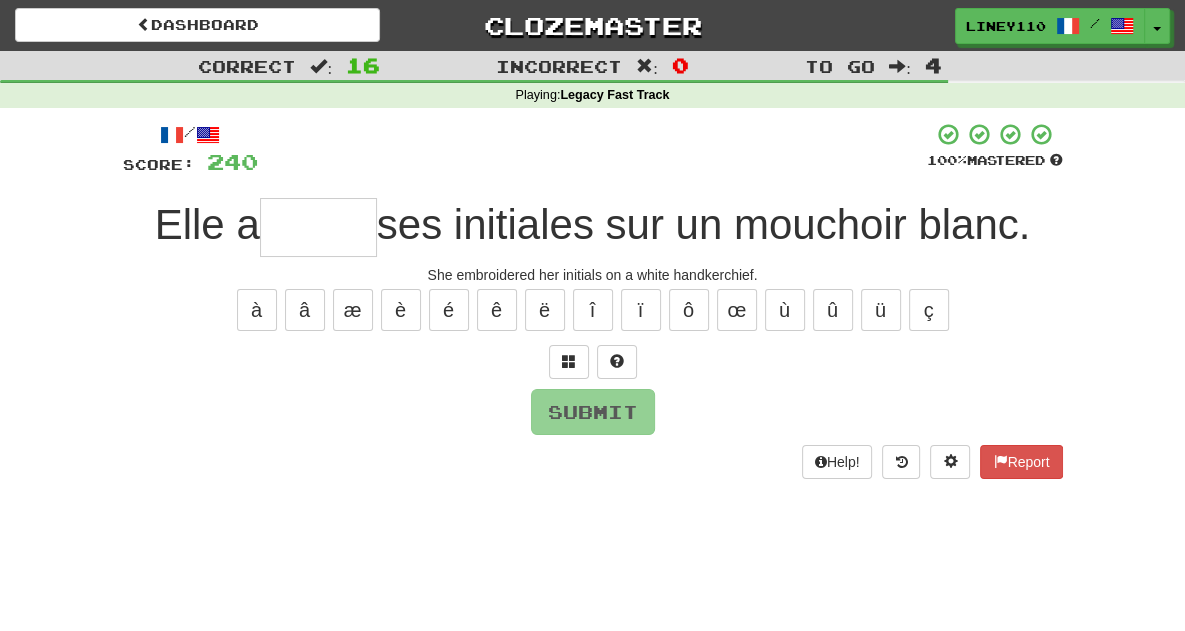 click at bounding box center (318, 227) 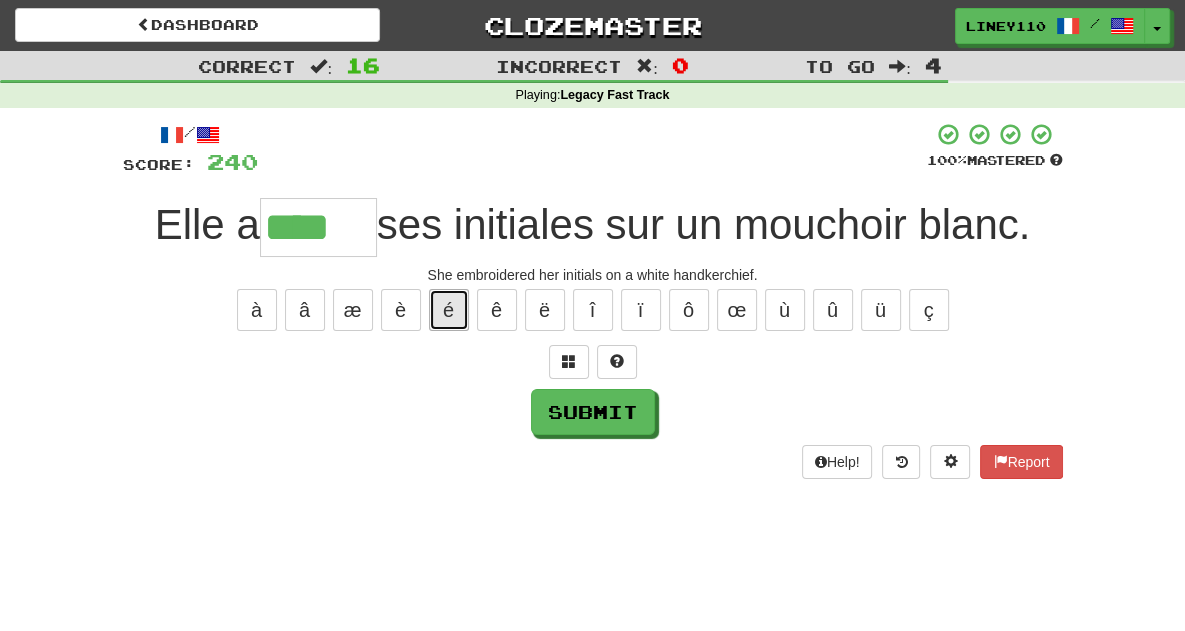 click on "é" at bounding box center (449, 310) 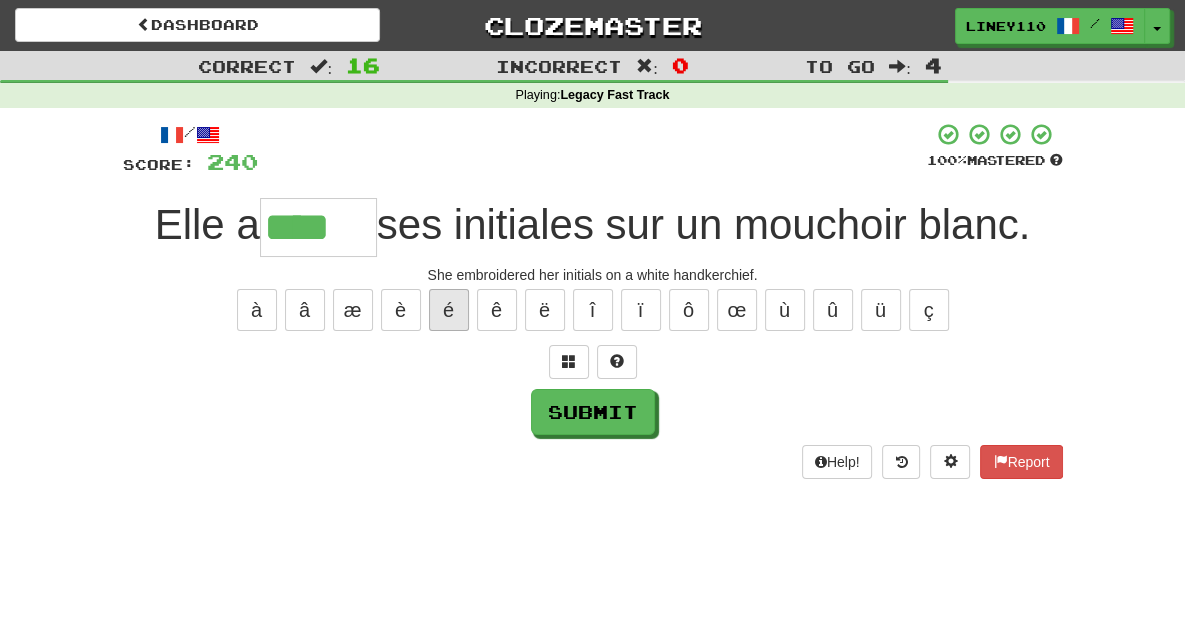 type on "*****" 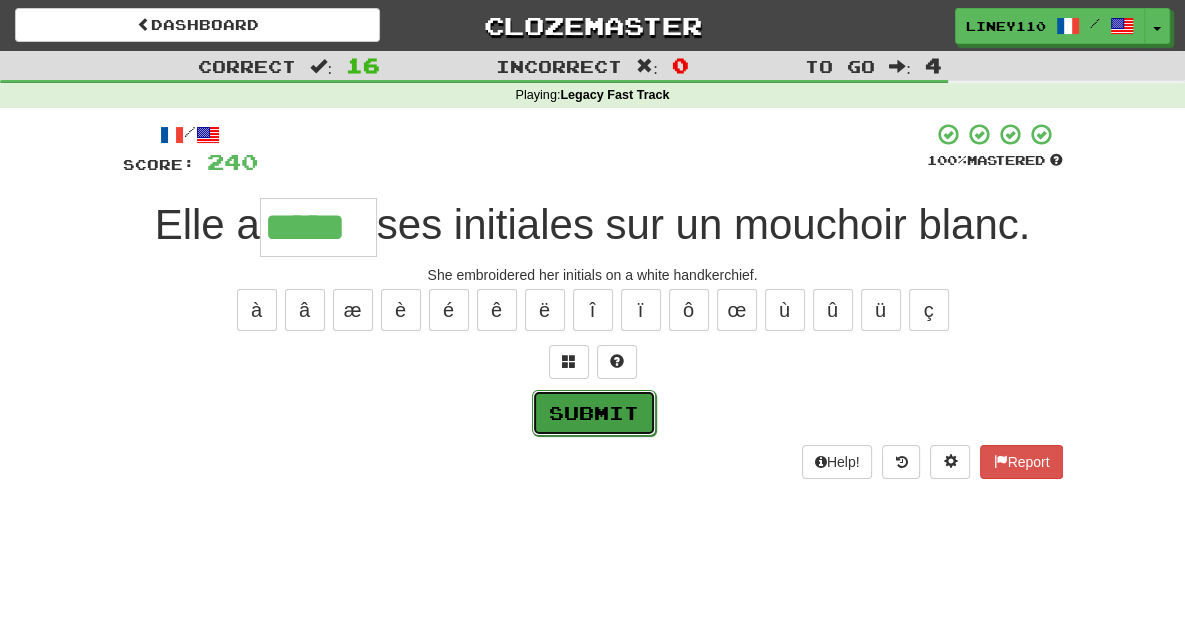 click on "Submit" at bounding box center [594, 413] 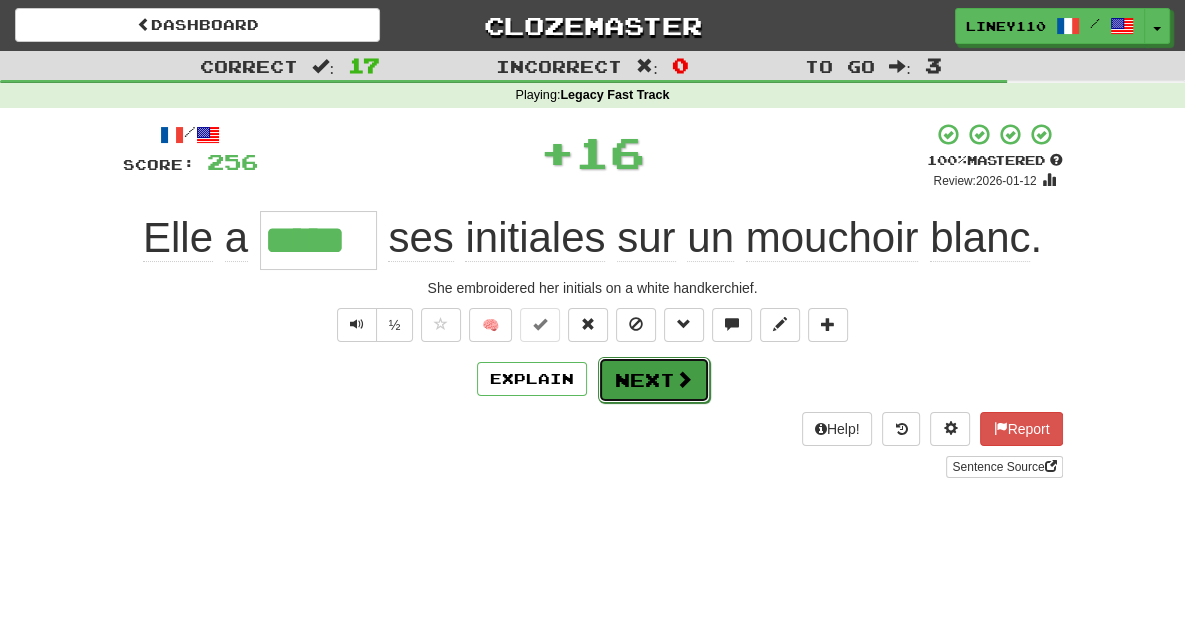 click on "Next" at bounding box center (654, 380) 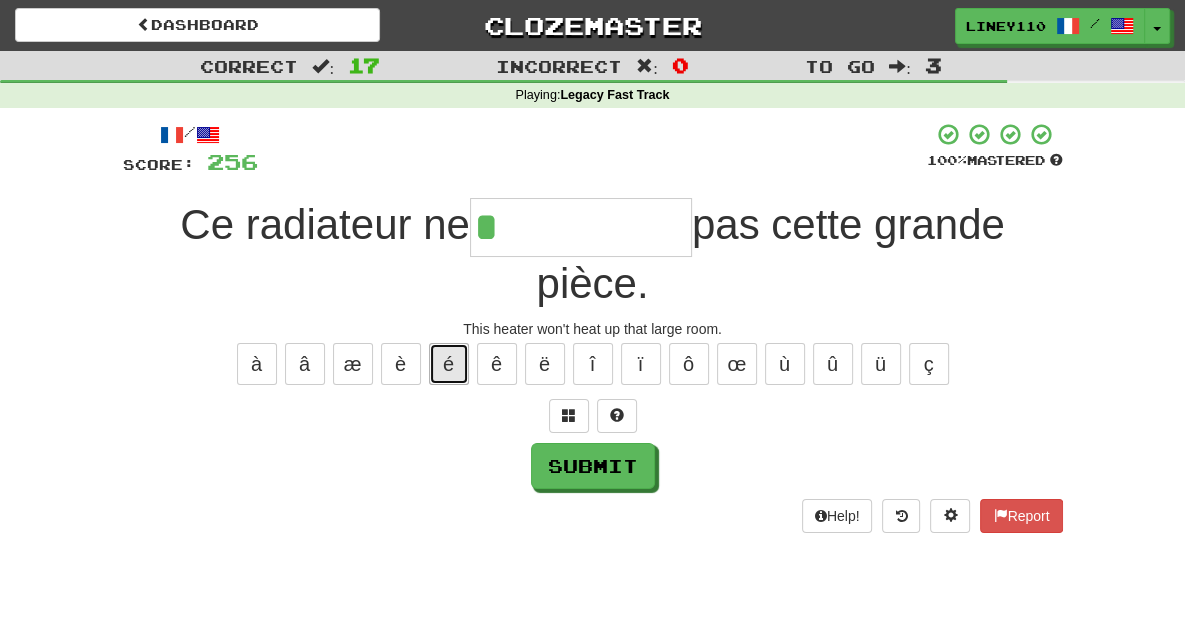 click on "é" at bounding box center [449, 364] 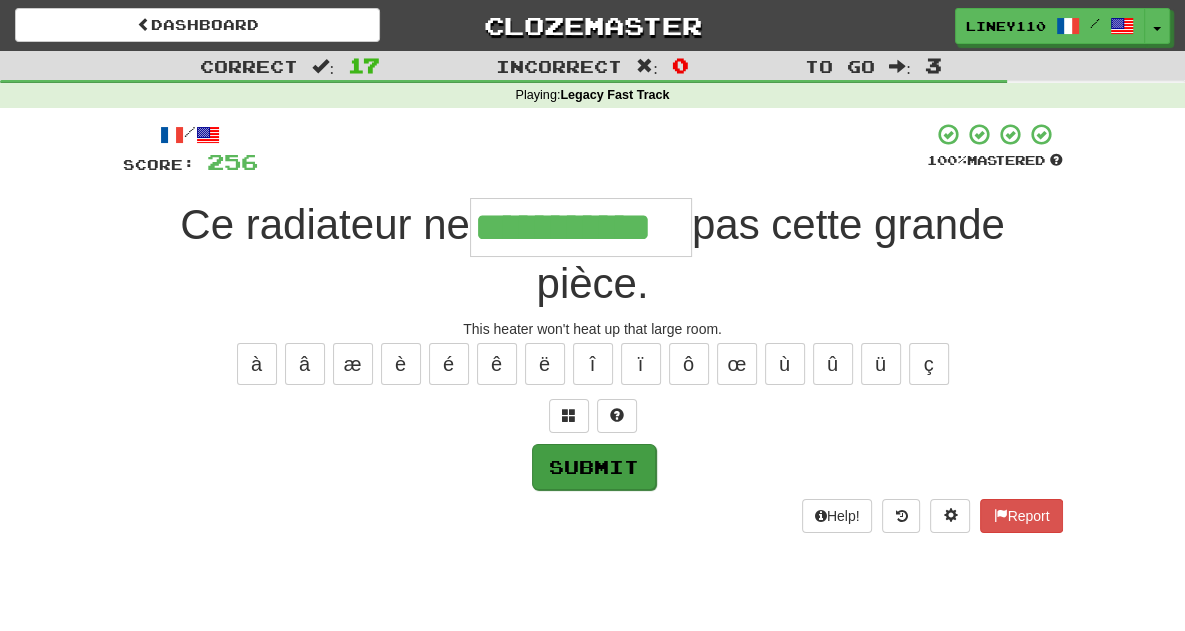 type on "**********" 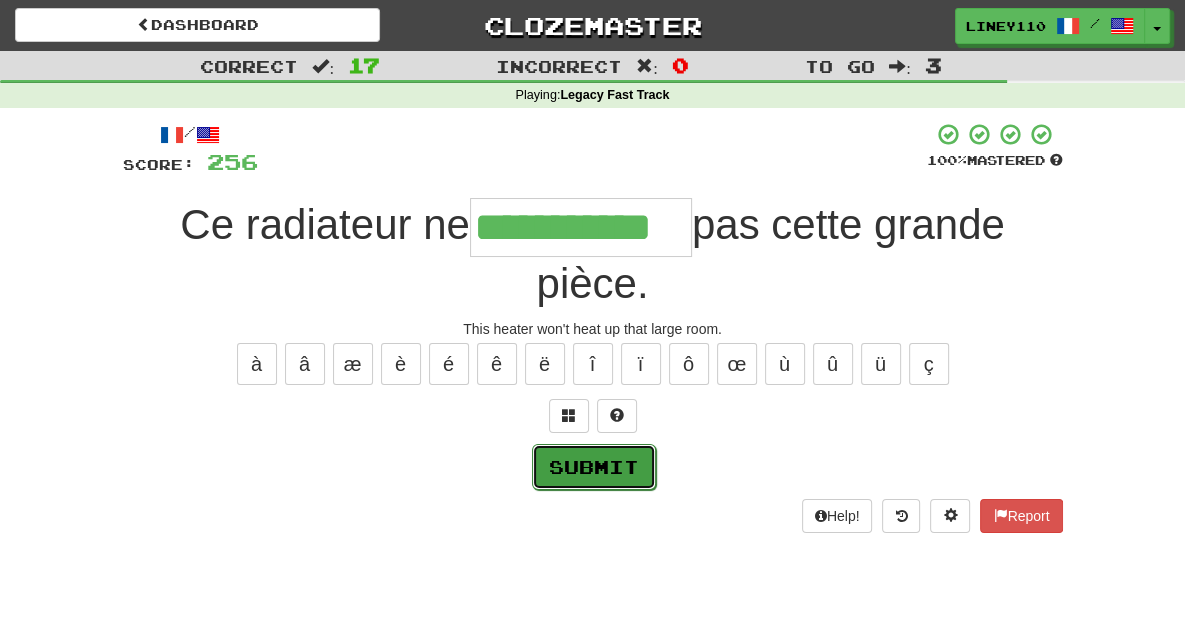 click on "Submit" at bounding box center (594, 467) 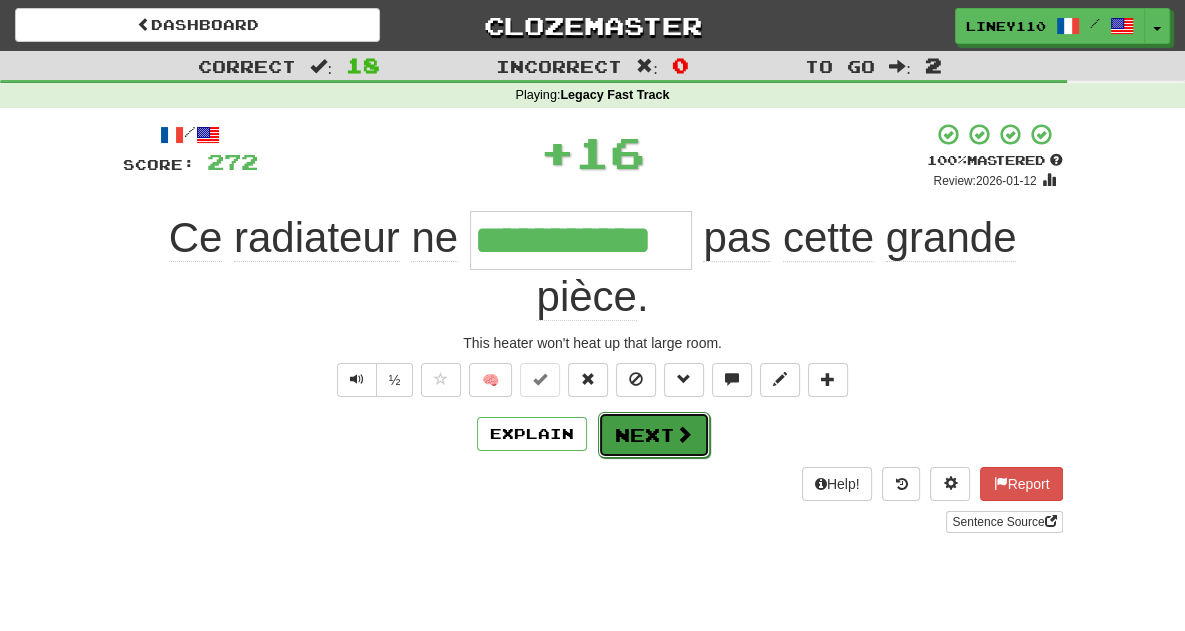 click on "Next" at bounding box center [654, 435] 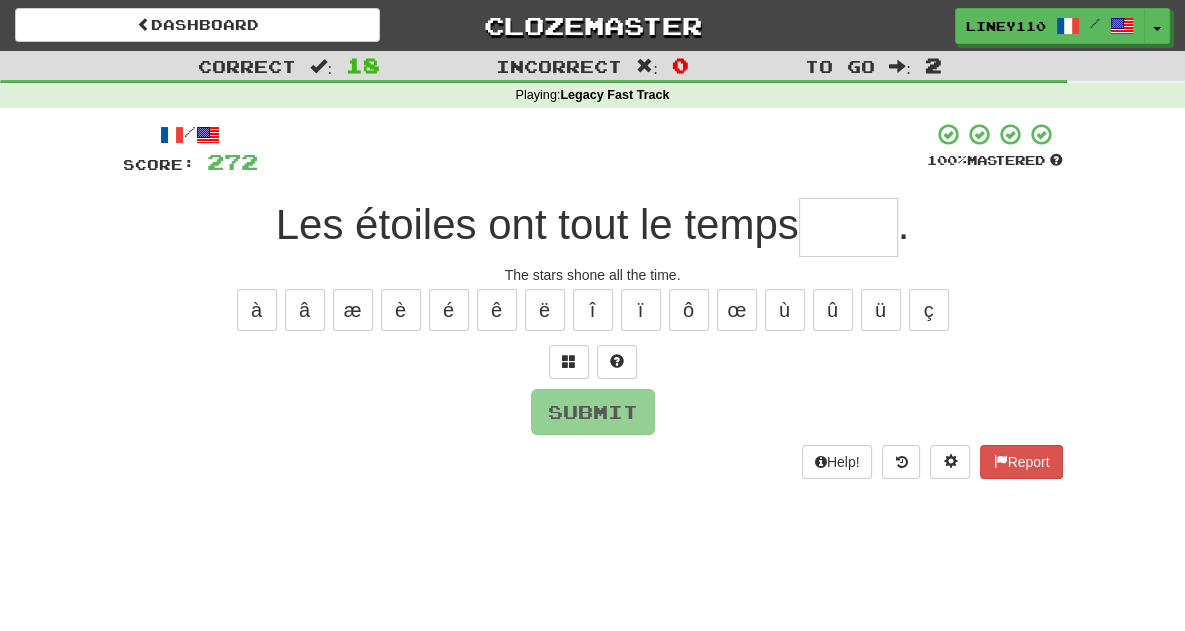 click at bounding box center (848, 227) 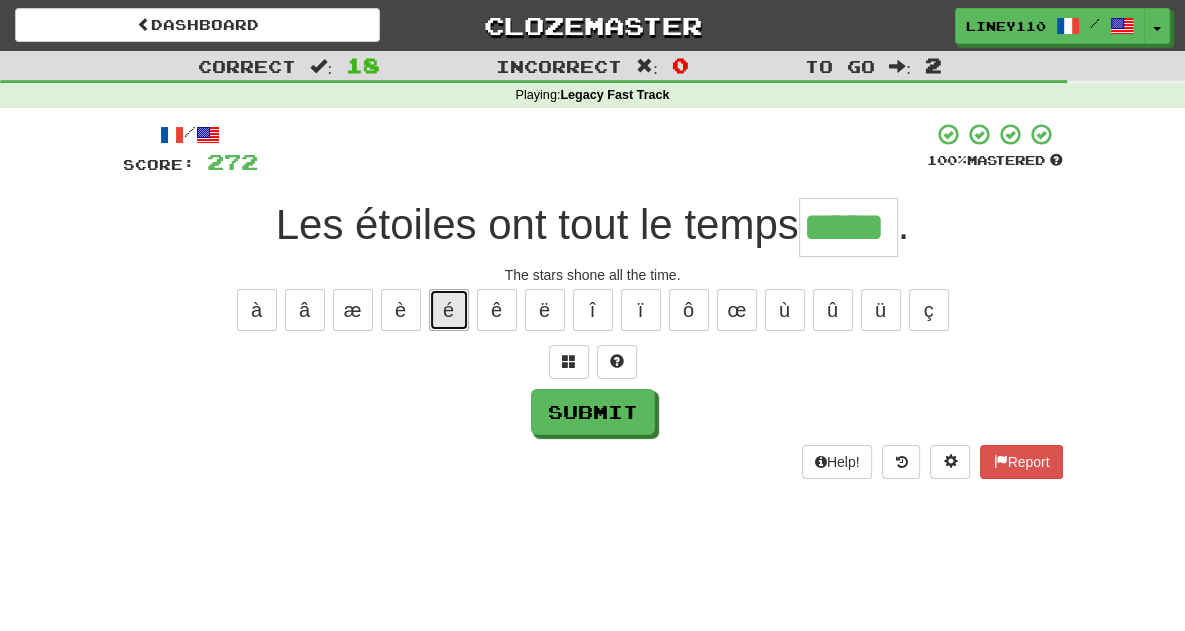 click on "é" at bounding box center (449, 310) 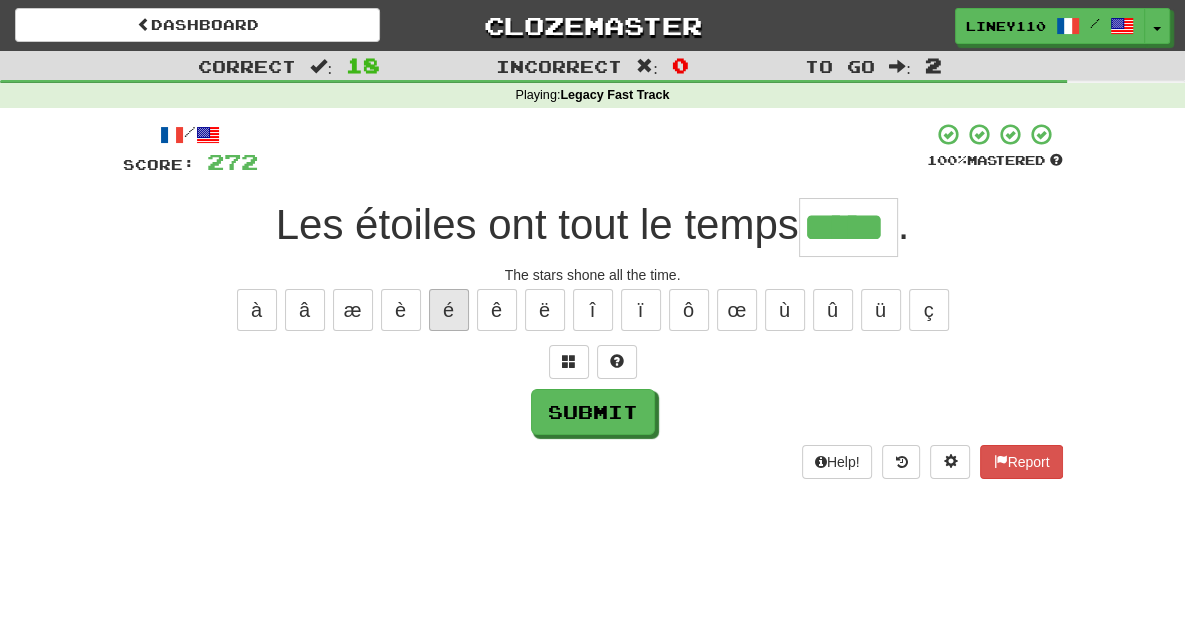 type on "******" 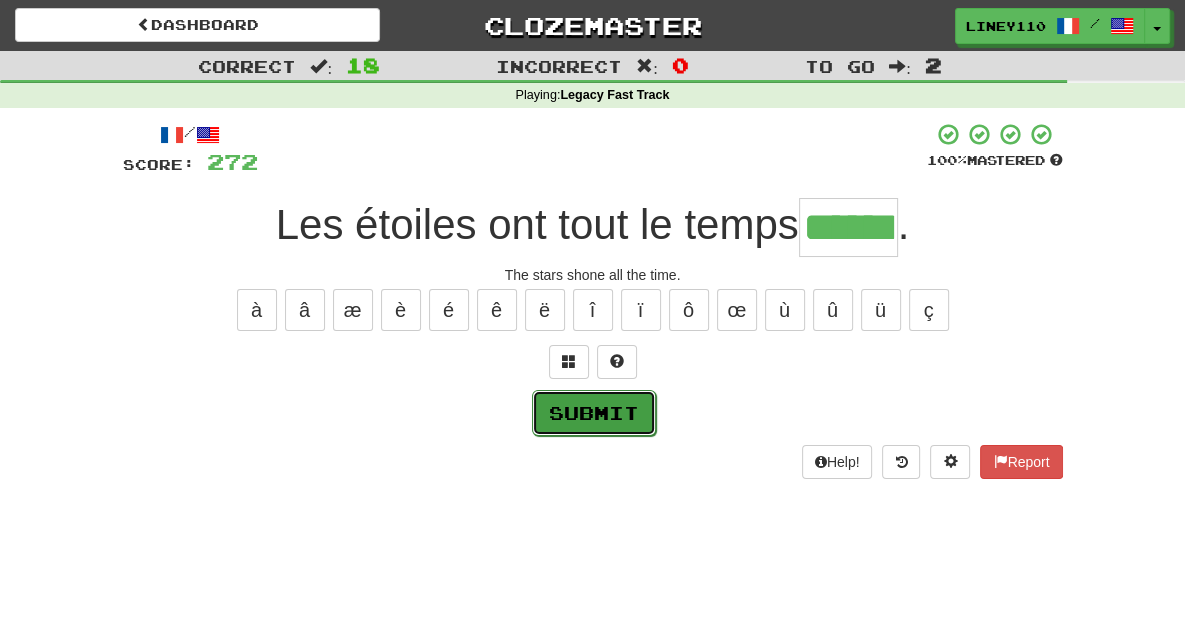 click on "Submit" at bounding box center [594, 413] 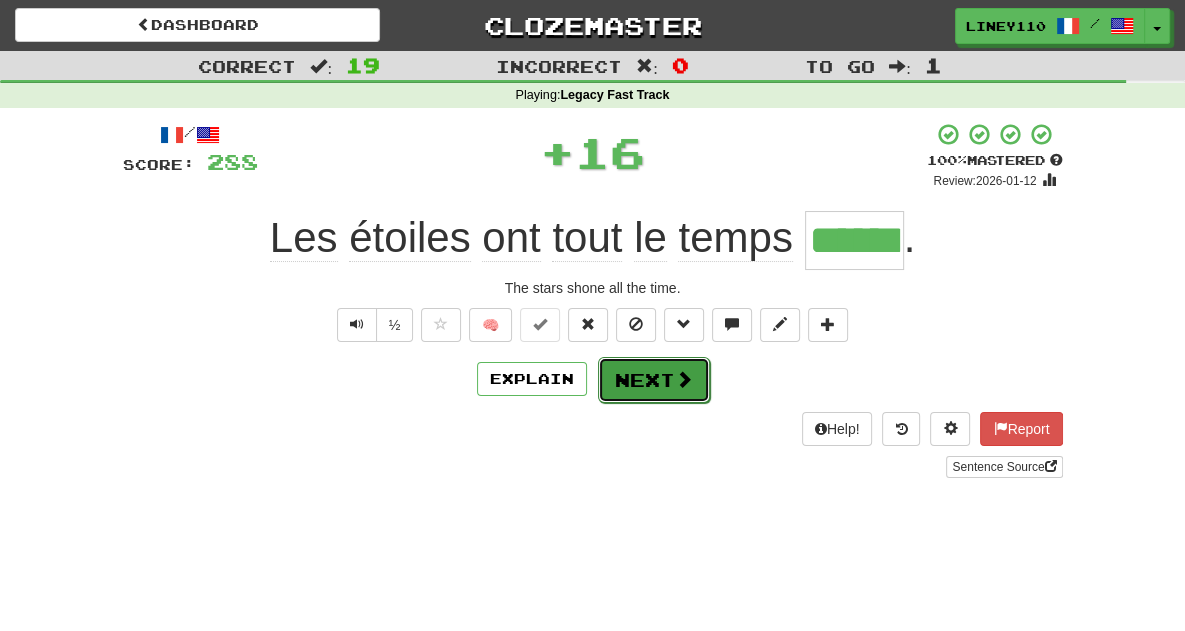 click at bounding box center (684, 379) 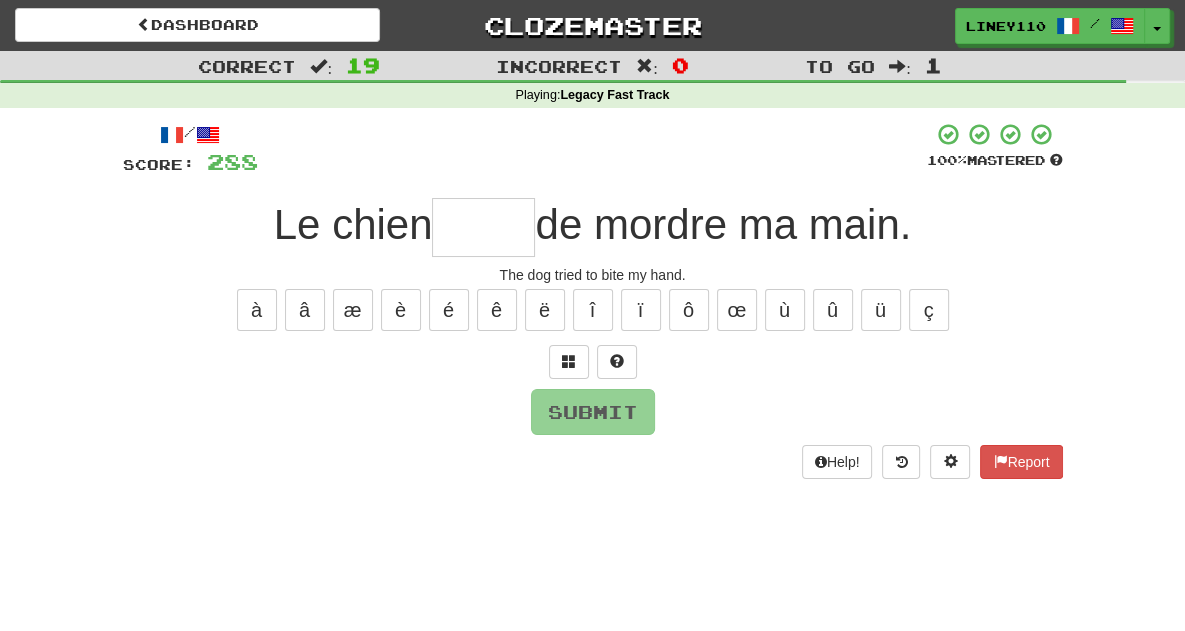 click at bounding box center (483, 227) 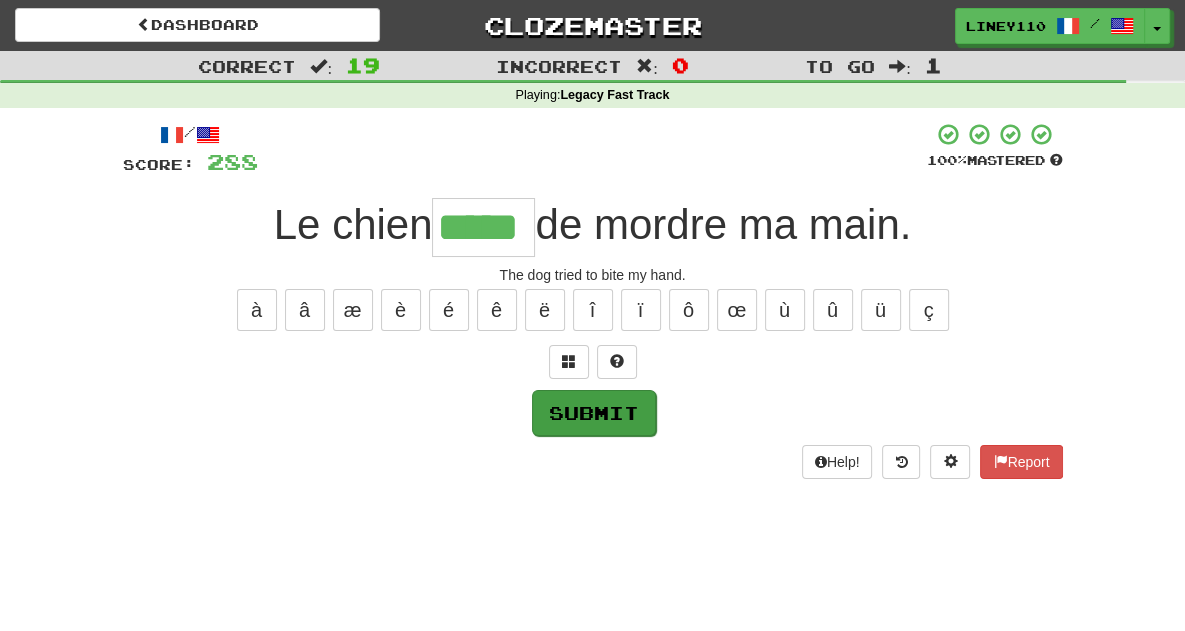 type on "*****" 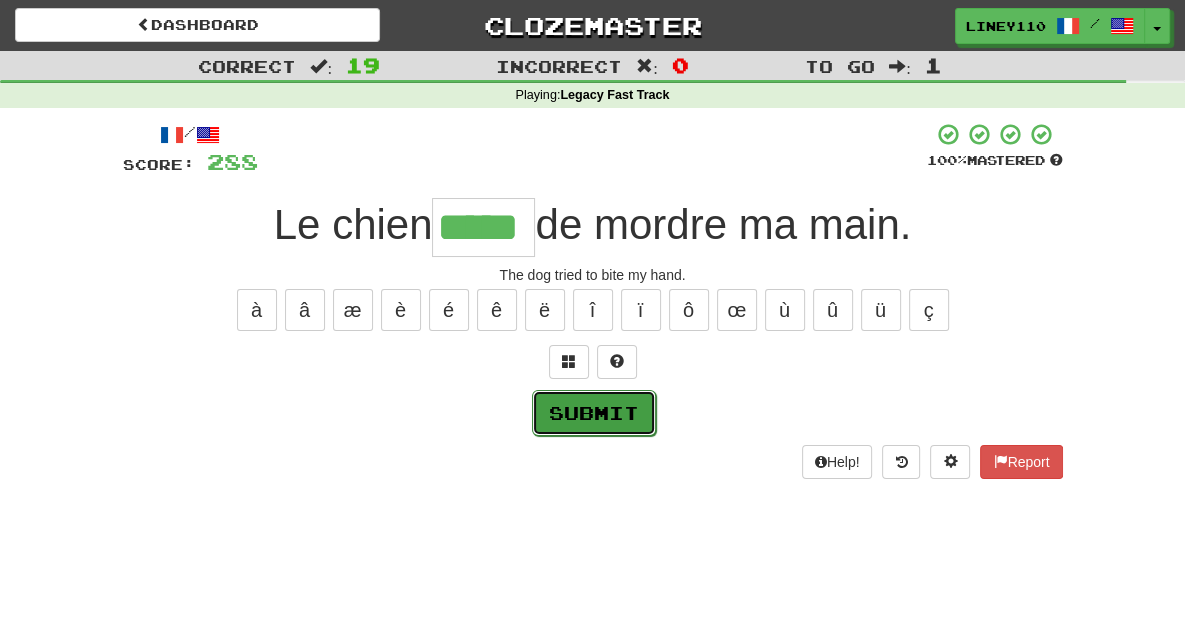 click on "Submit" at bounding box center (594, 413) 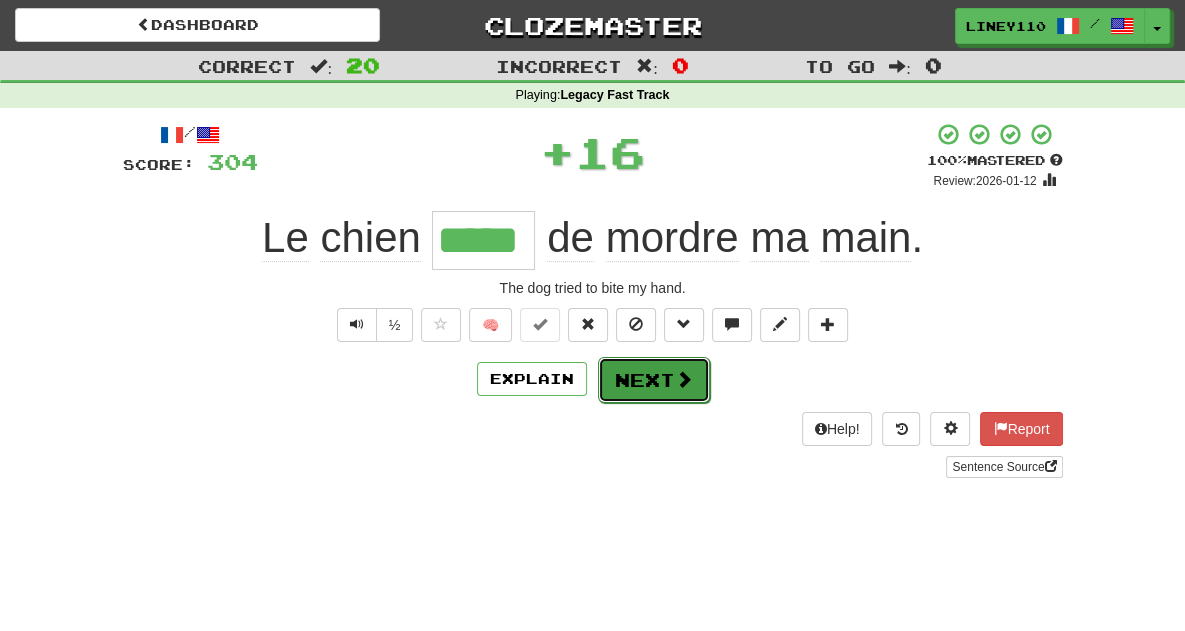 click at bounding box center (684, 379) 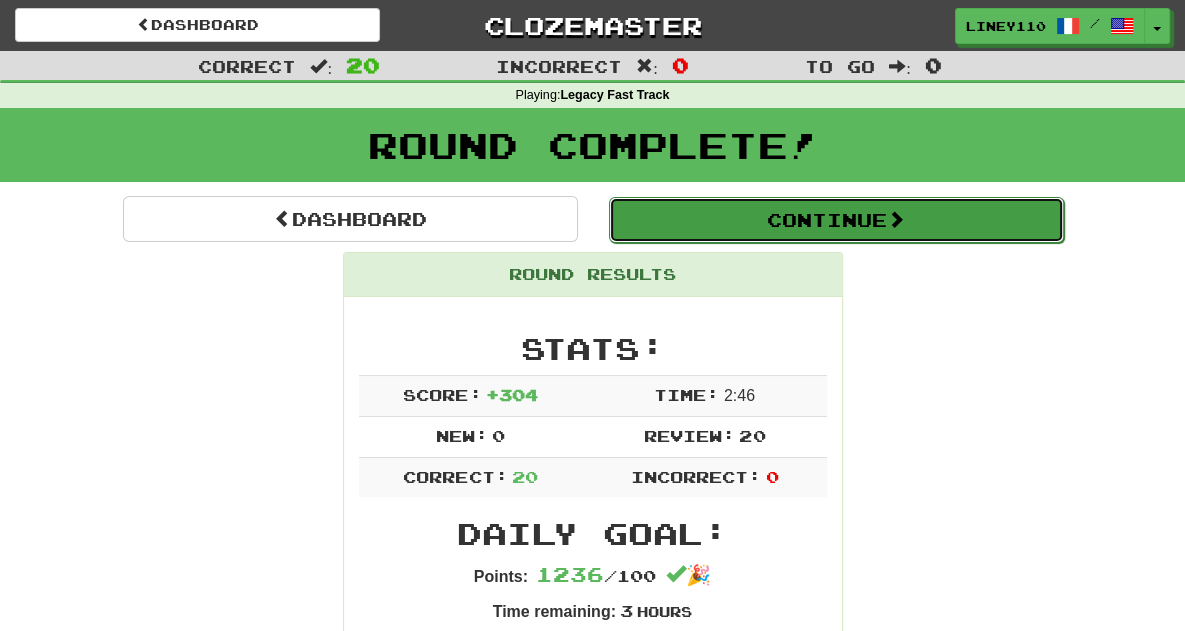 click on "Continue" at bounding box center (836, 220) 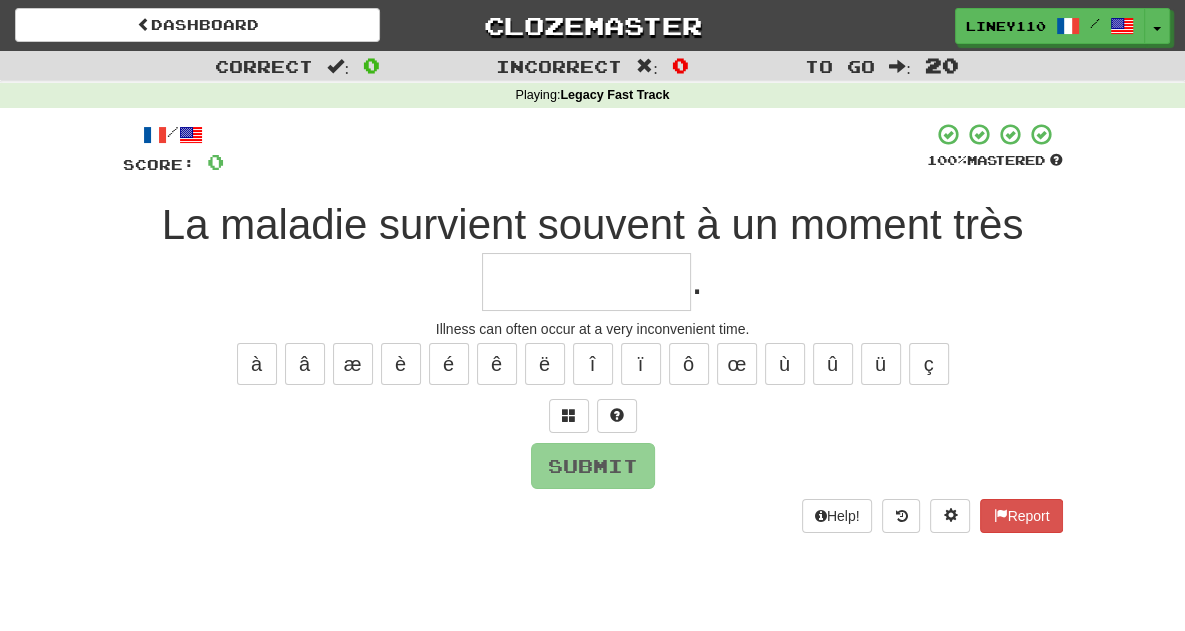 click at bounding box center [586, 282] 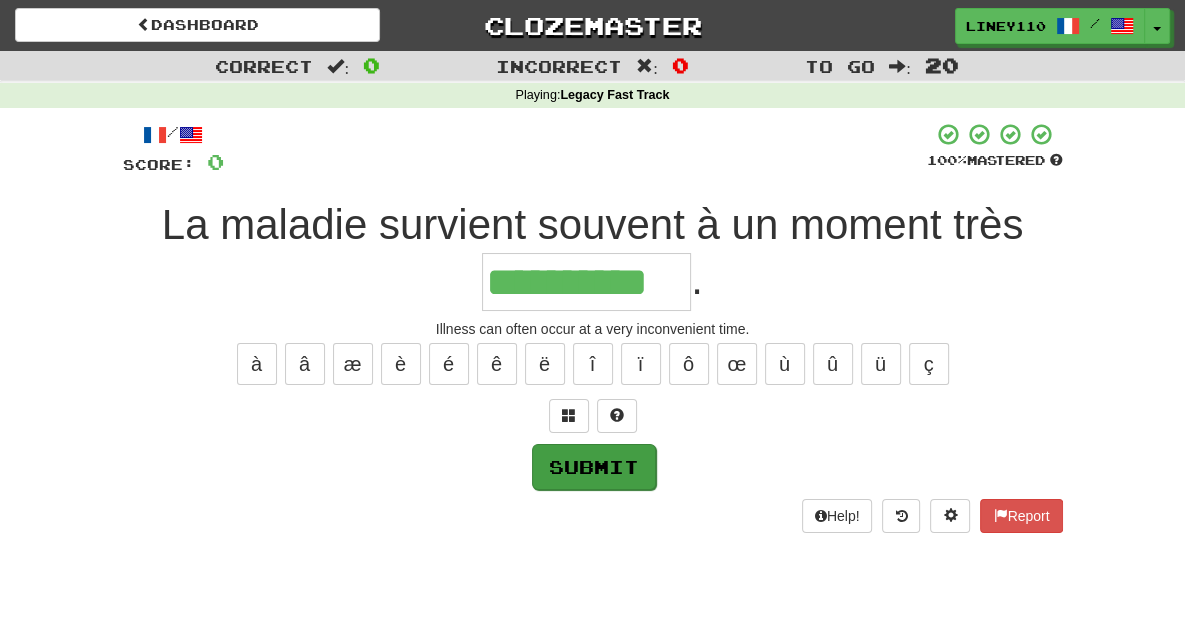 type on "**********" 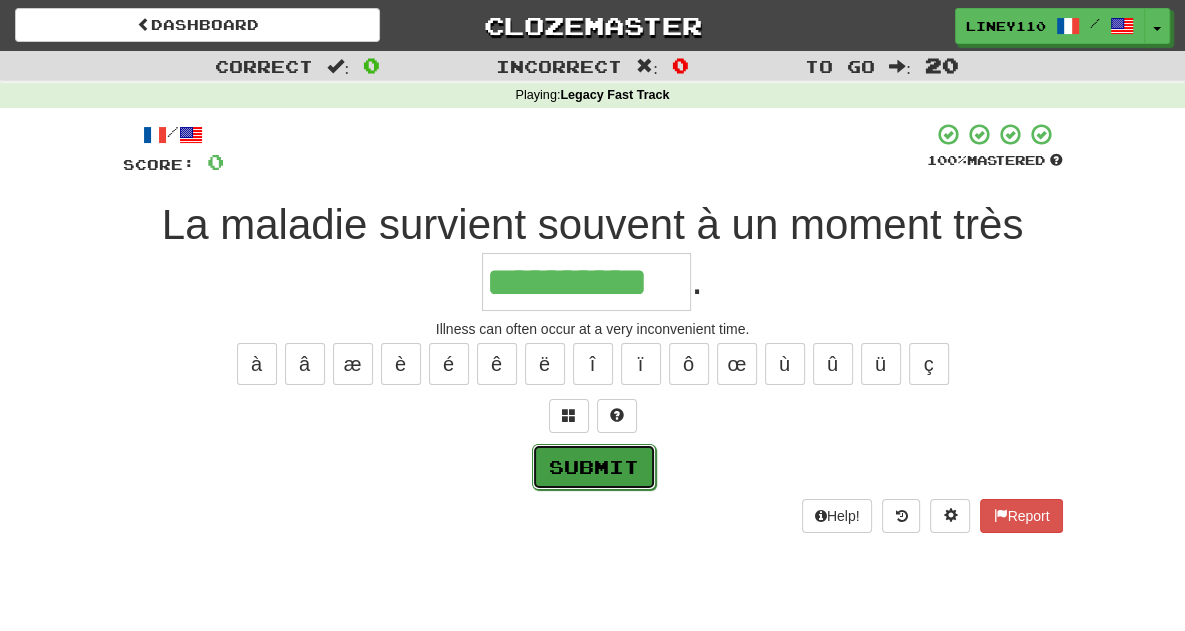 click on "Submit" at bounding box center (594, 467) 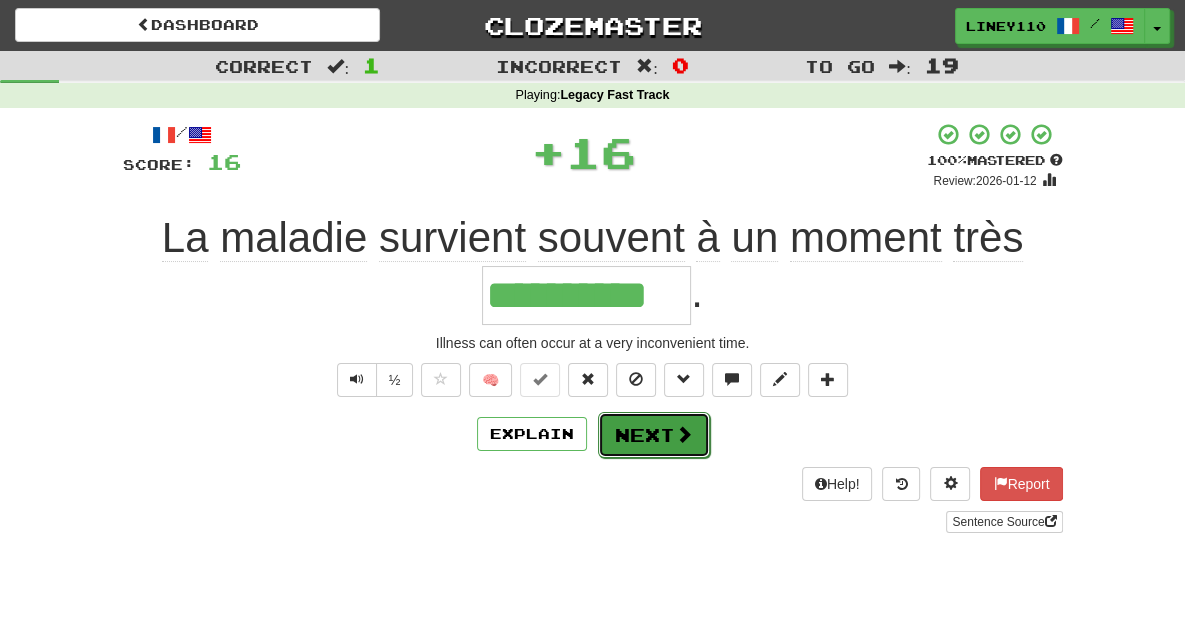 click on "Next" at bounding box center [654, 435] 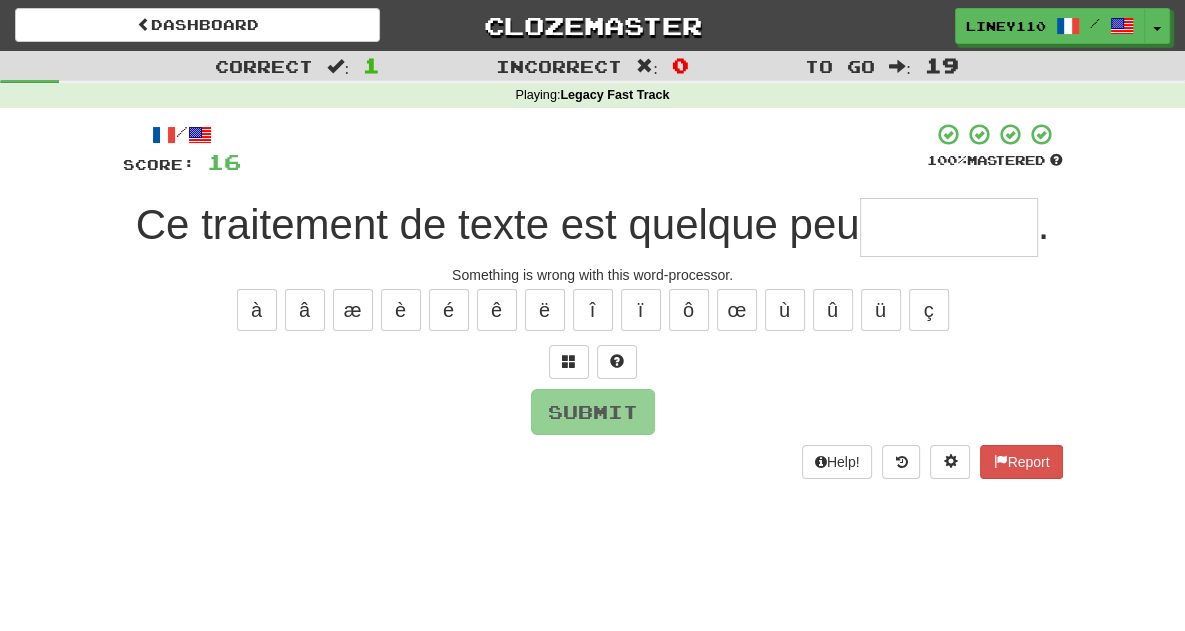 click at bounding box center (949, 227) 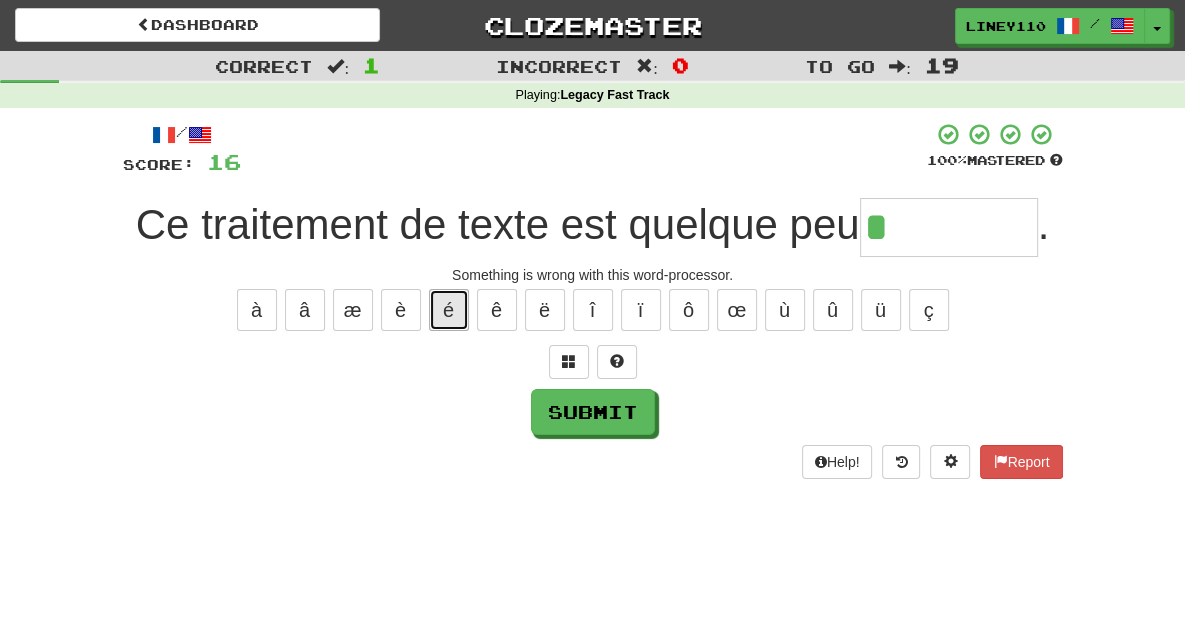 click on "é" at bounding box center (449, 310) 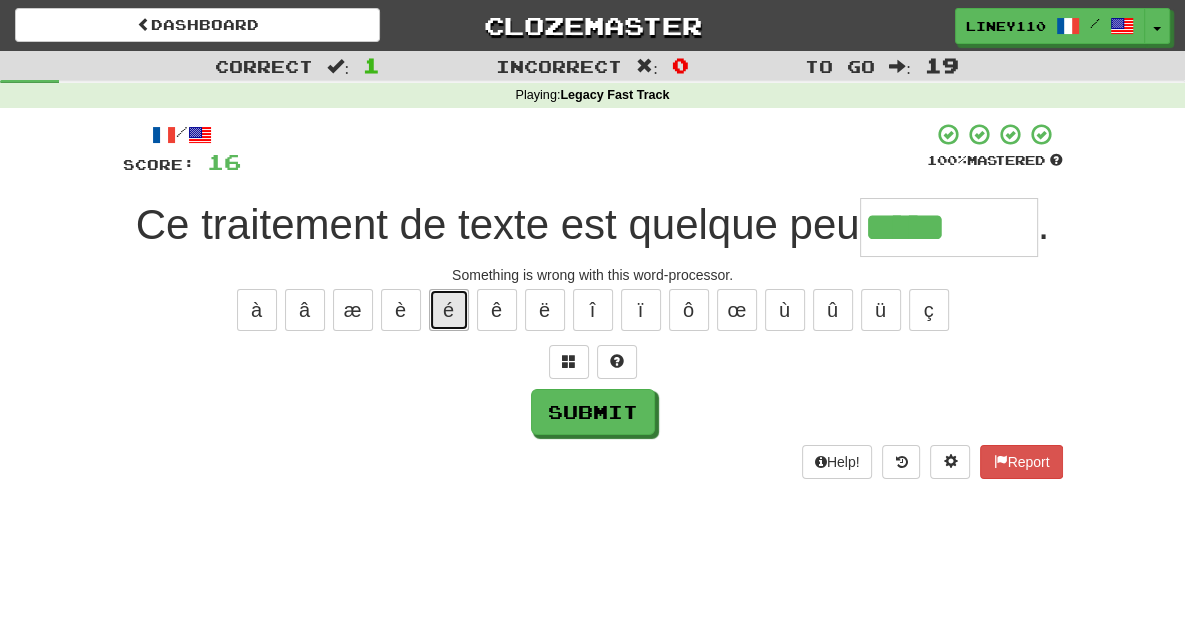 click on "é" at bounding box center [449, 310] 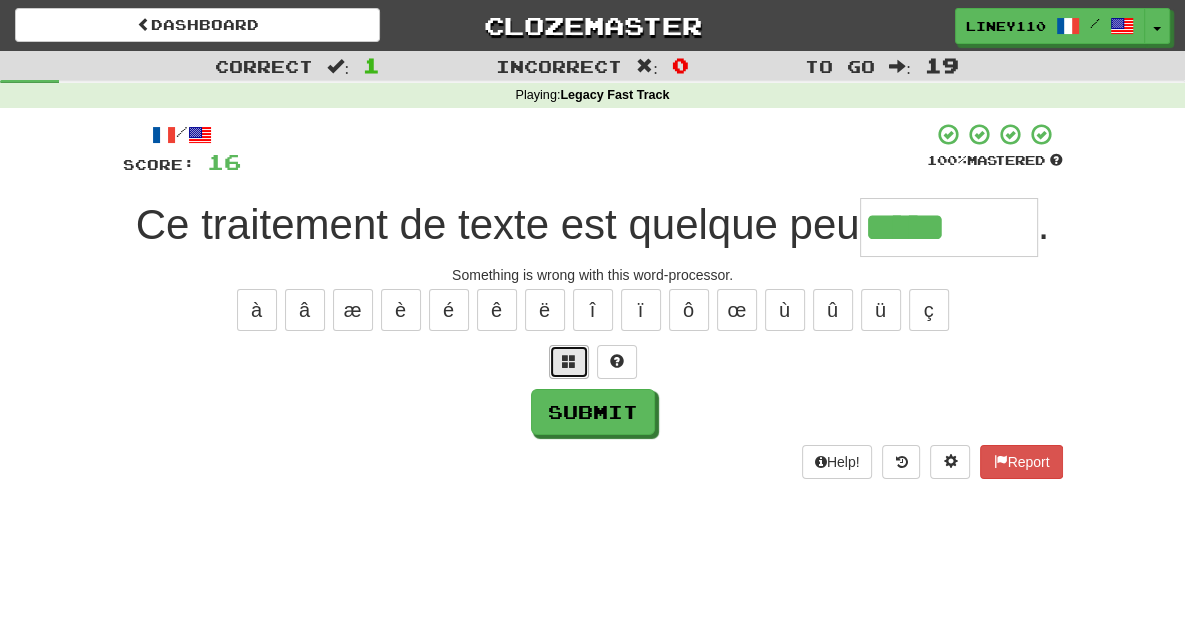 click at bounding box center [569, 361] 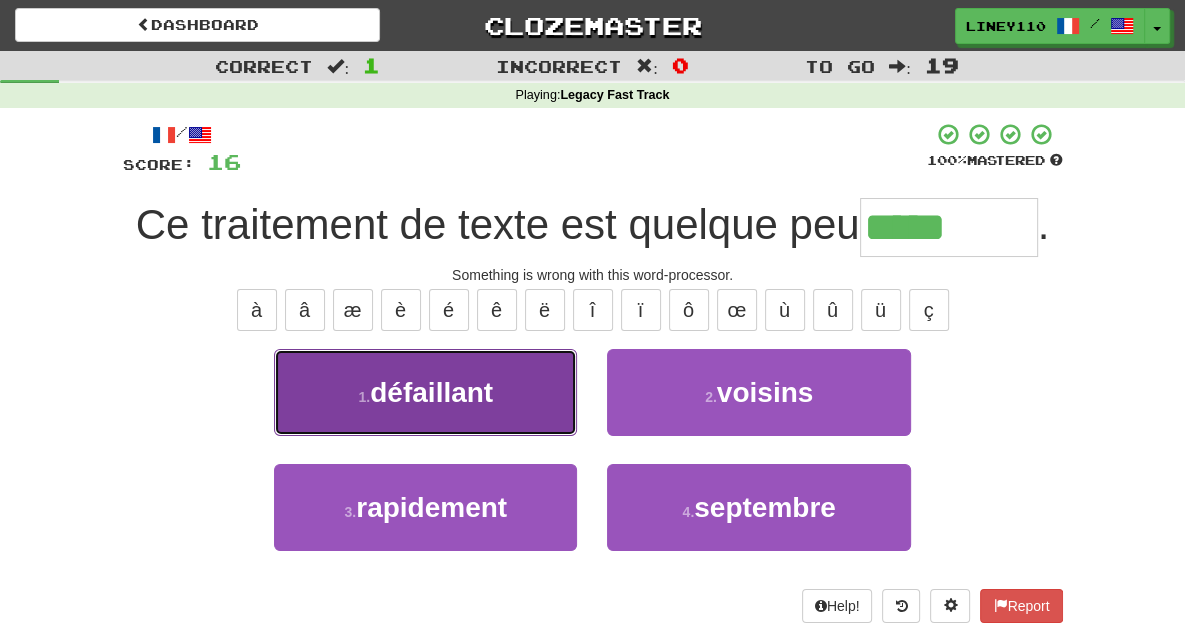 click on "défaillant" at bounding box center (431, 392) 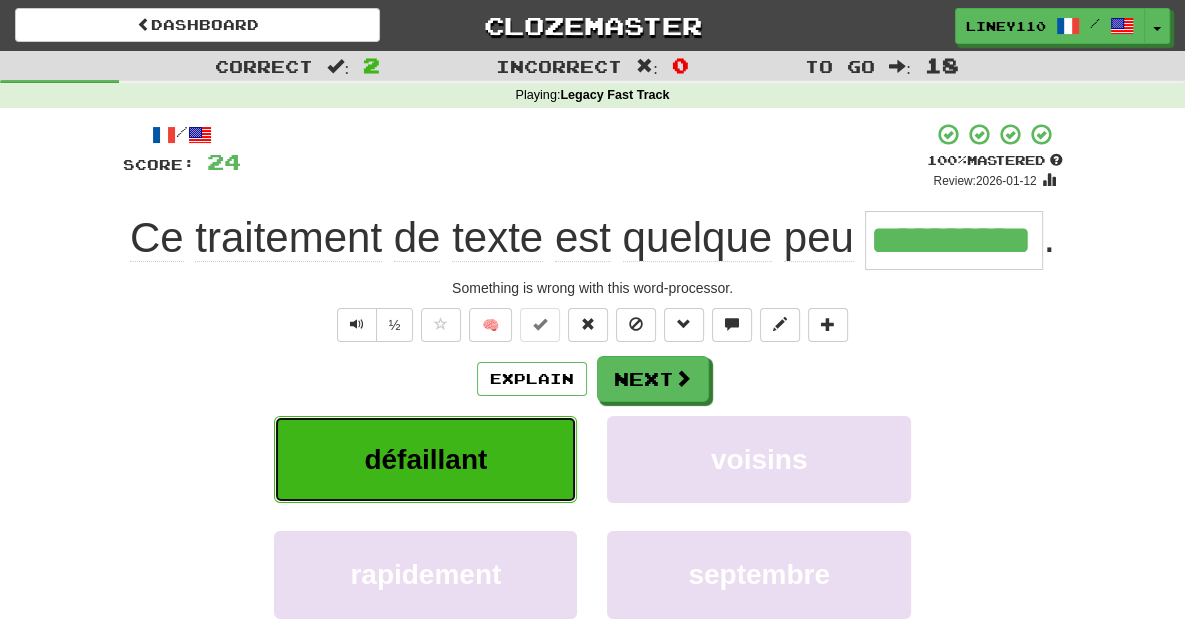 click on "défaillant" at bounding box center [425, 459] 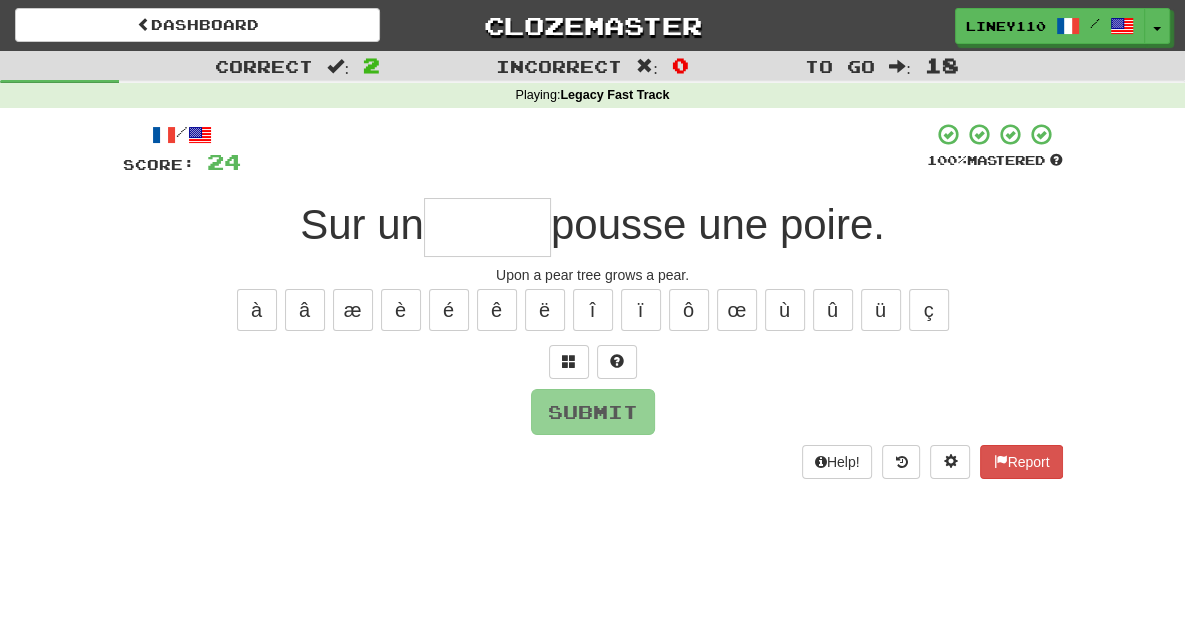 click at bounding box center (487, 227) 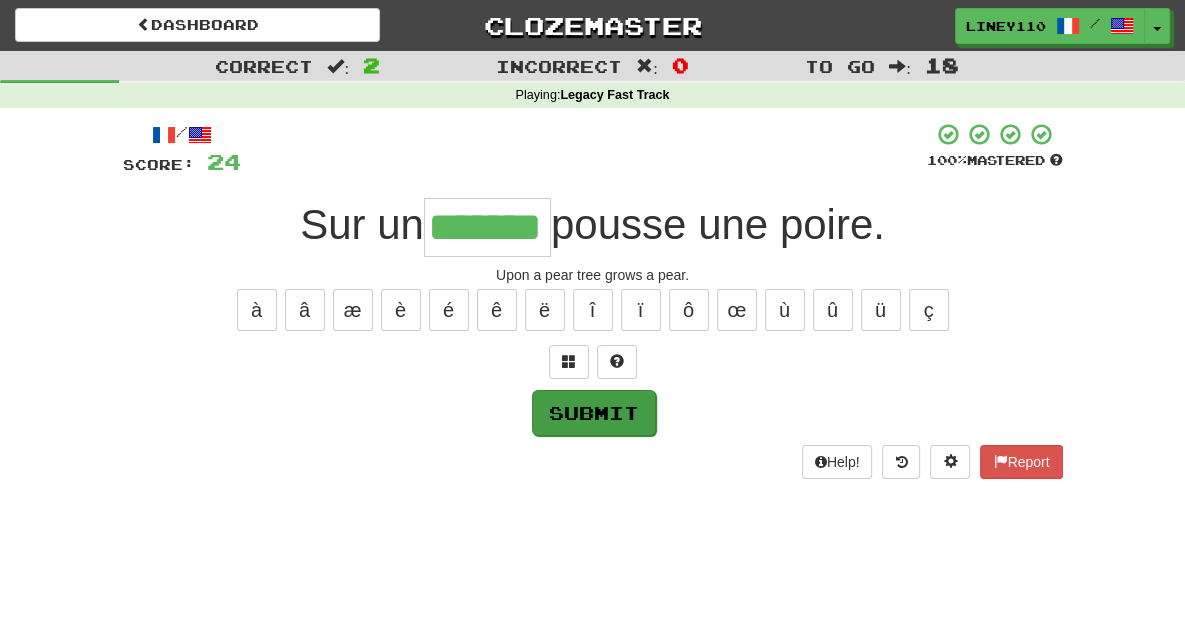 type on "*******" 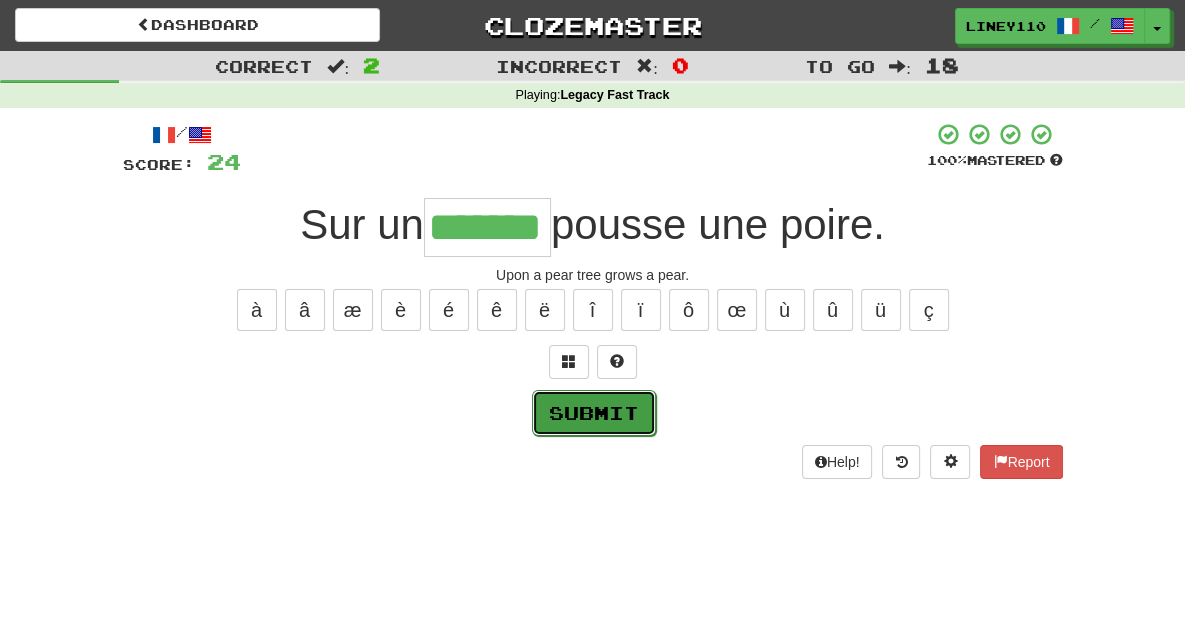 click on "Submit" at bounding box center (594, 413) 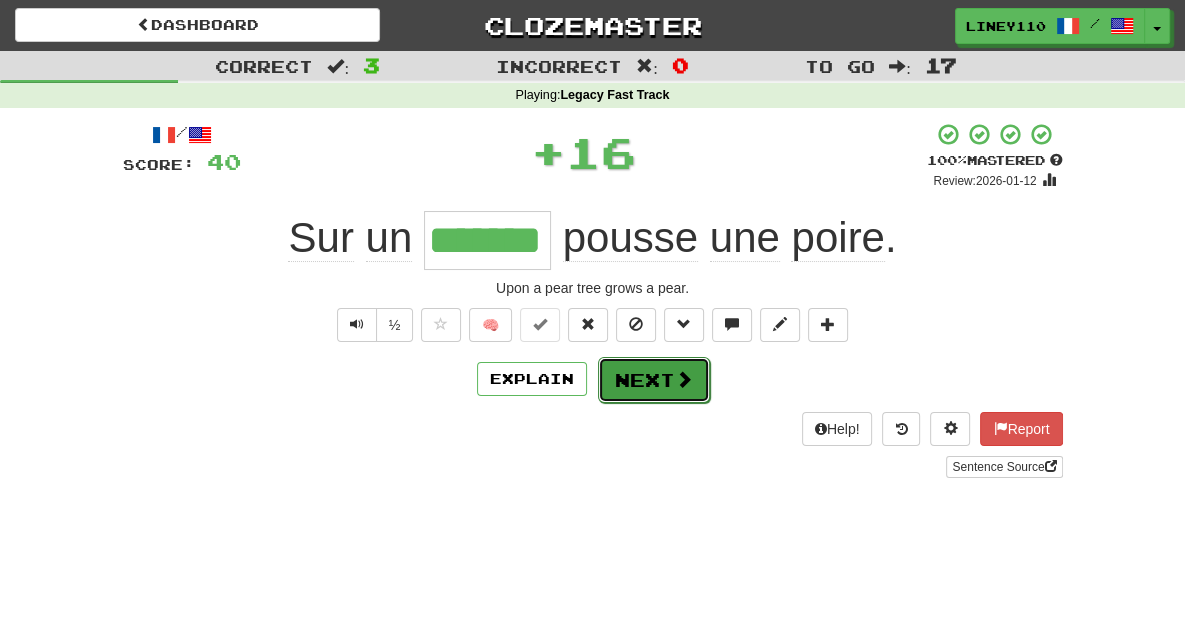 click at bounding box center (684, 379) 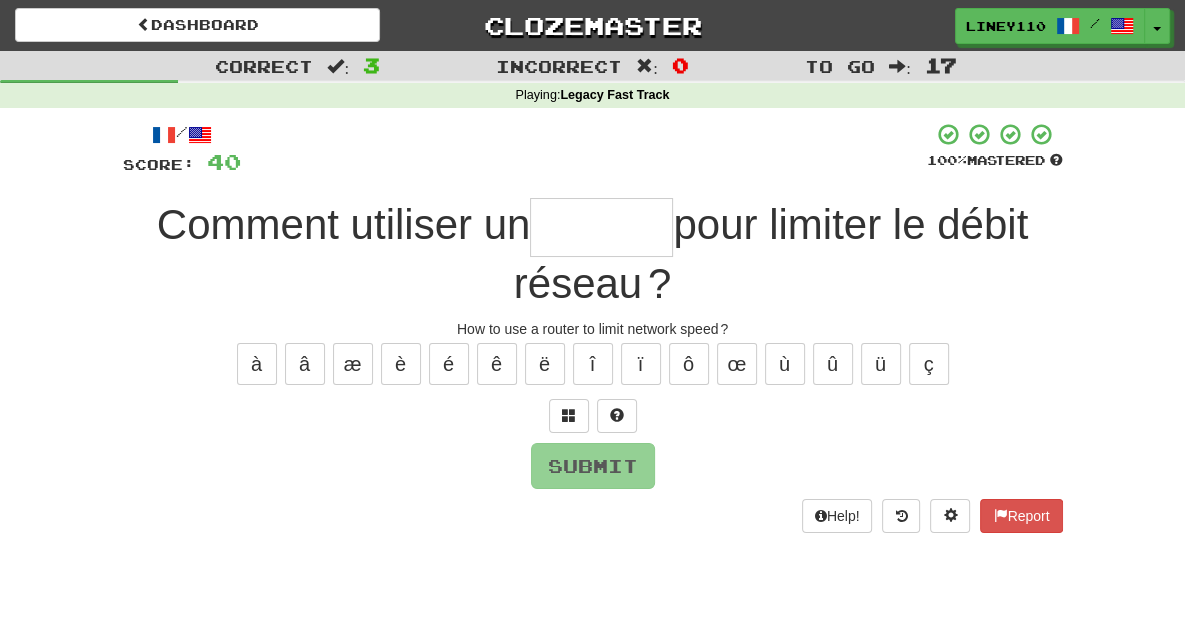 click at bounding box center [601, 227] 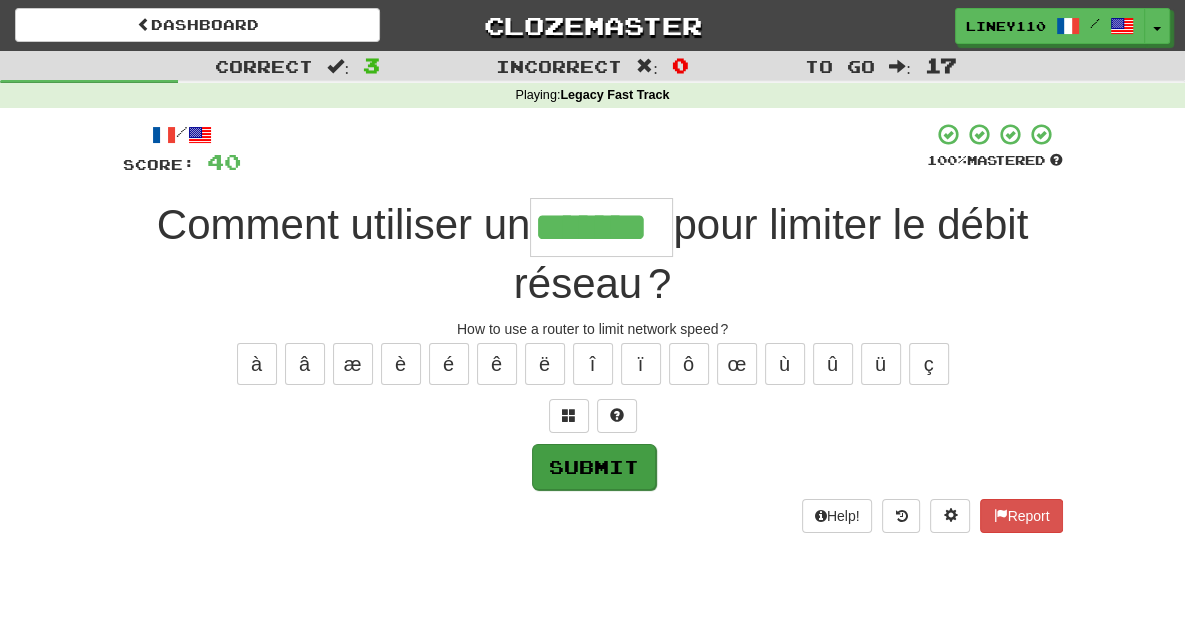type on "*******" 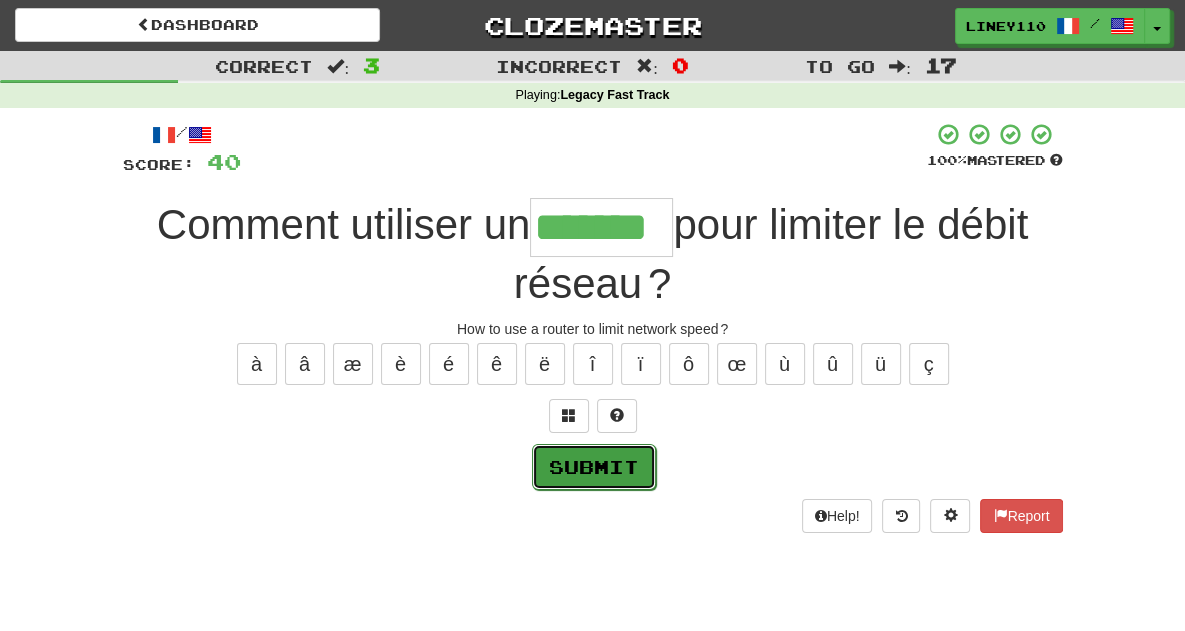 click on "Submit" at bounding box center [594, 467] 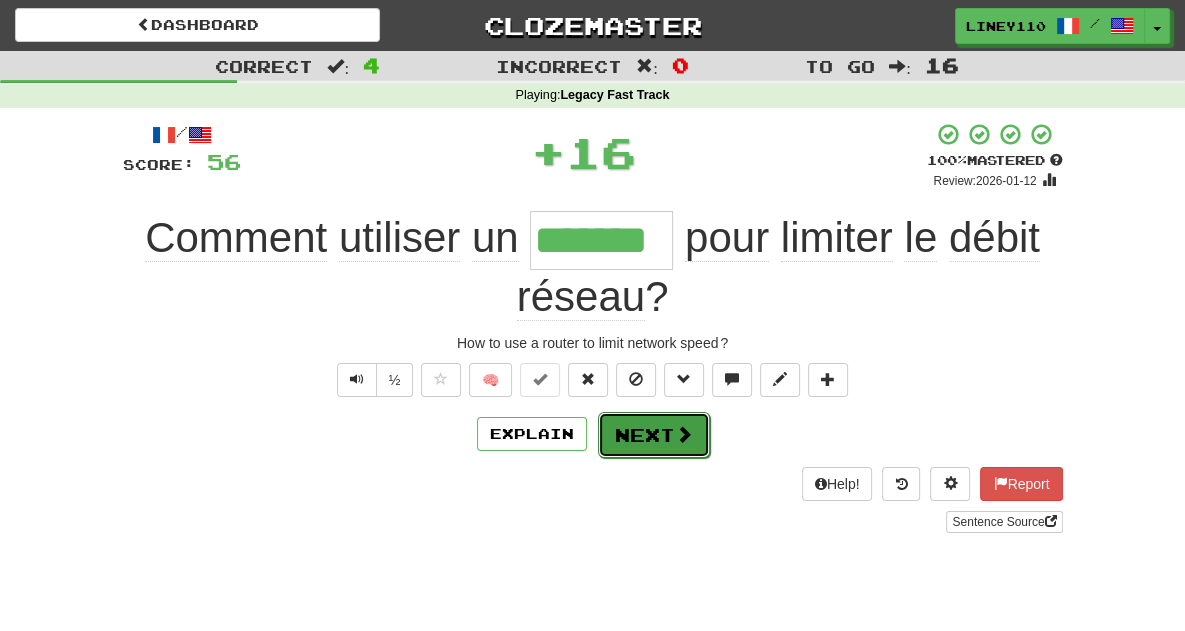 click on "Next" at bounding box center [654, 435] 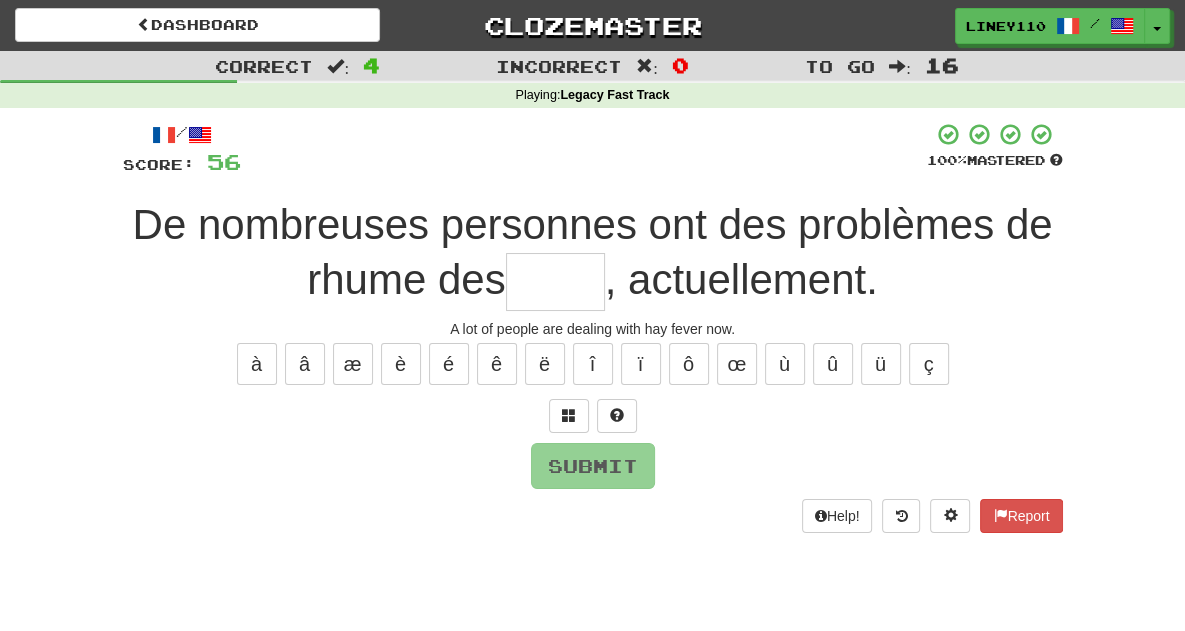 click at bounding box center [555, 282] 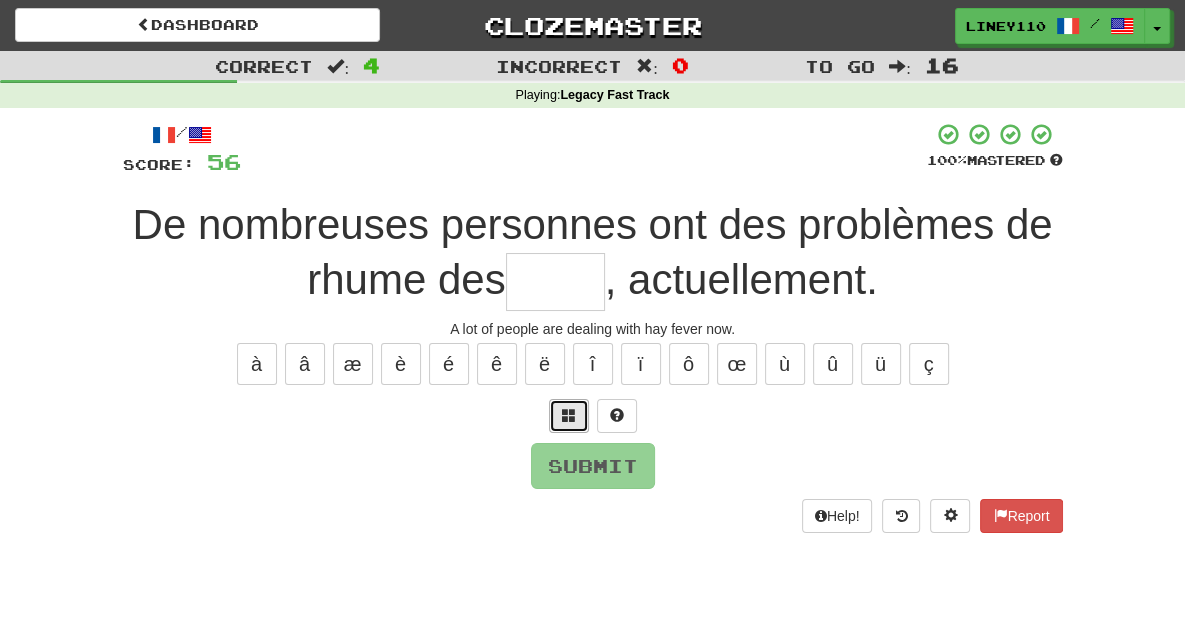 click at bounding box center (569, 415) 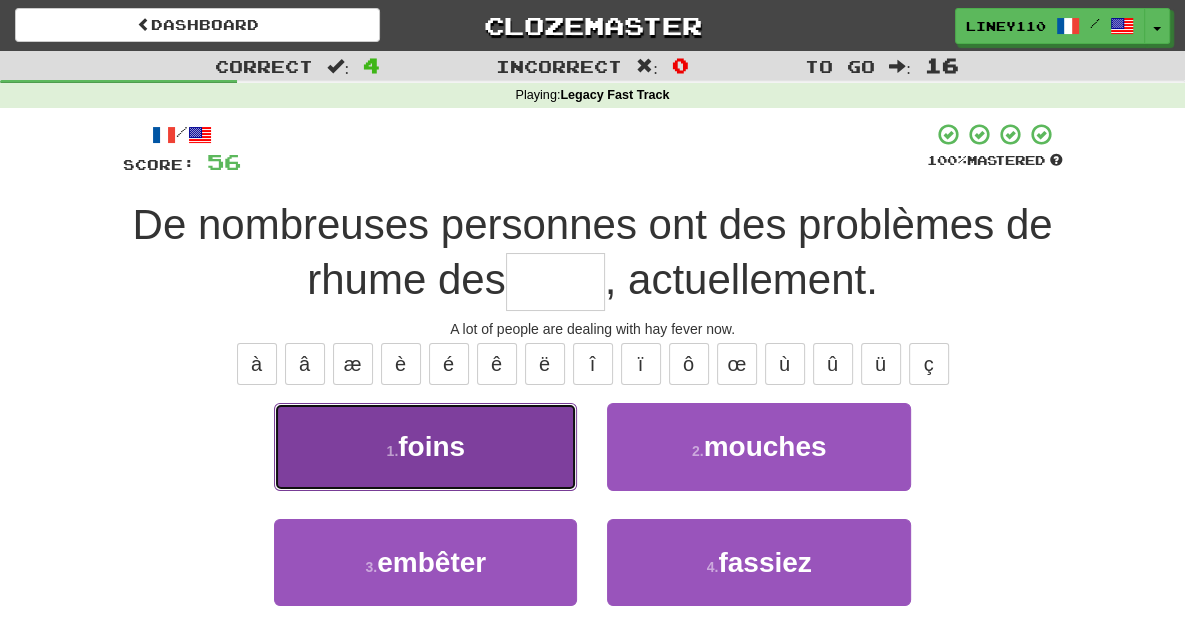 click on "1 . foins" at bounding box center [425, 446] 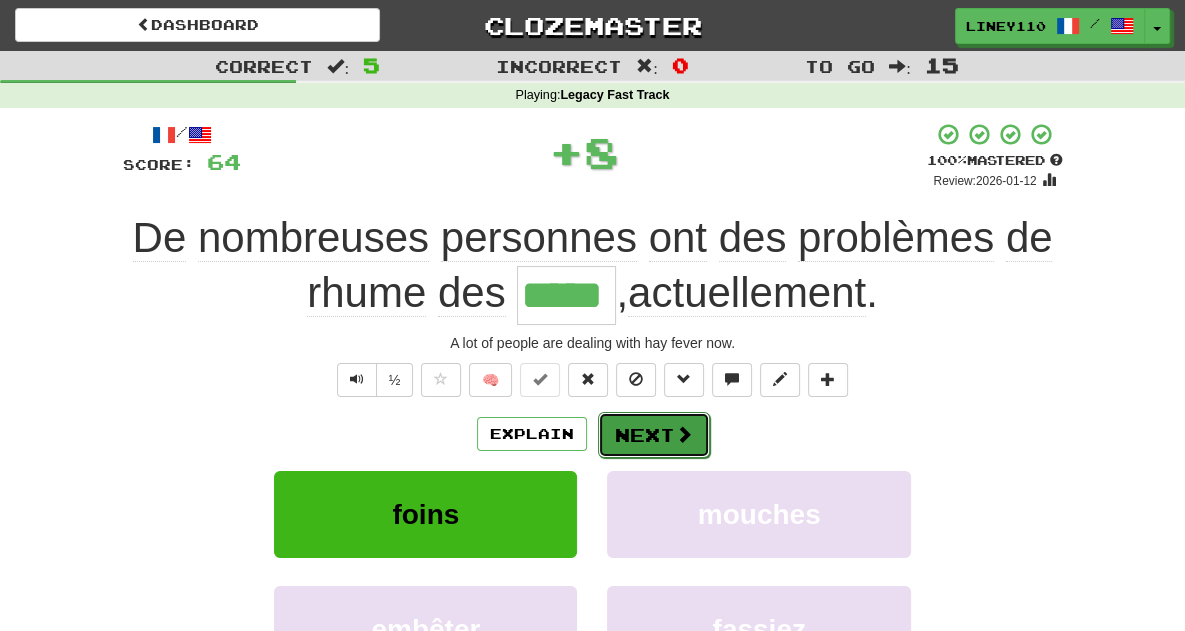 click on "Next" at bounding box center (654, 435) 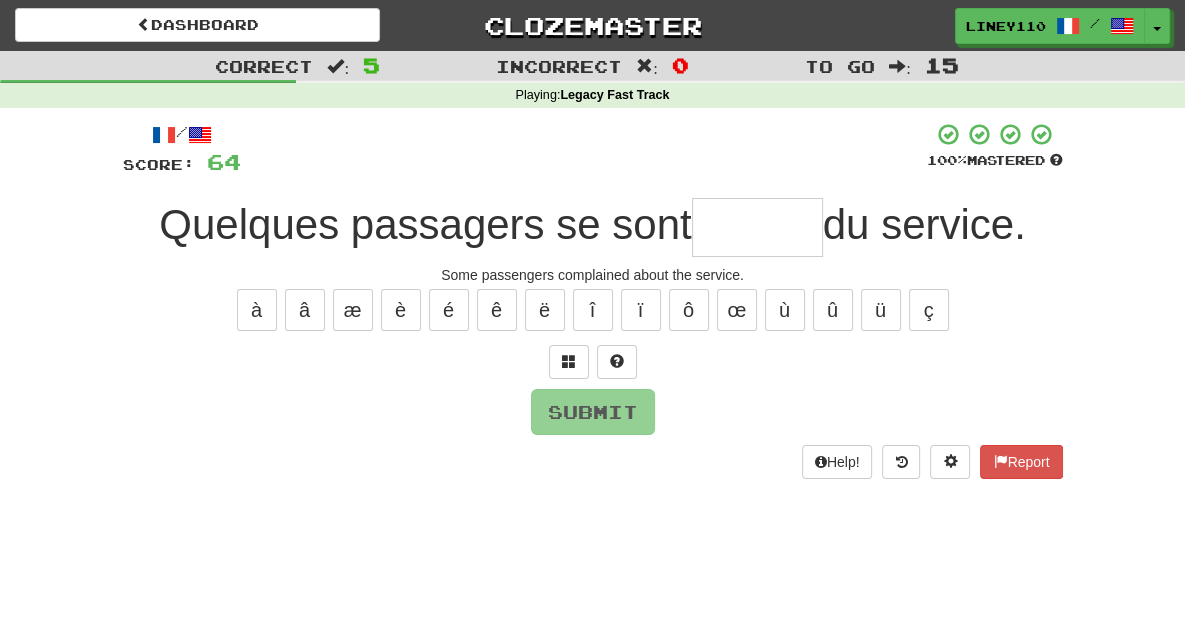 click at bounding box center (757, 227) 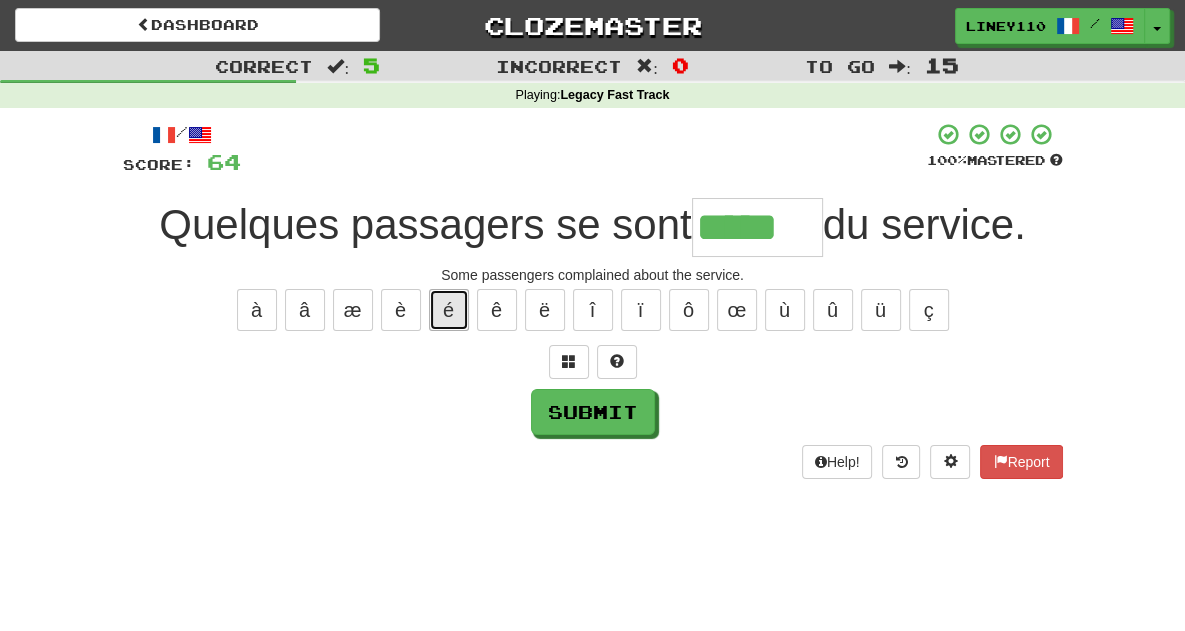 click on "é" at bounding box center (449, 310) 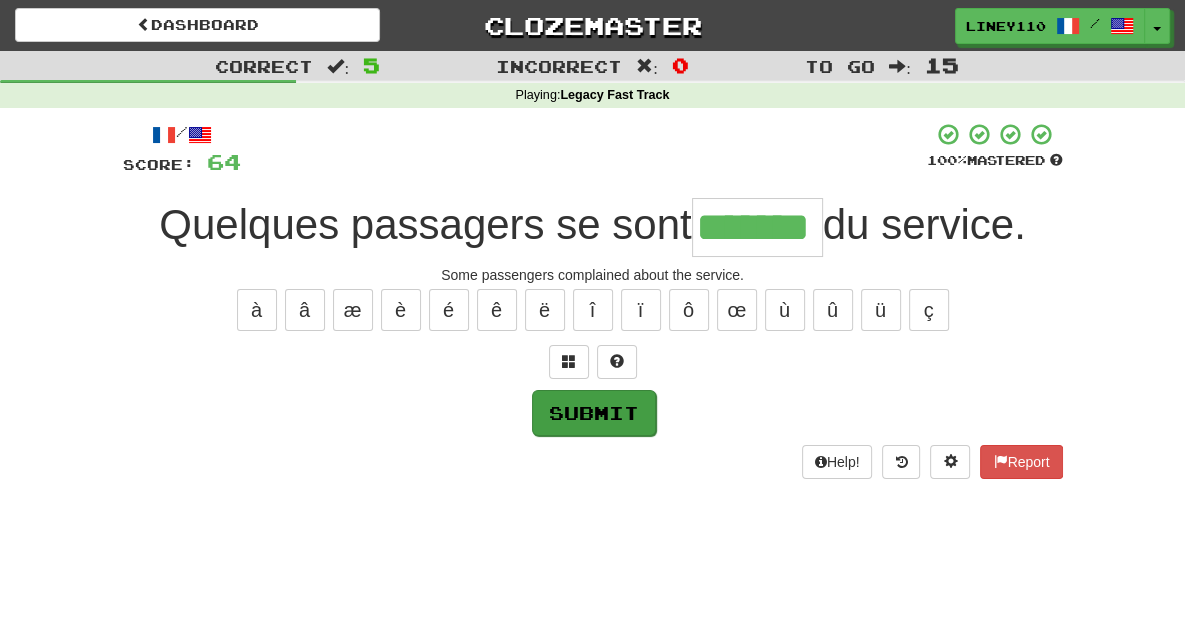 type on "*******" 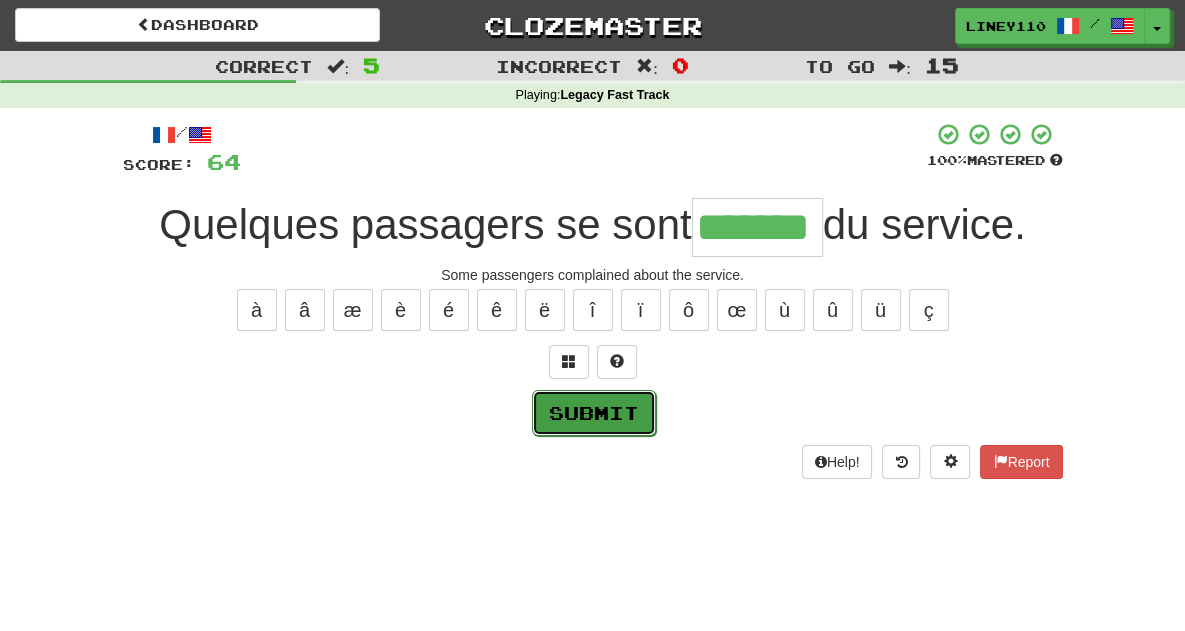 click on "Submit" at bounding box center [594, 413] 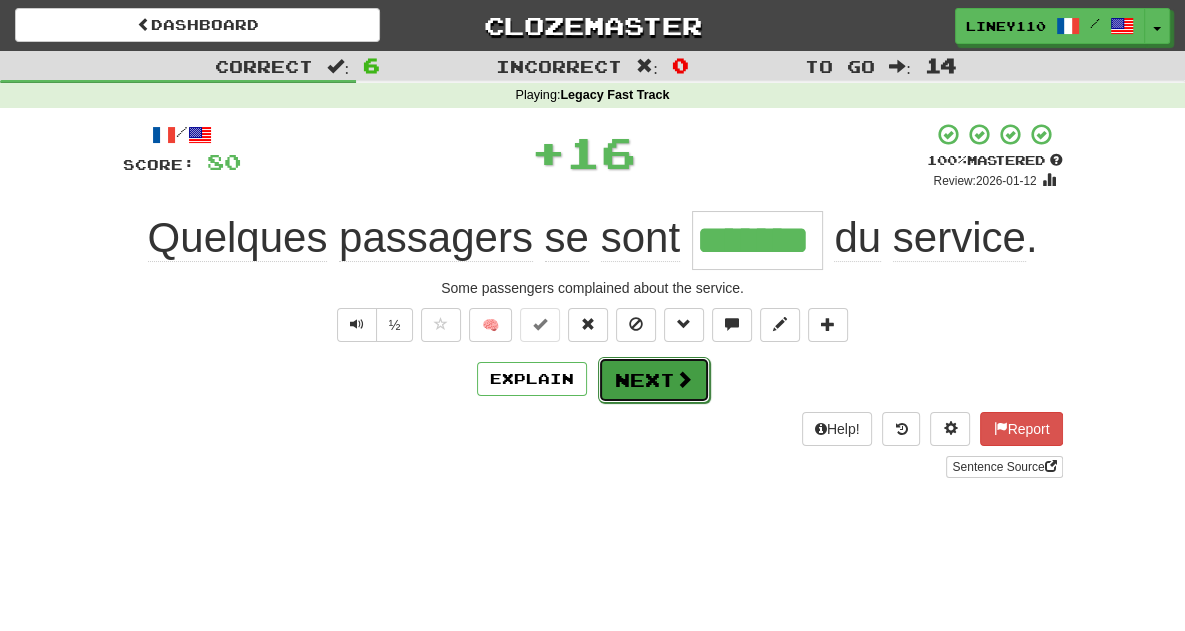 click on "Next" at bounding box center (654, 380) 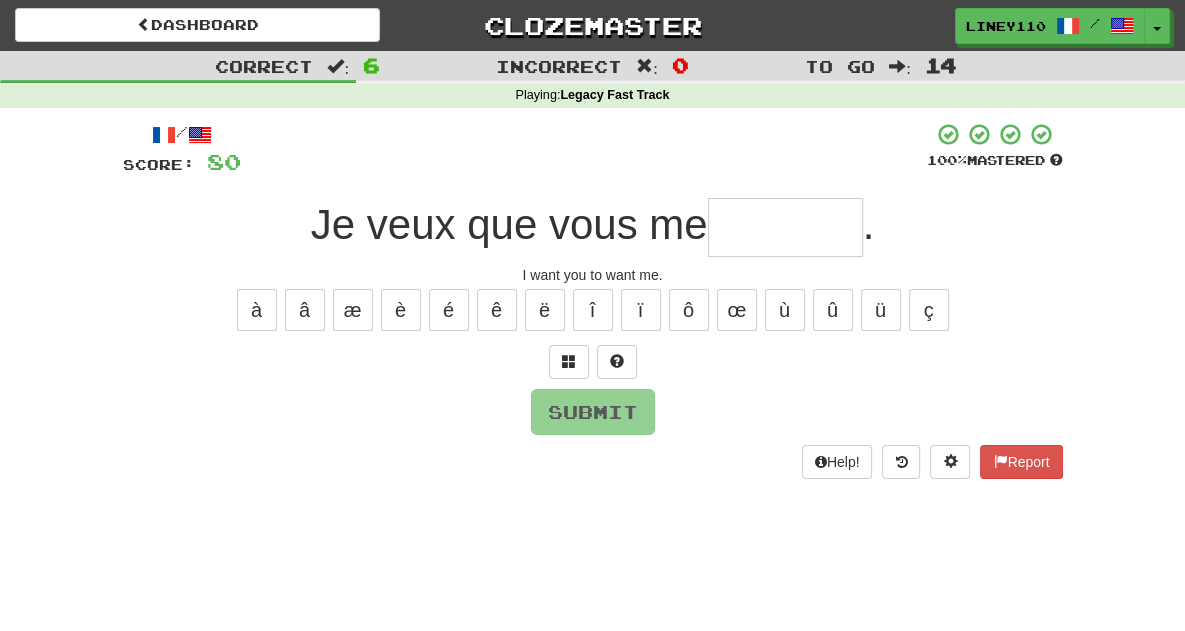 click at bounding box center (785, 227) 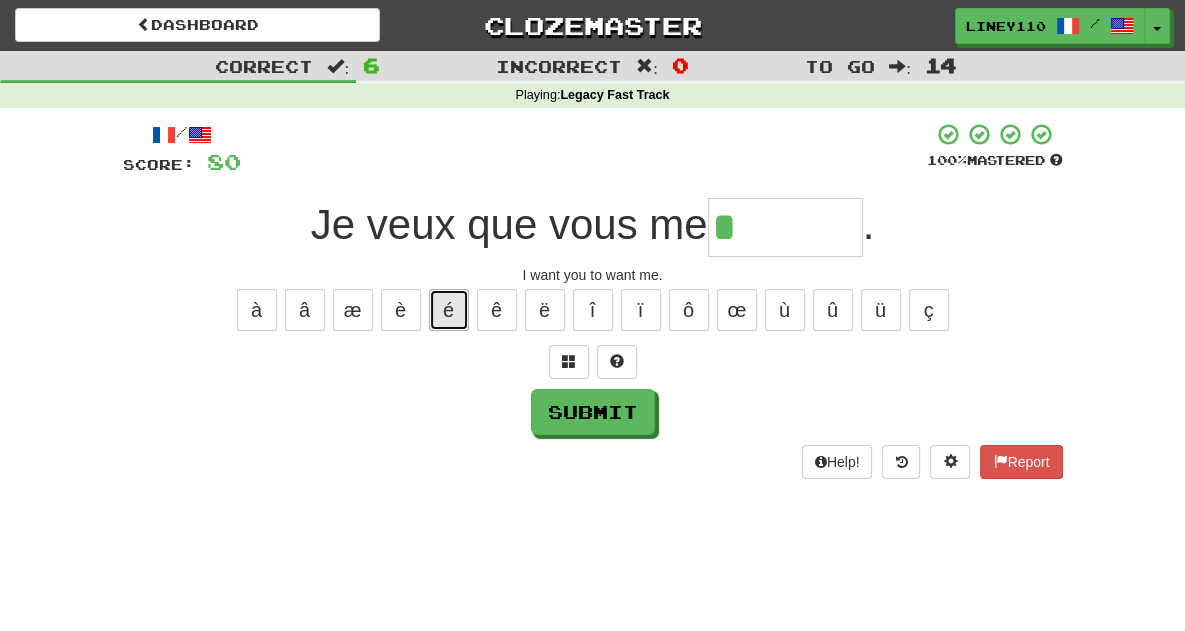 click on "é" at bounding box center (449, 310) 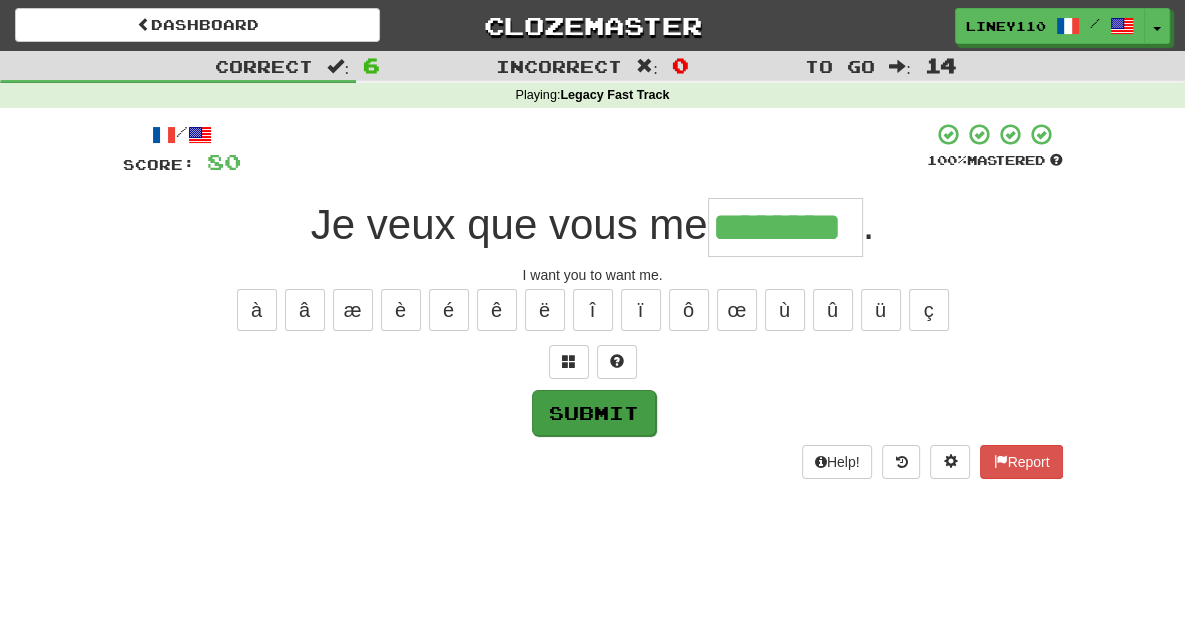 type on "********" 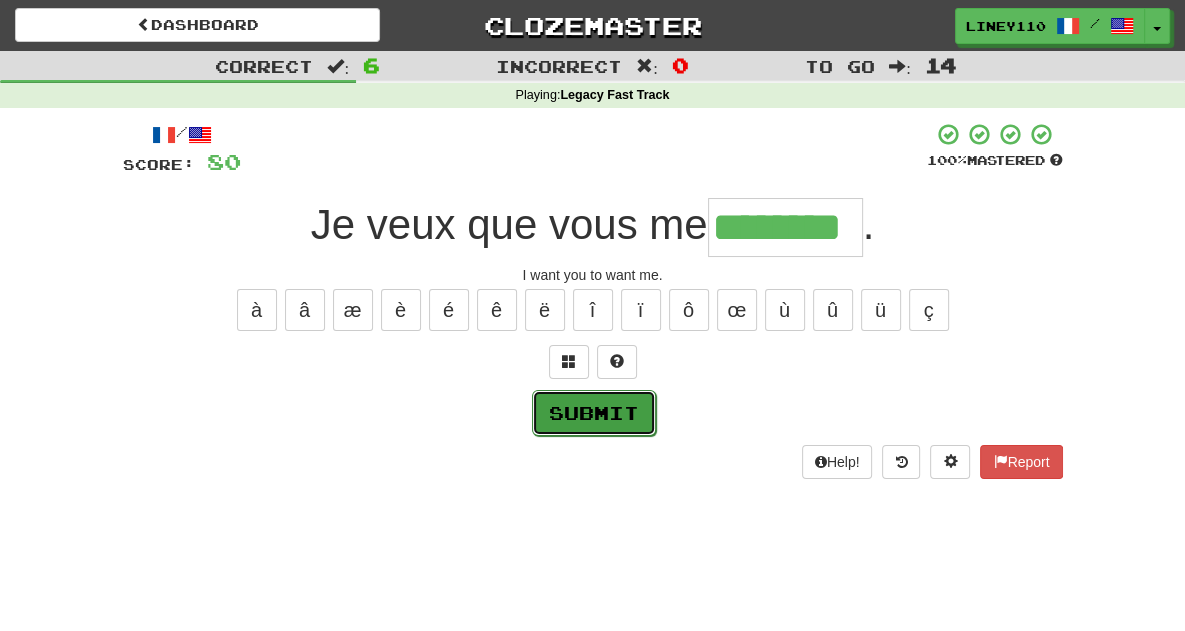 click on "Submit" at bounding box center (594, 413) 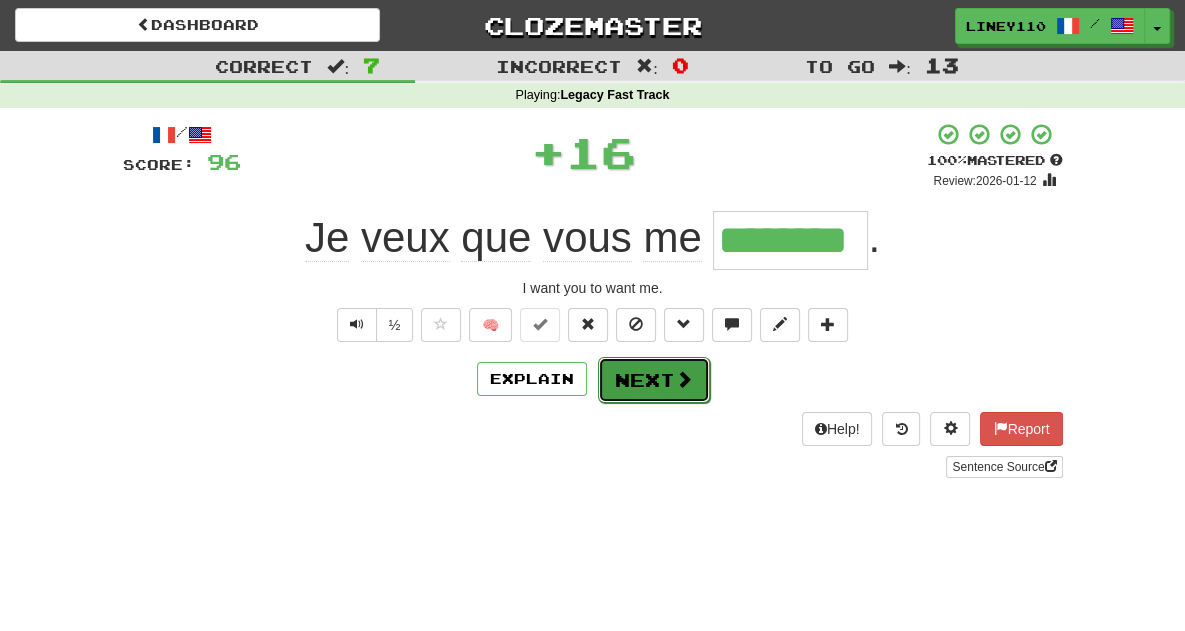 click on "Next" at bounding box center (654, 380) 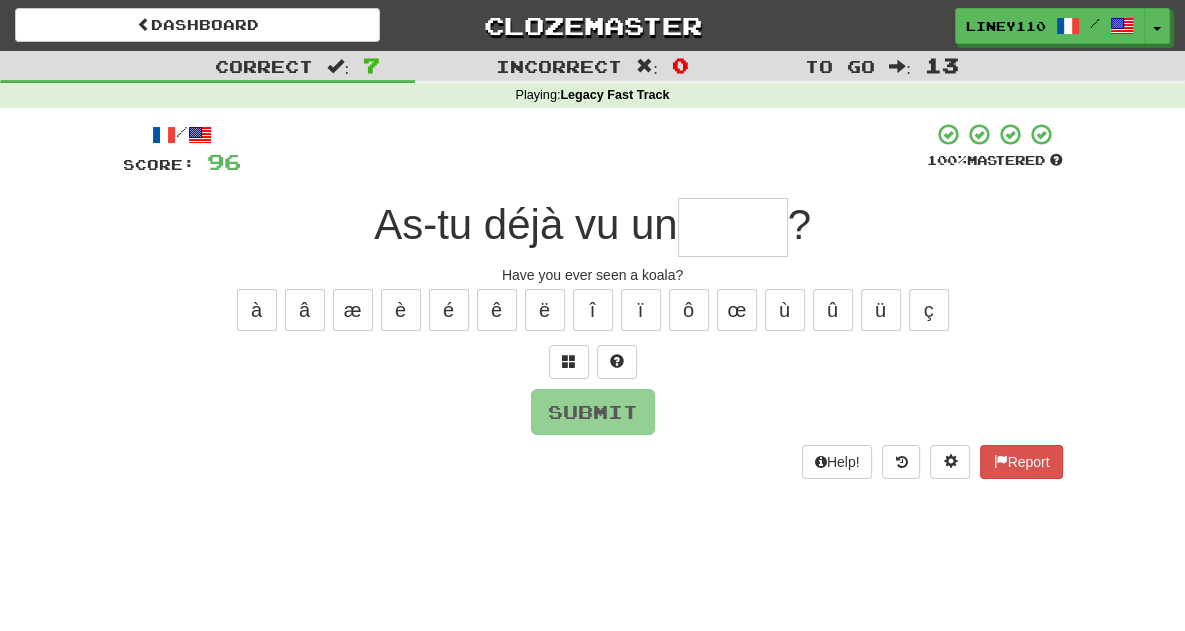 click at bounding box center (733, 227) 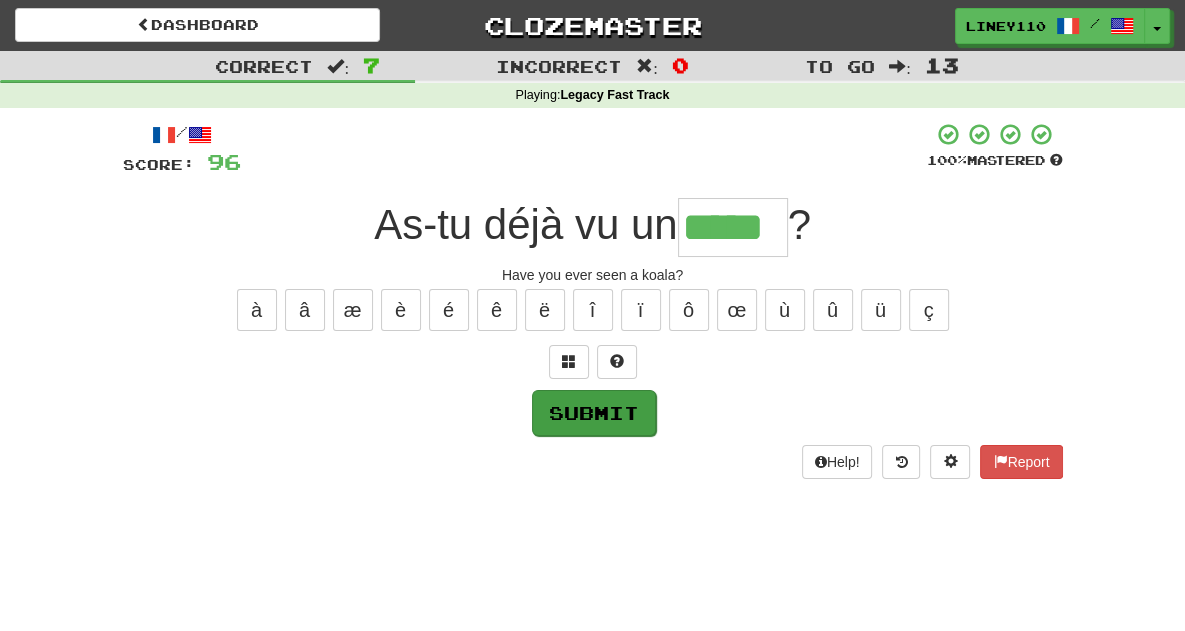 type on "*****" 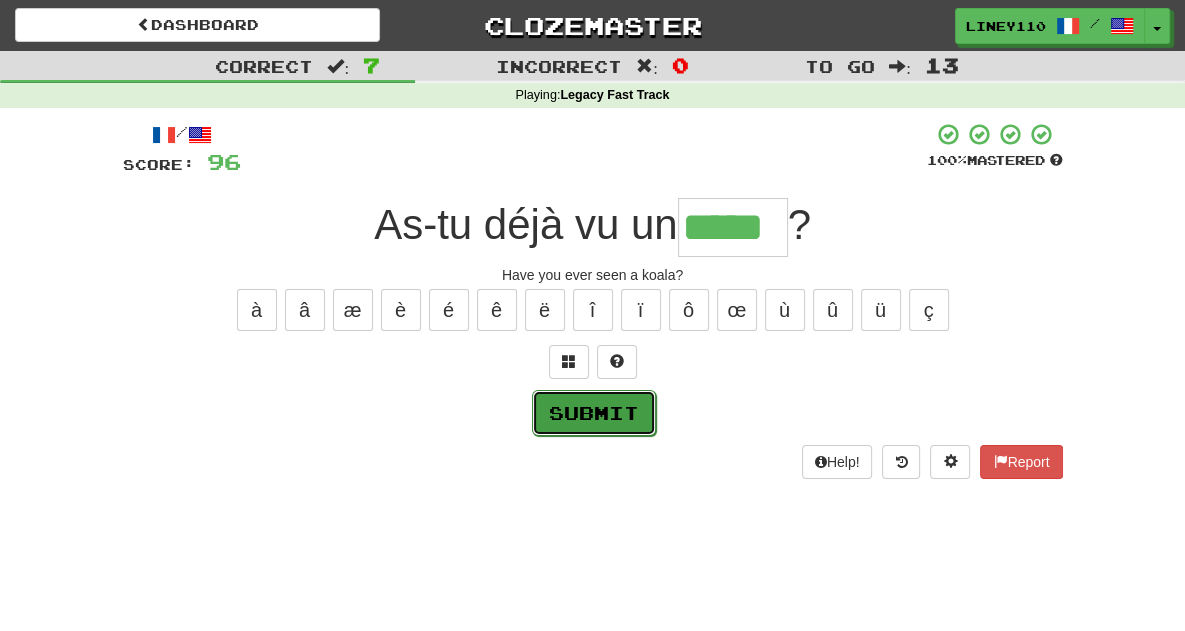 click on "Submit" at bounding box center [594, 413] 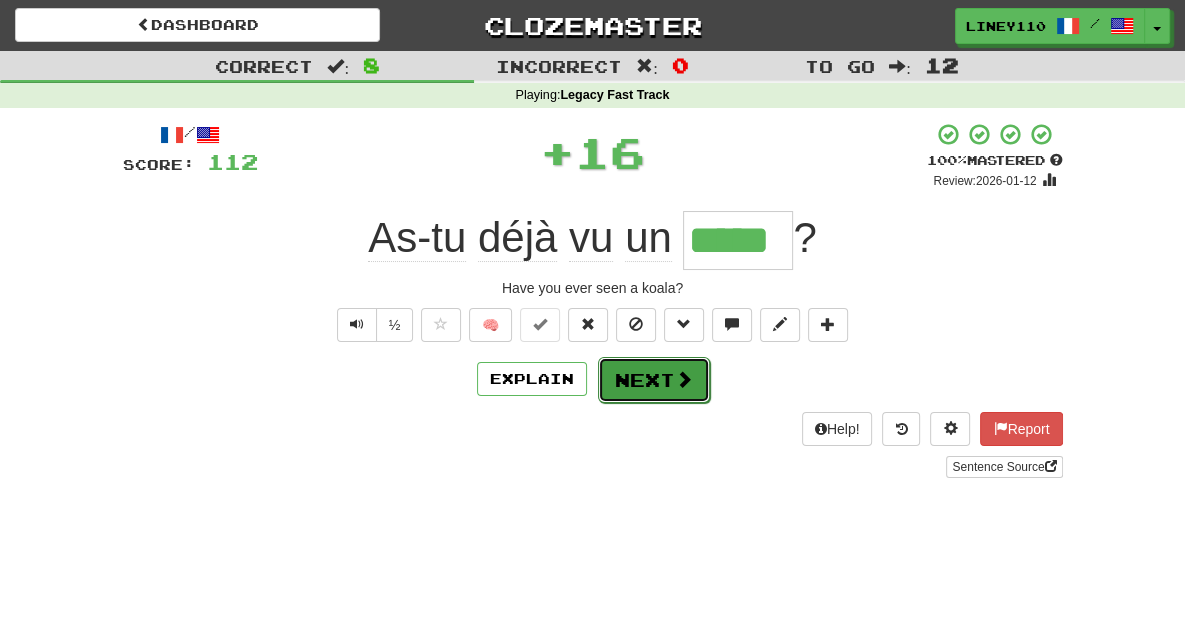 click on "Next" at bounding box center [654, 380] 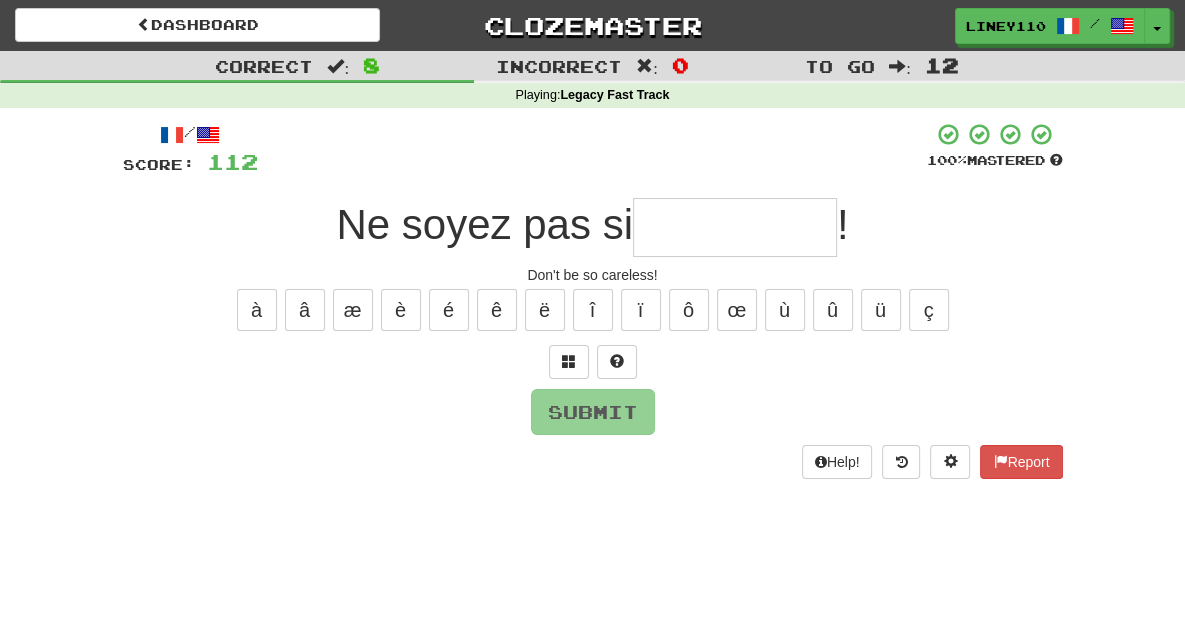 click at bounding box center (735, 227) 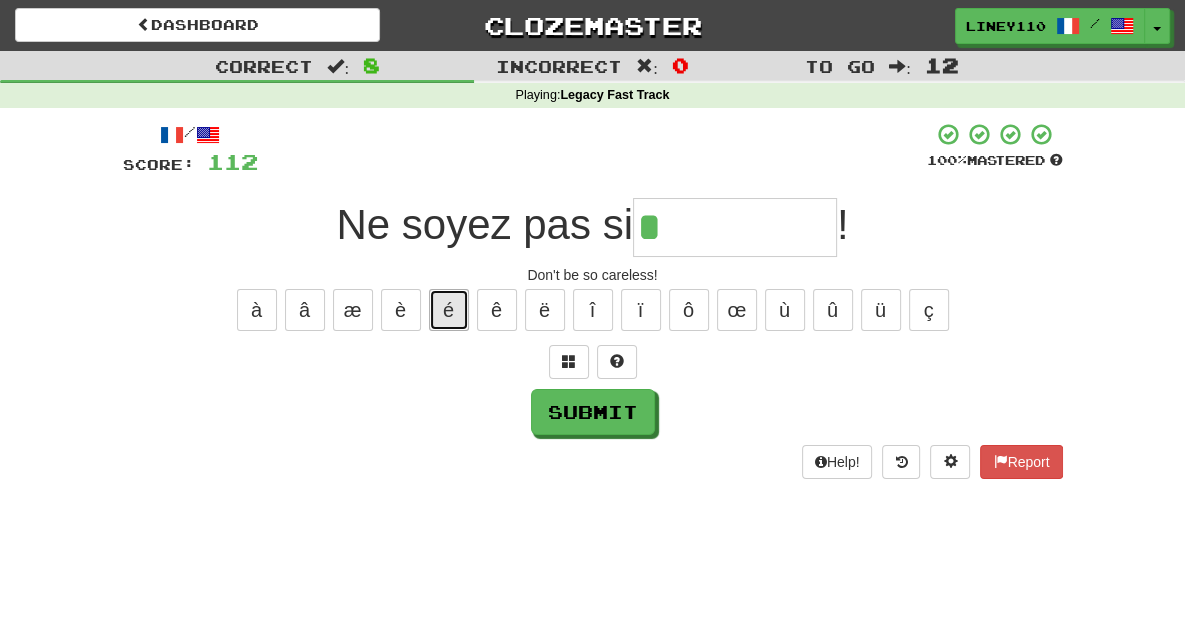 click on "é" at bounding box center [449, 310] 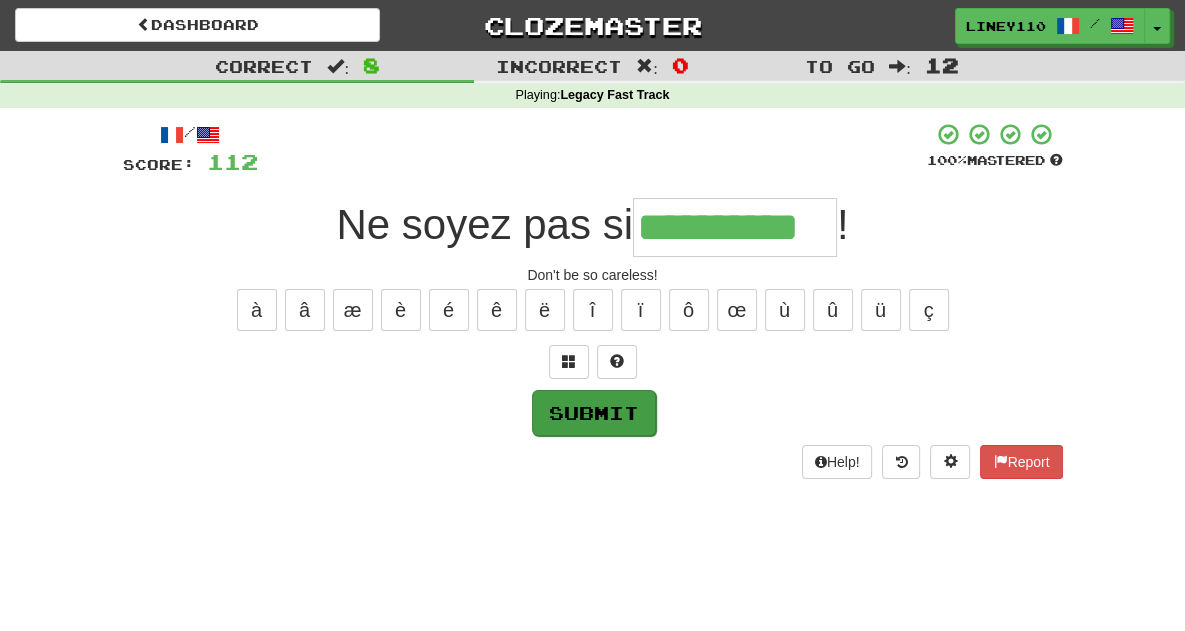 type on "**********" 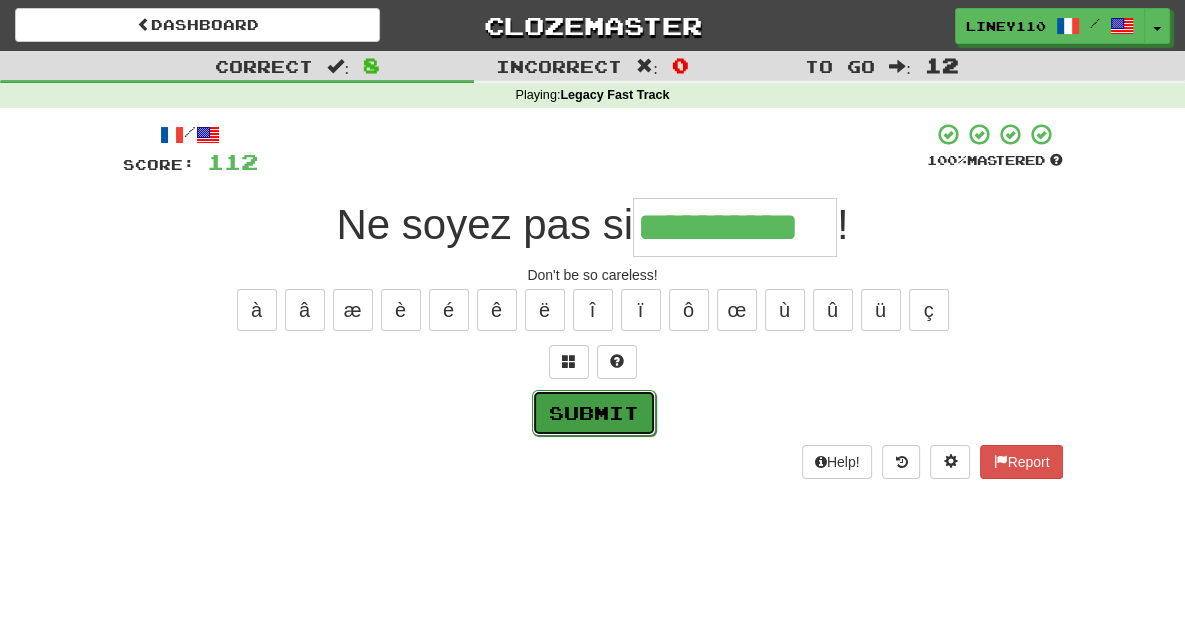 click on "Submit" at bounding box center (594, 413) 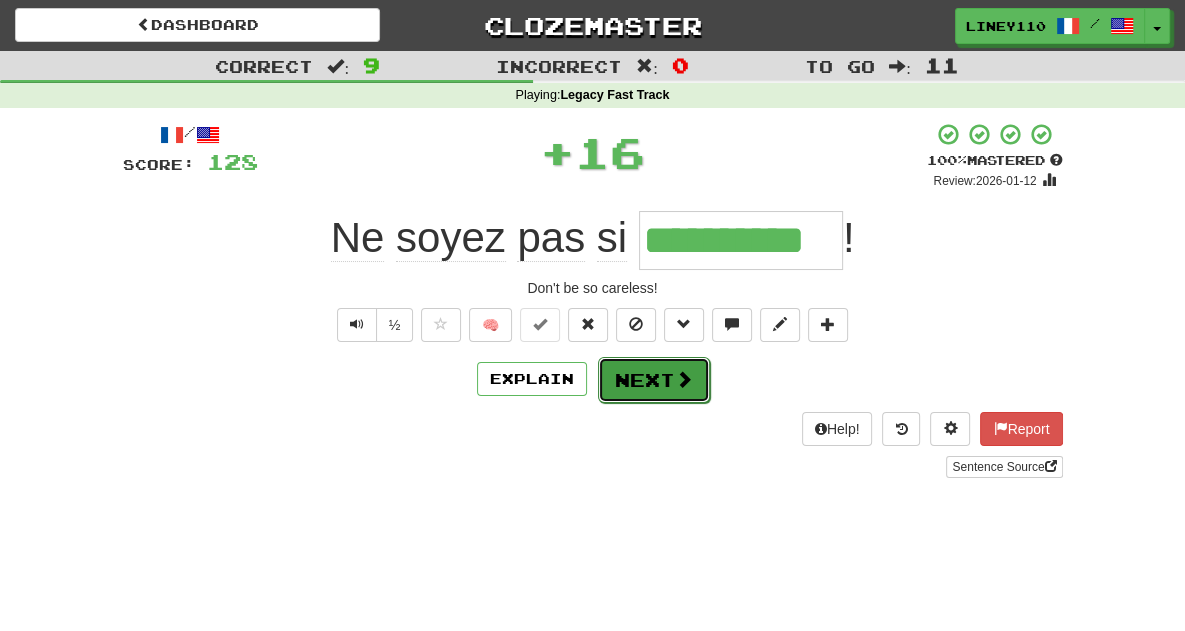 click on "Next" at bounding box center (654, 380) 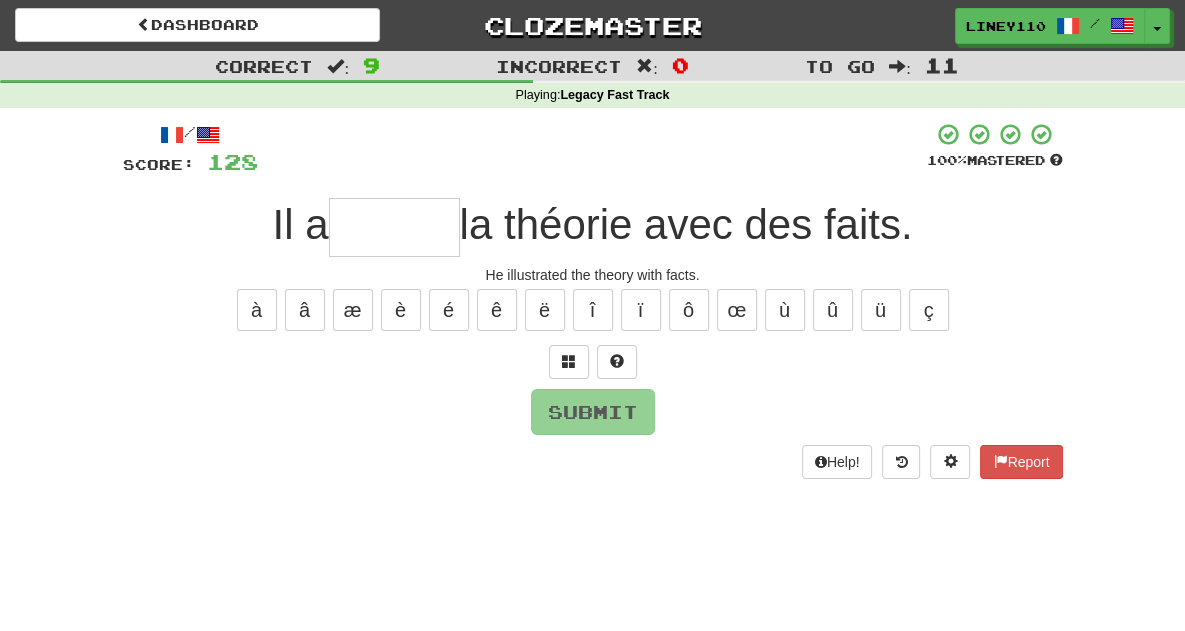 click at bounding box center (394, 227) 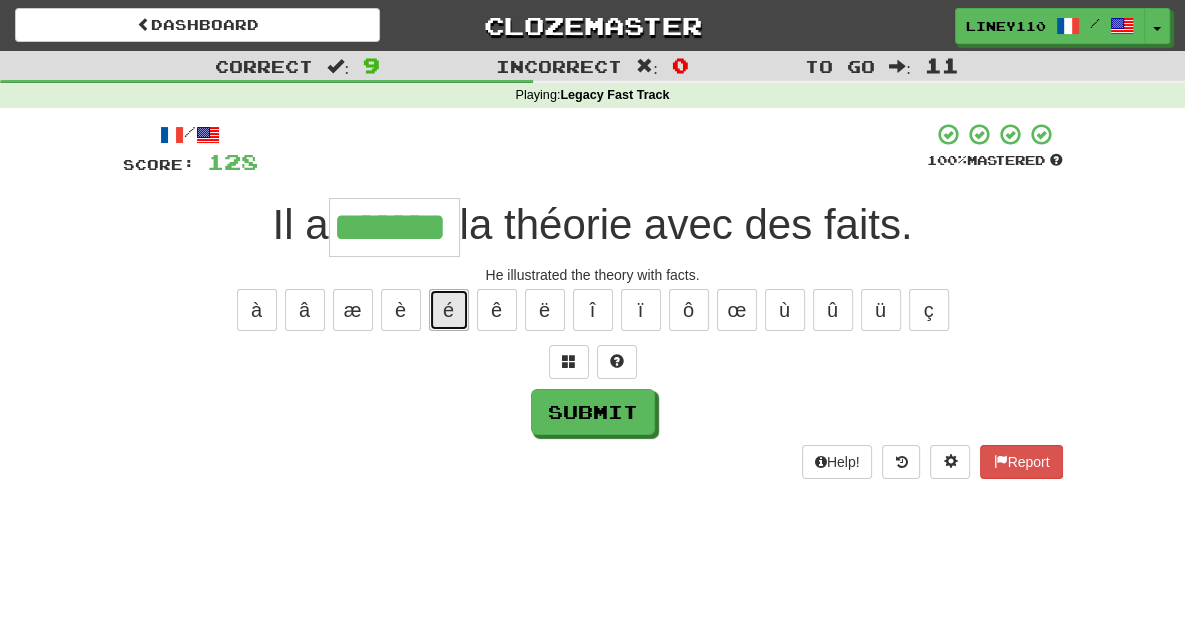 click on "é" at bounding box center [449, 310] 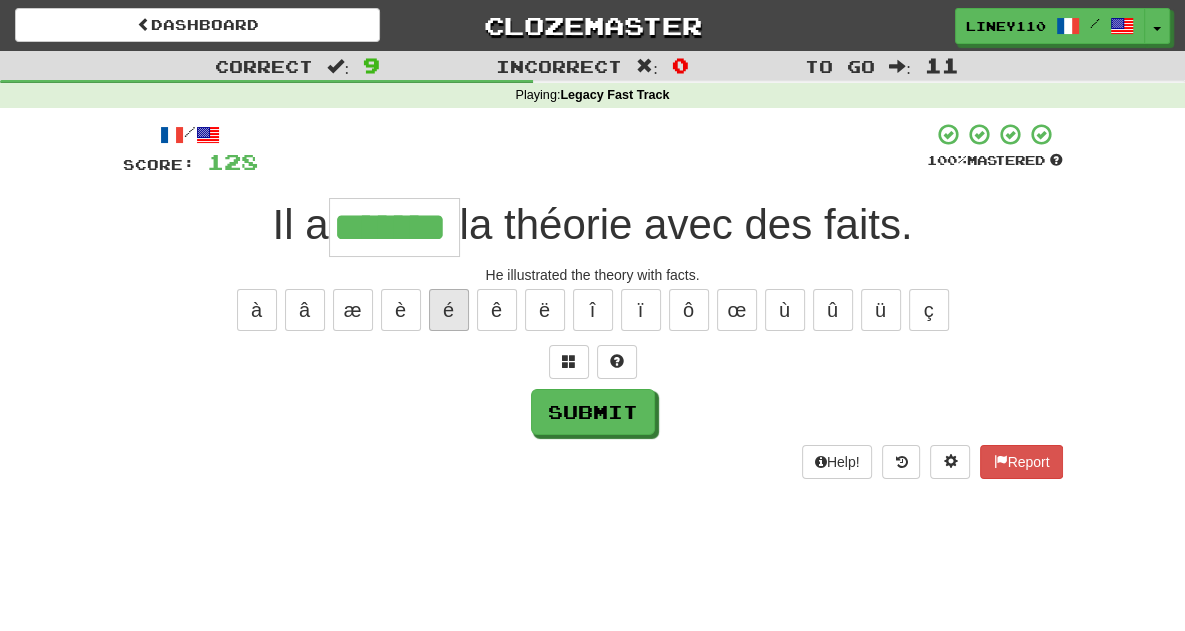 type on "********" 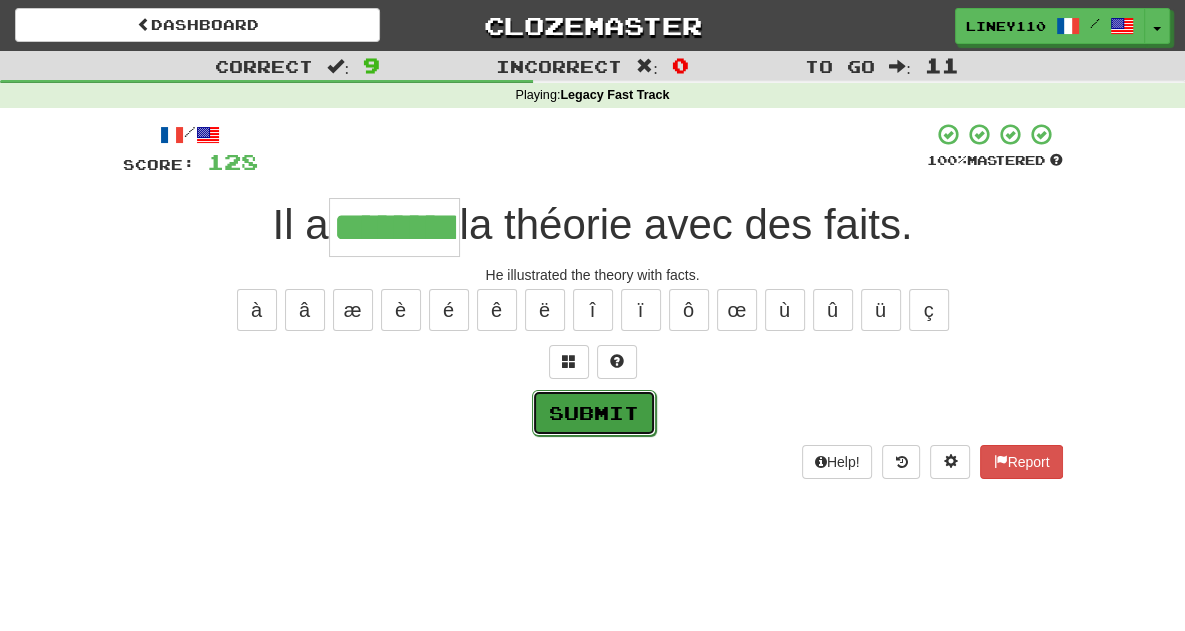 click on "Submit" at bounding box center [594, 413] 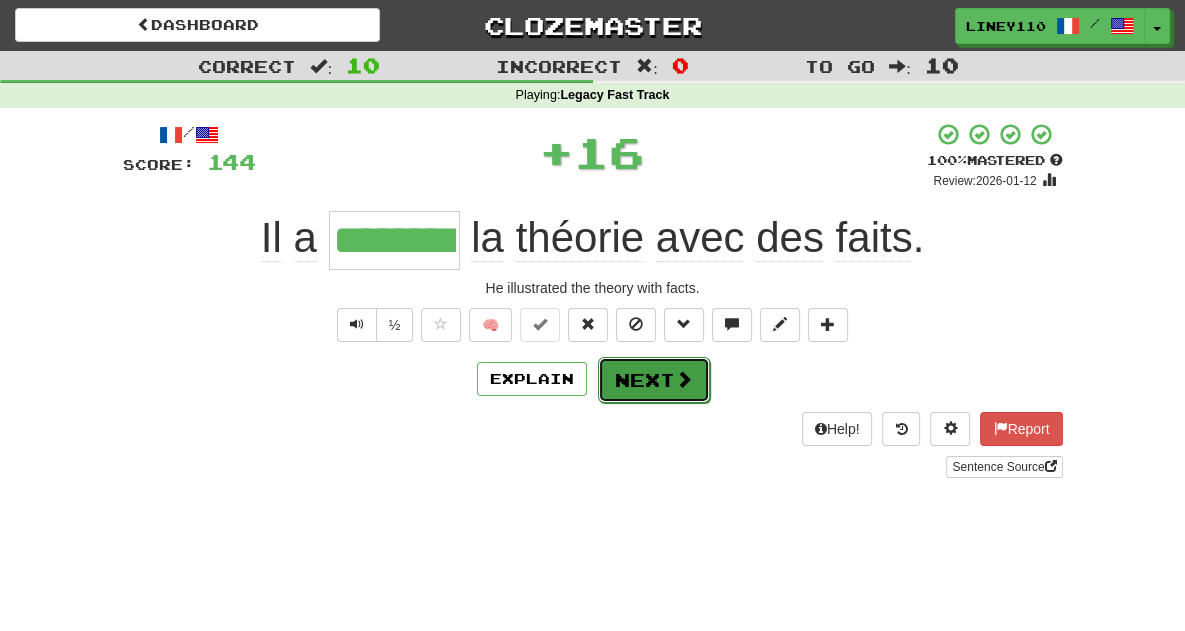 click on "Next" at bounding box center [654, 380] 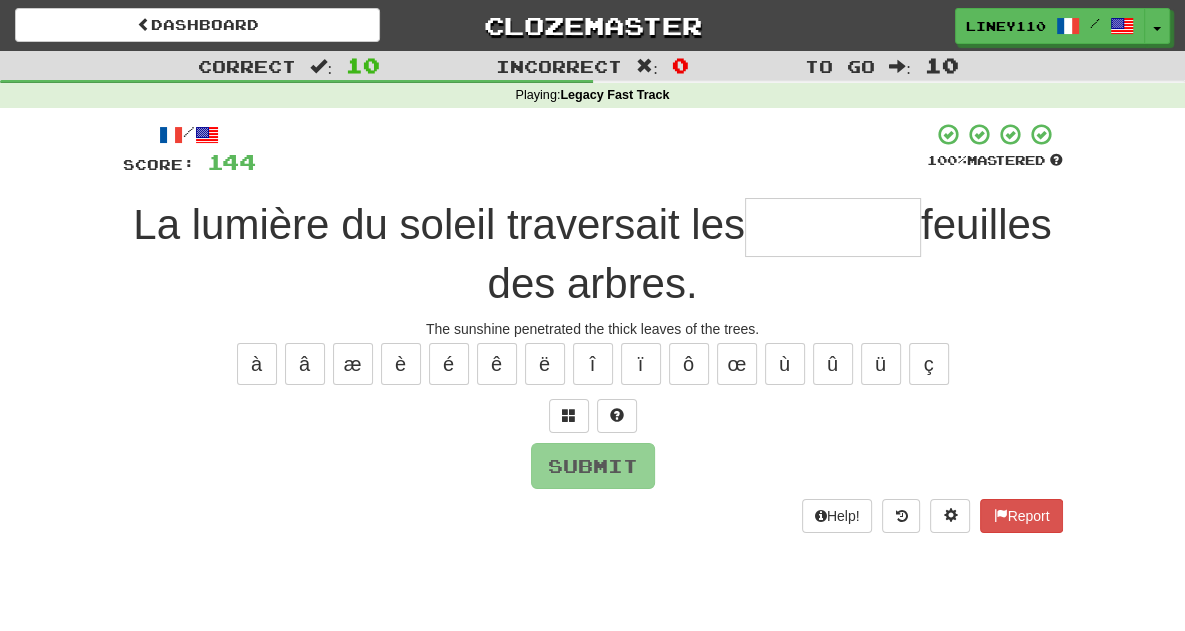 click at bounding box center (833, 227) 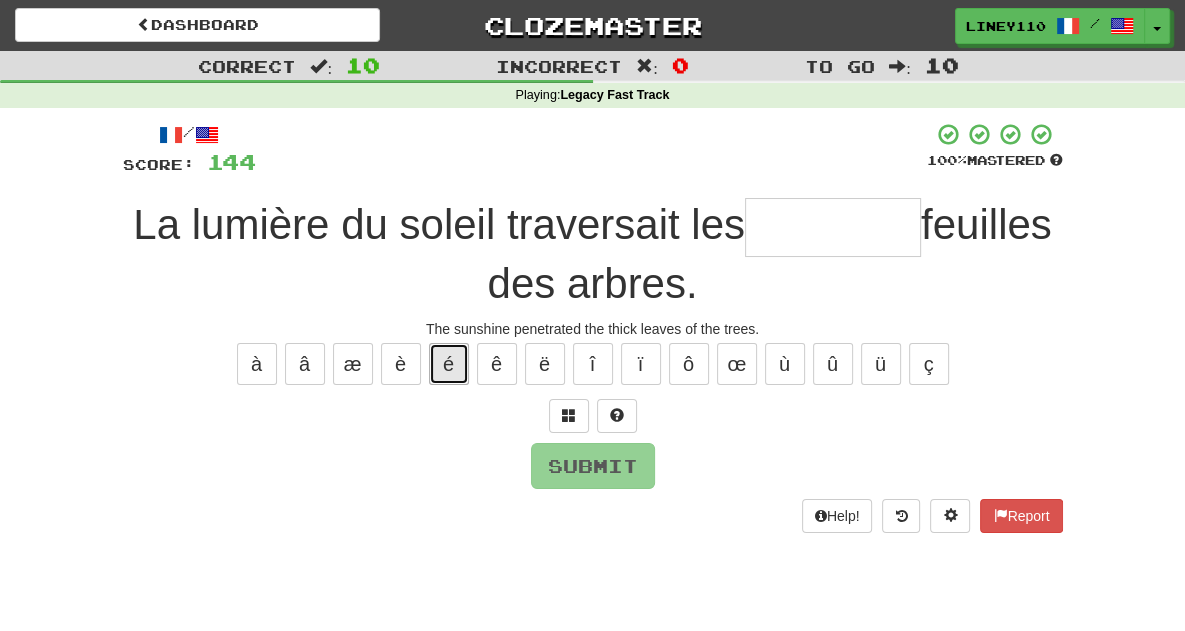 click on "é" at bounding box center (449, 364) 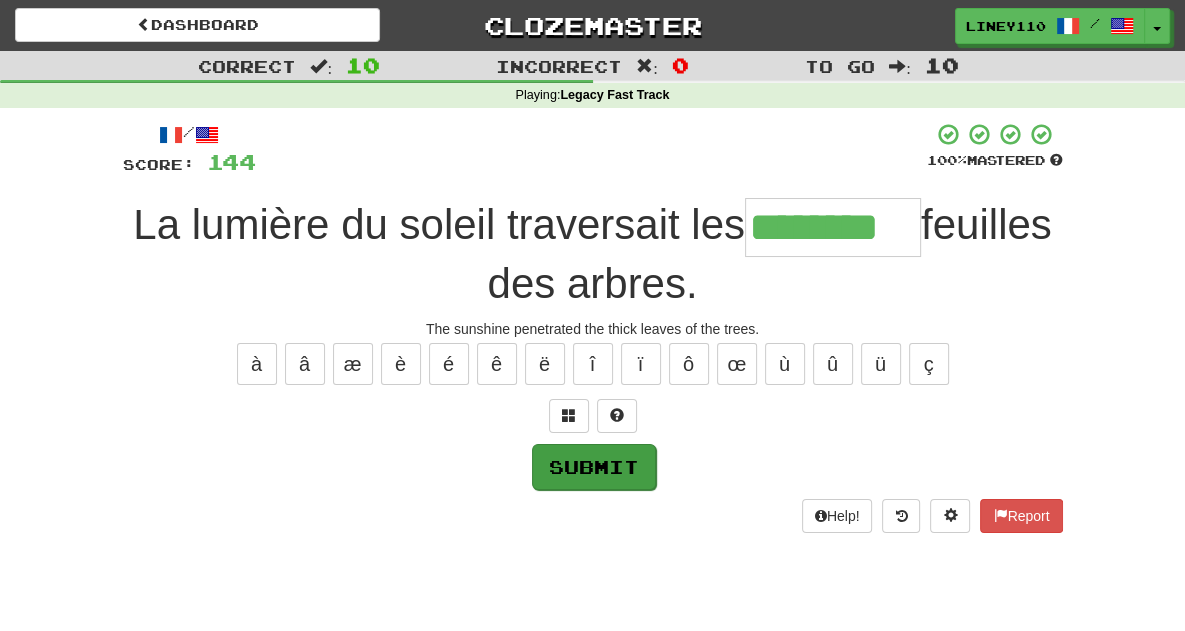 type on "********" 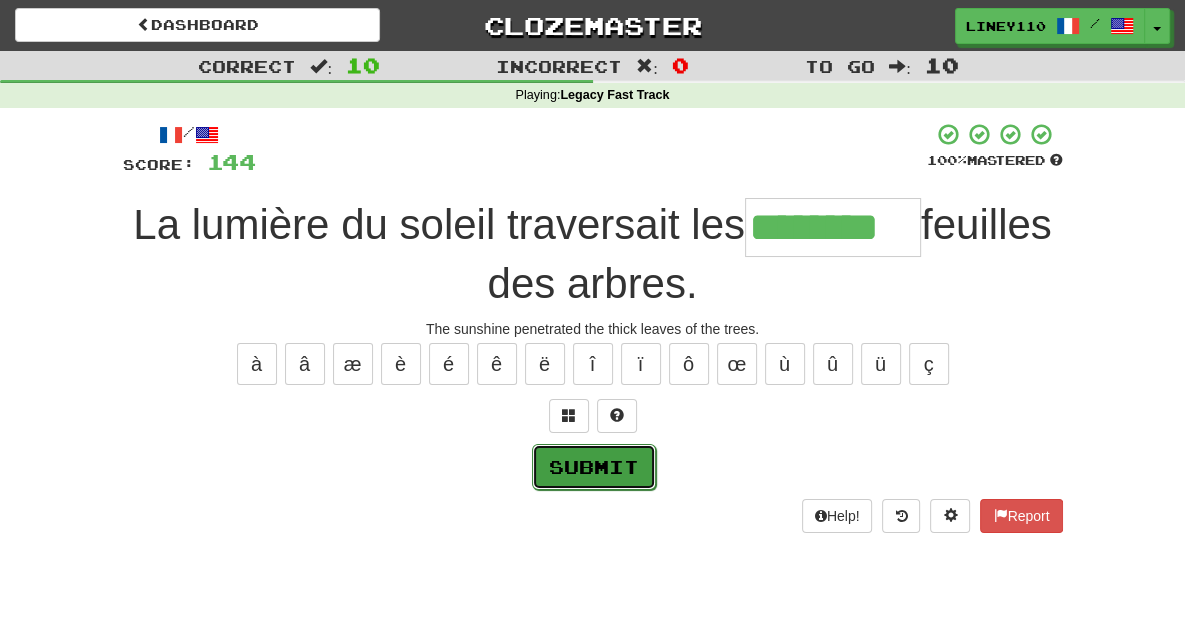 click on "Submit" at bounding box center [594, 467] 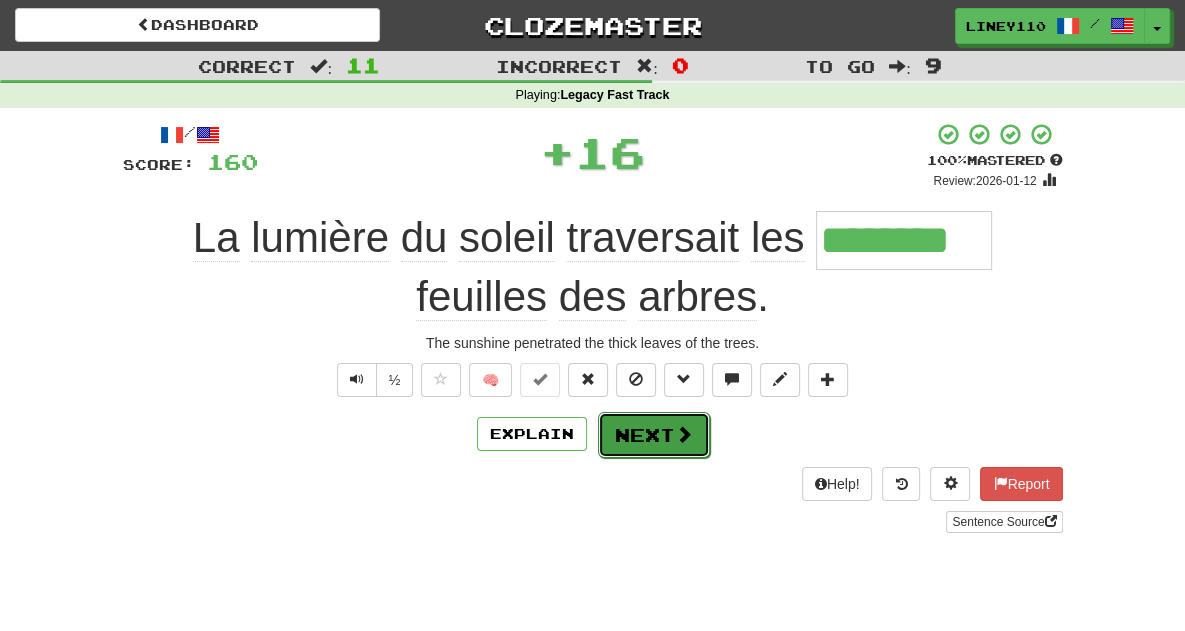 click on "Next" at bounding box center [654, 435] 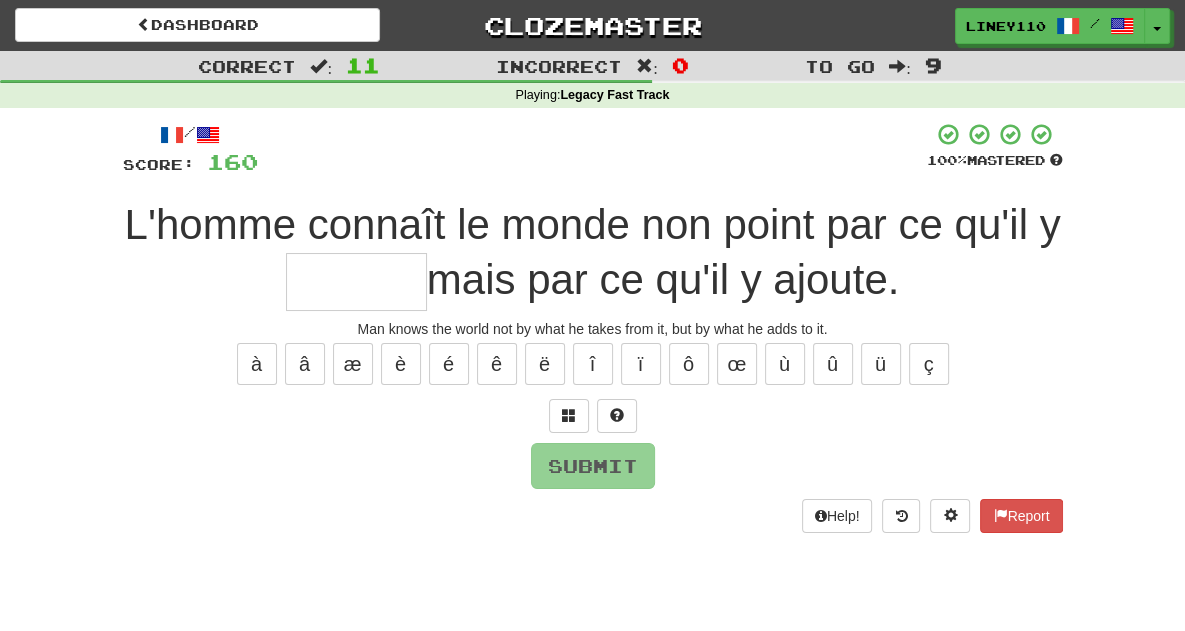 click at bounding box center [356, 282] 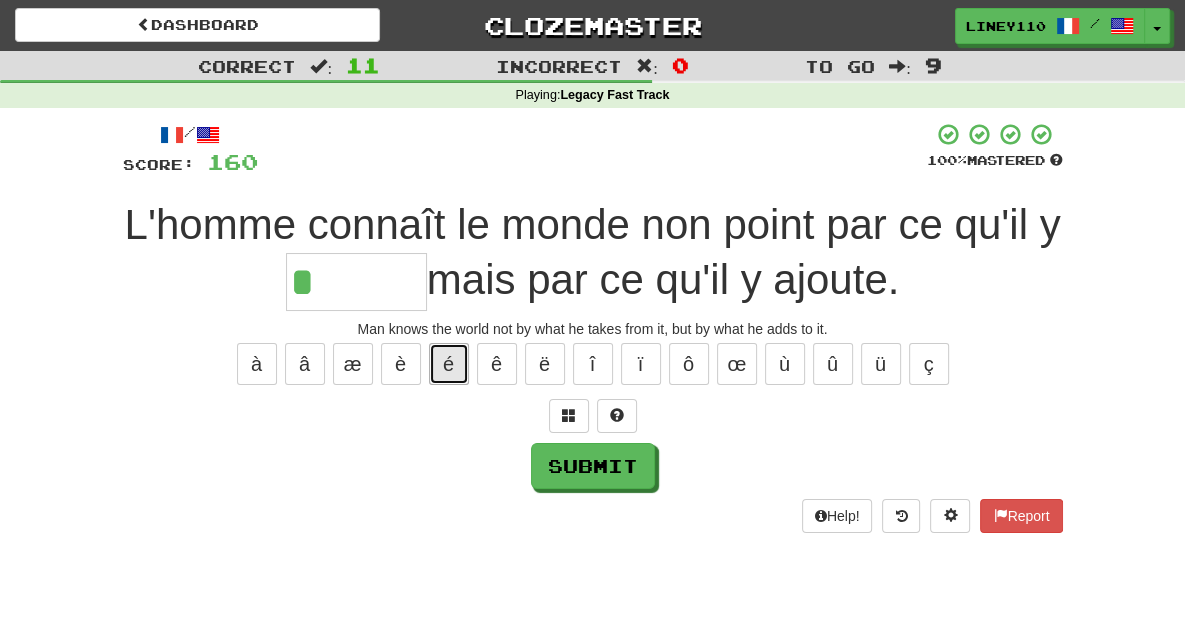 click on "é" at bounding box center (449, 364) 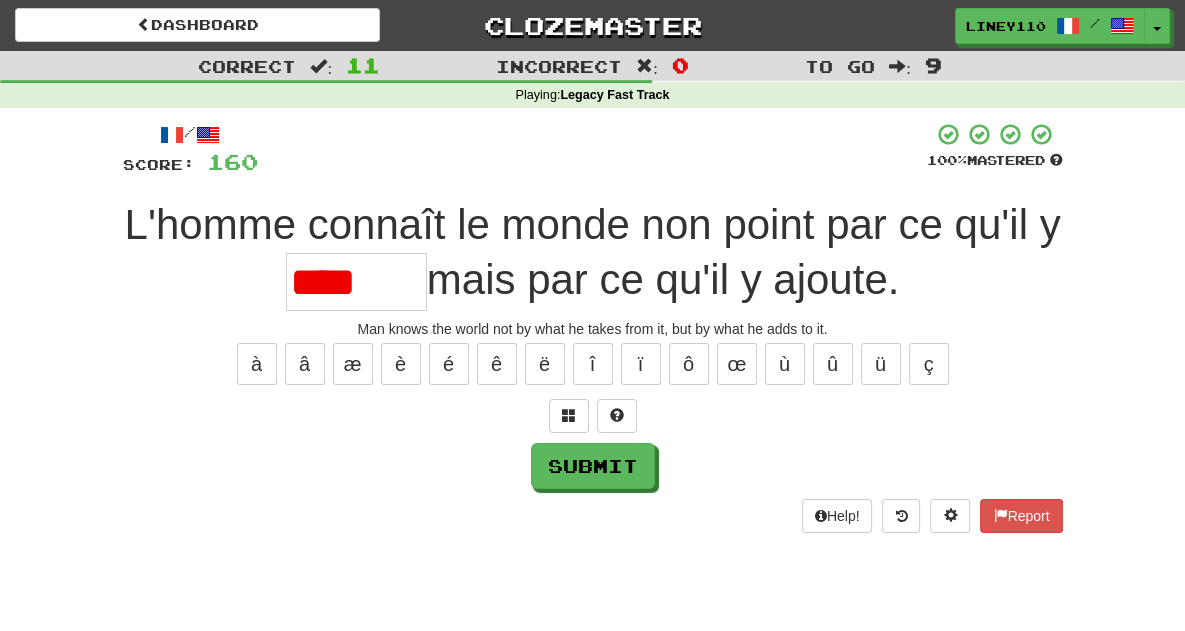 click on "****" at bounding box center (356, 282) 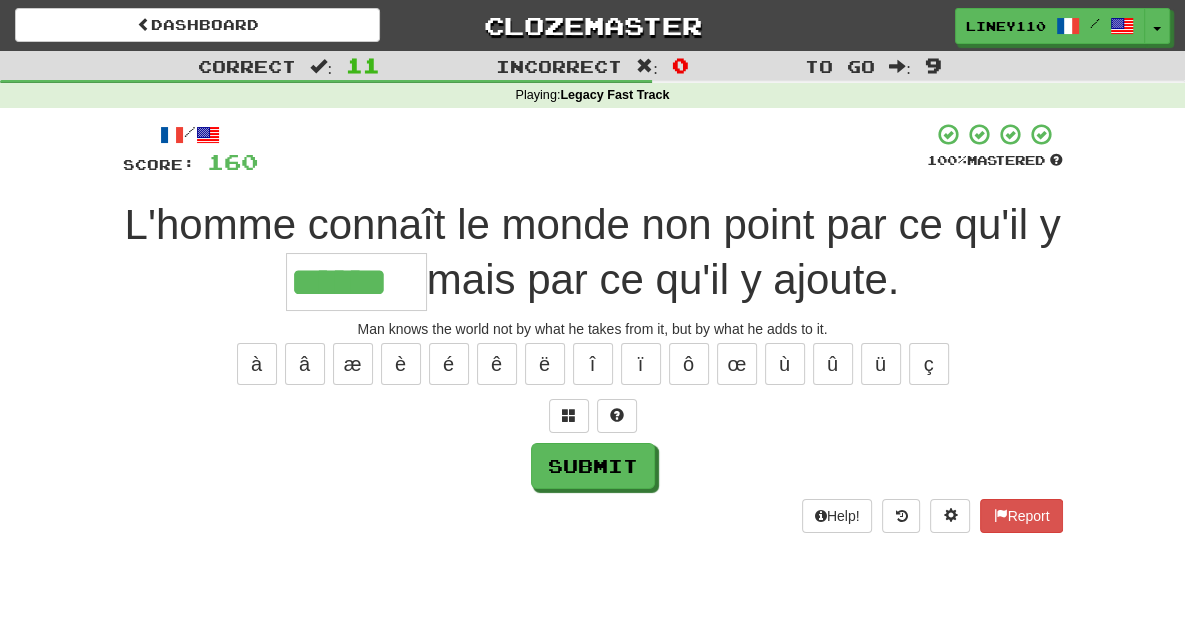 type on "******" 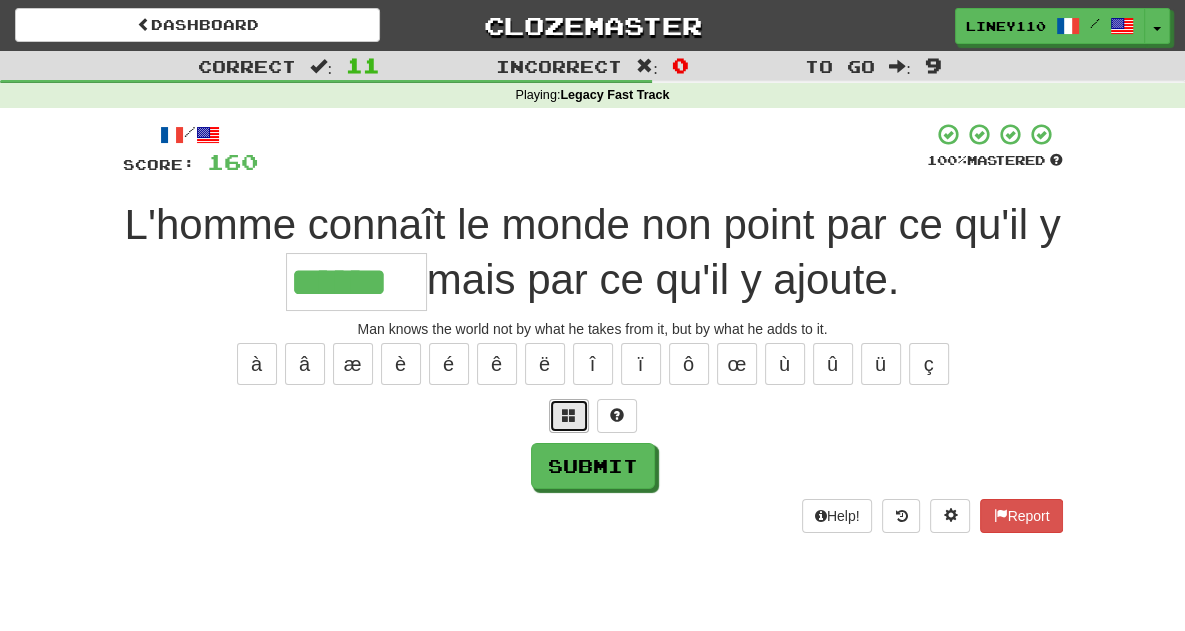 click at bounding box center [569, 415] 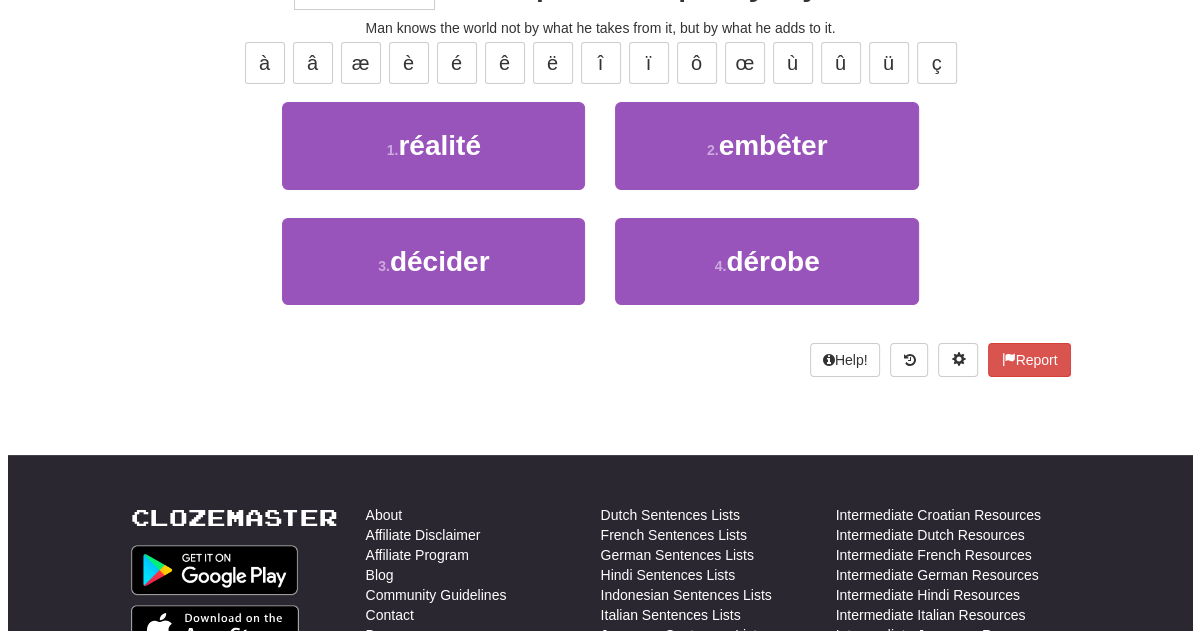 scroll, scrollTop: 34, scrollLeft: 0, axis: vertical 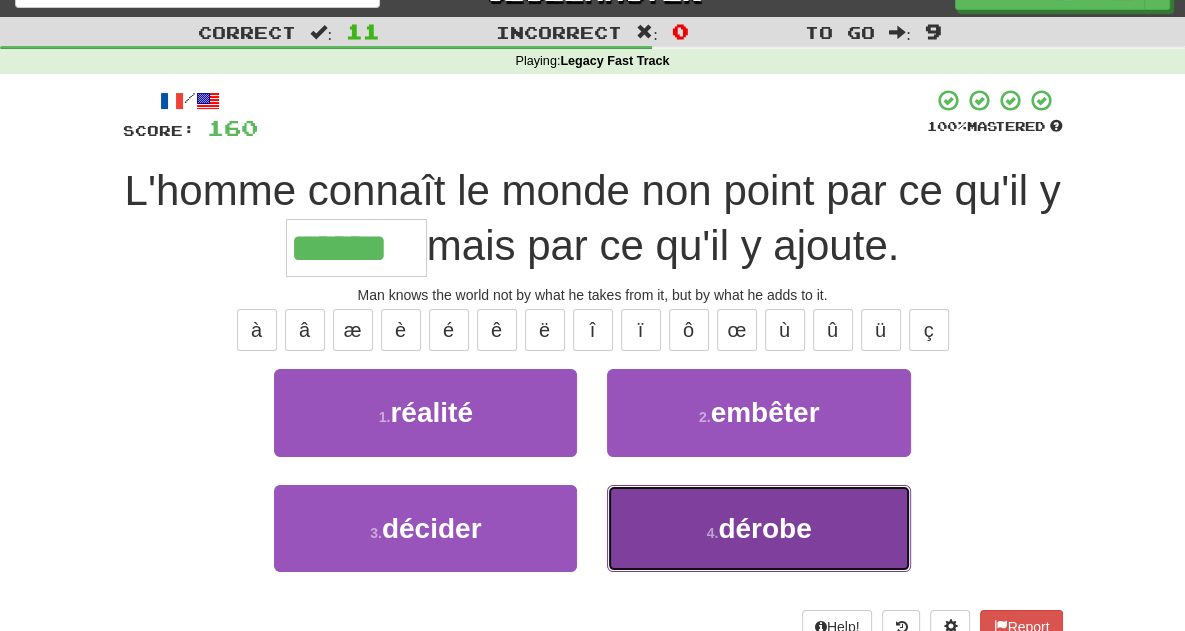 click on "4 . dérobe" at bounding box center [758, 528] 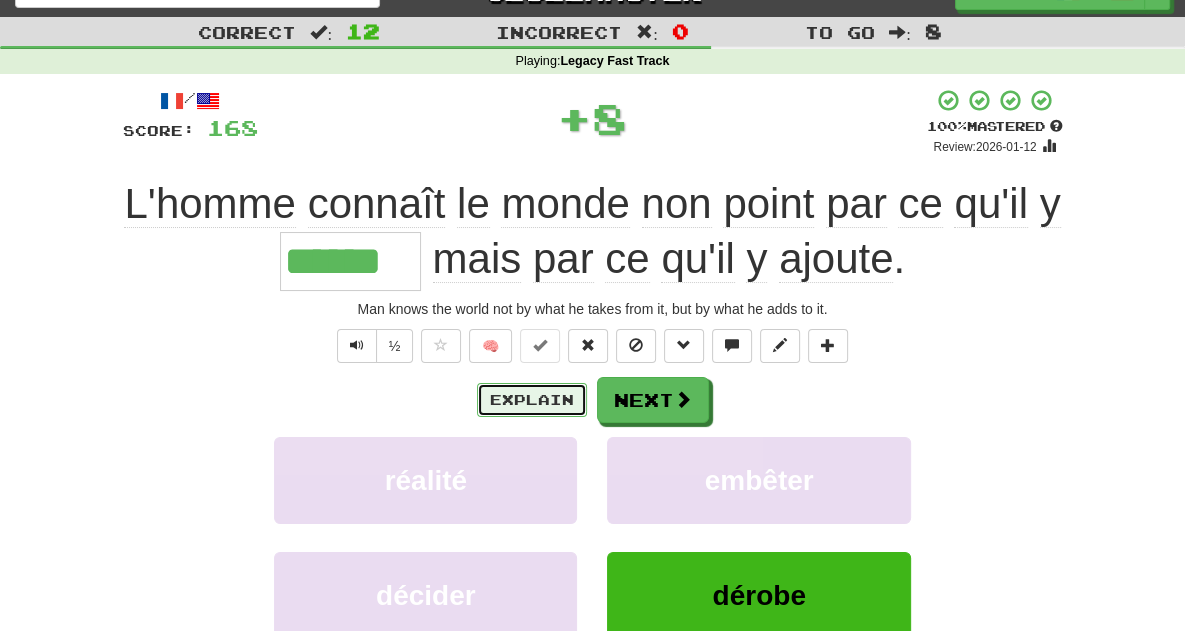 click on "Explain" at bounding box center [532, 400] 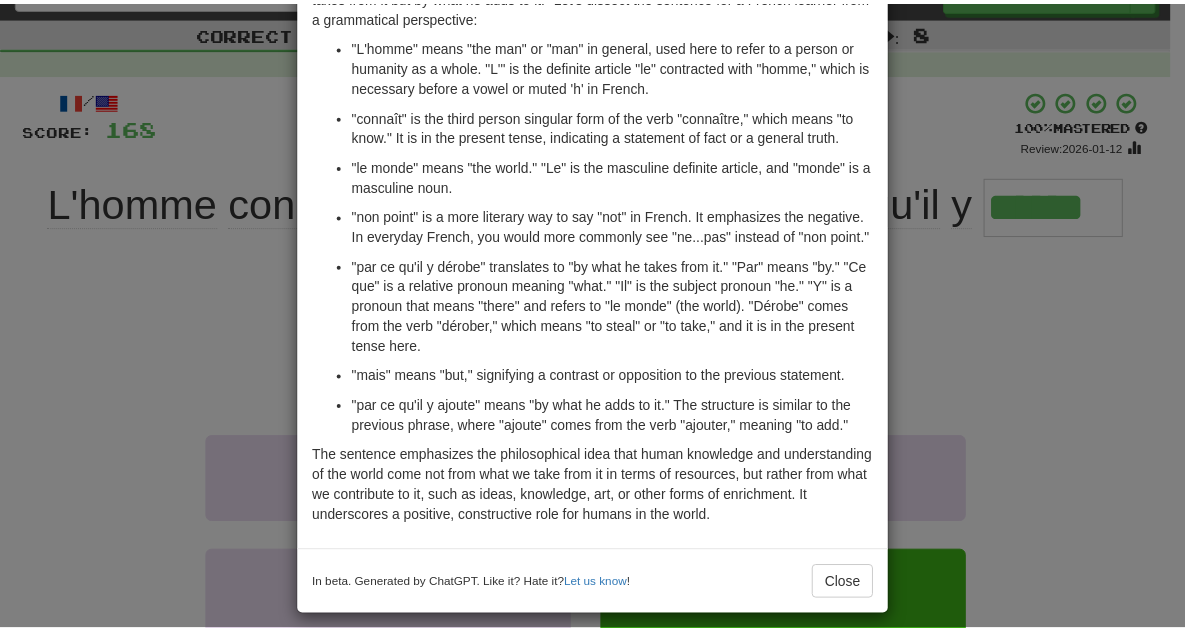scroll, scrollTop: 165, scrollLeft: 0, axis: vertical 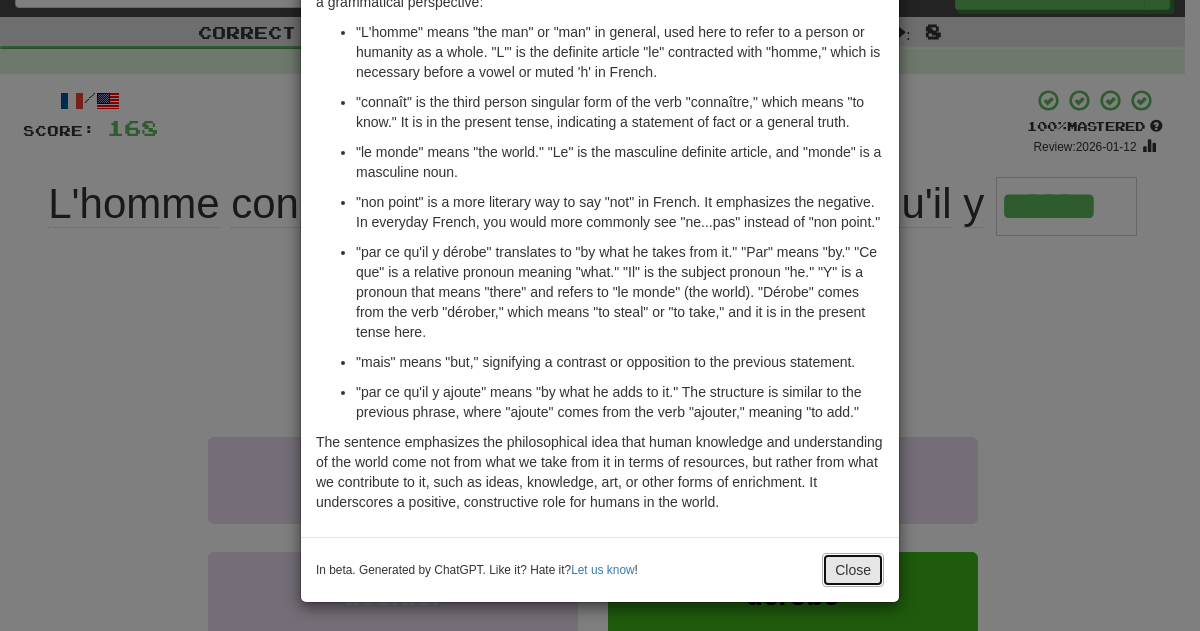 click on "Close" at bounding box center (853, 570) 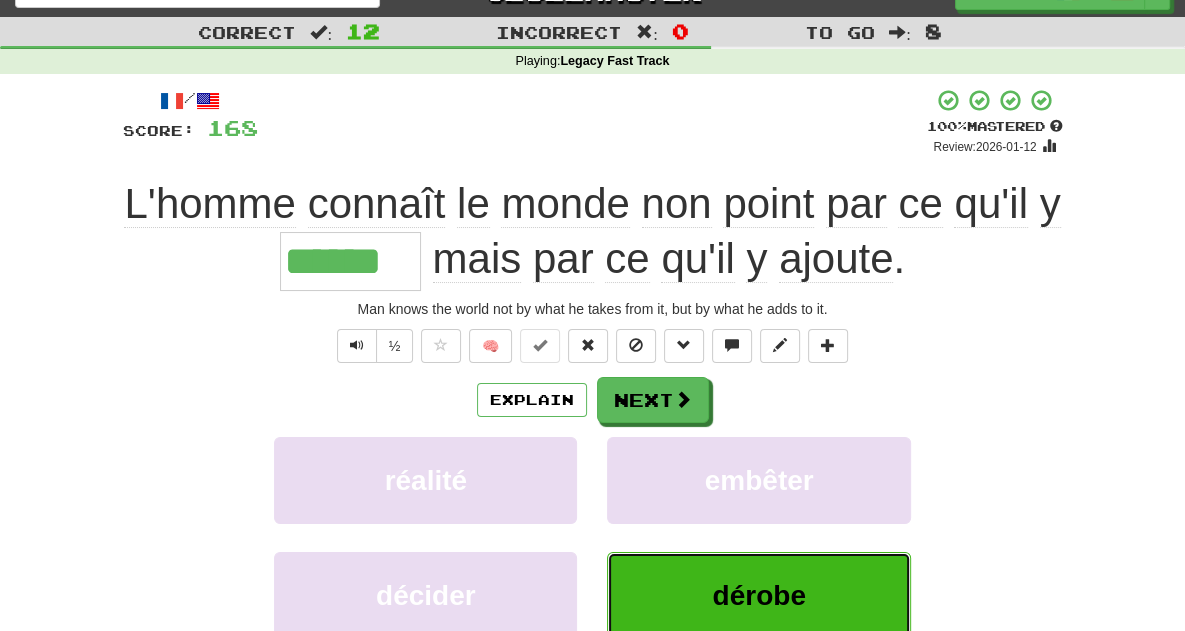 click on "dérobe" at bounding box center (758, 595) 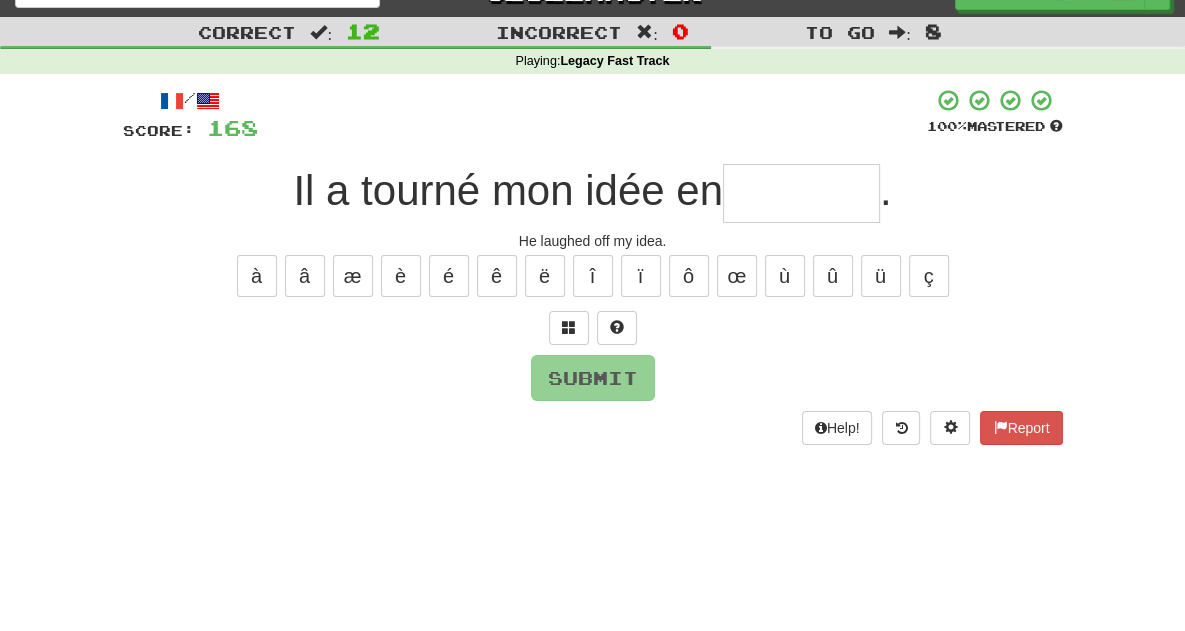 click at bounding box center (801, 193) 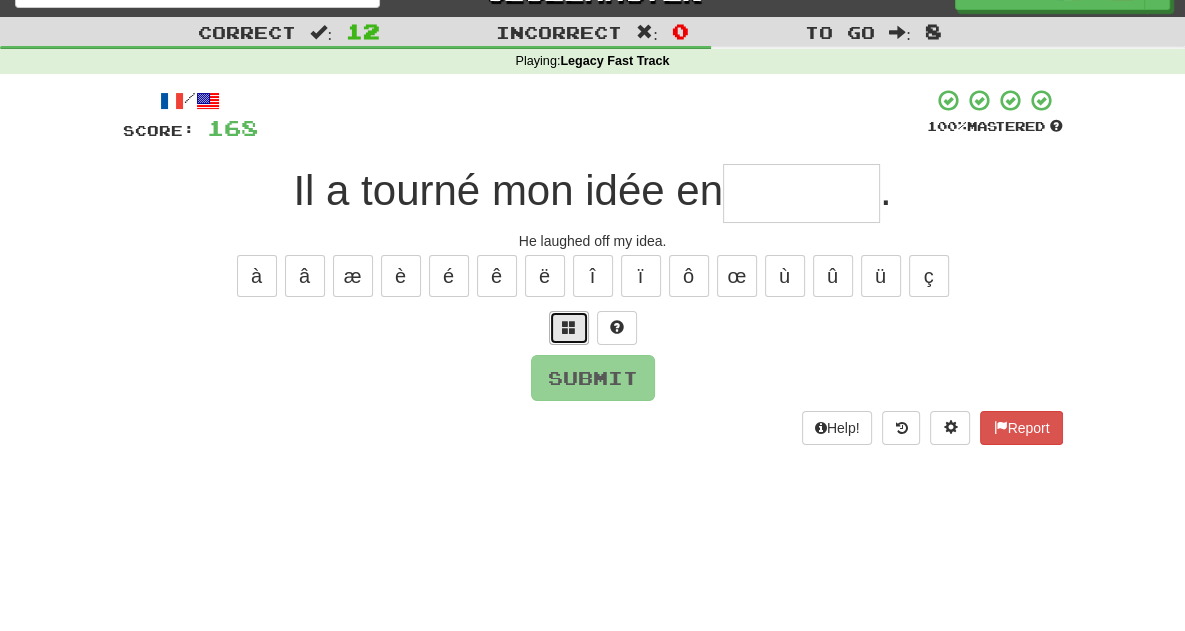 click at bounding box center [569, 327] 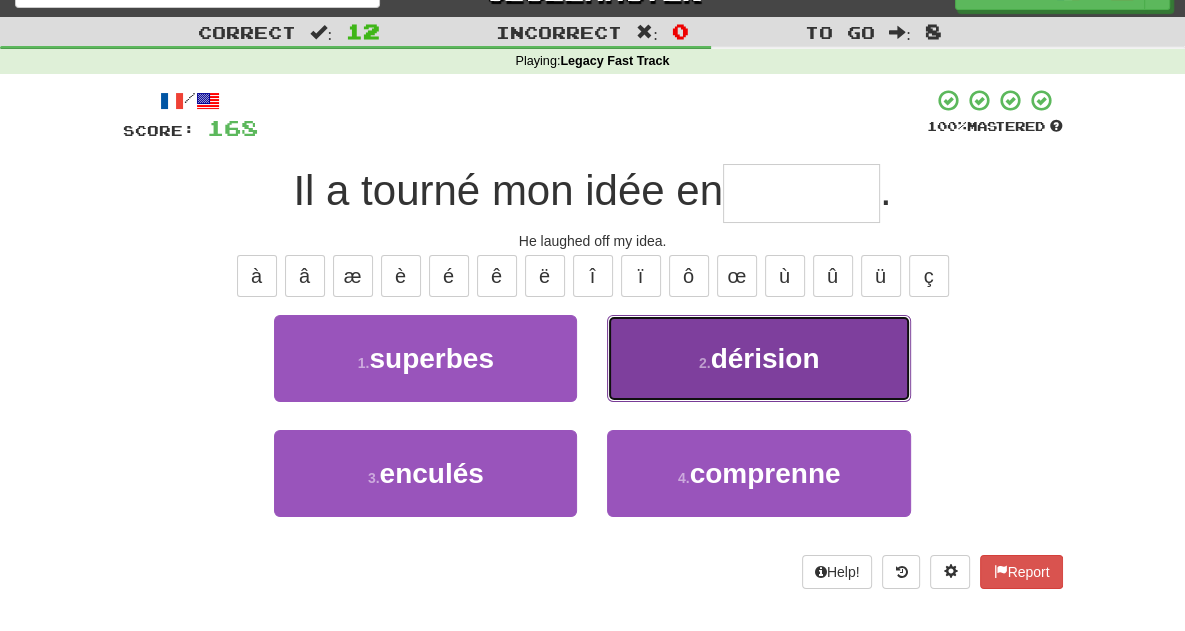 click on "2 . dérision" at bounding box center [758, 358] 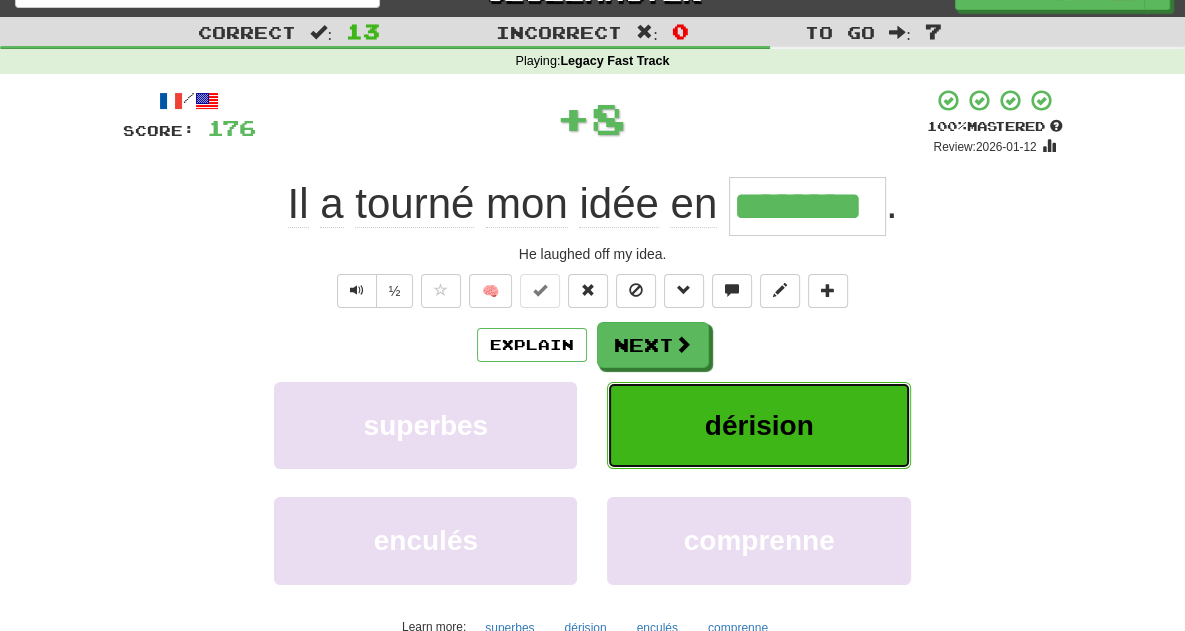 click on "dérision" at bounding box center [758, 425] 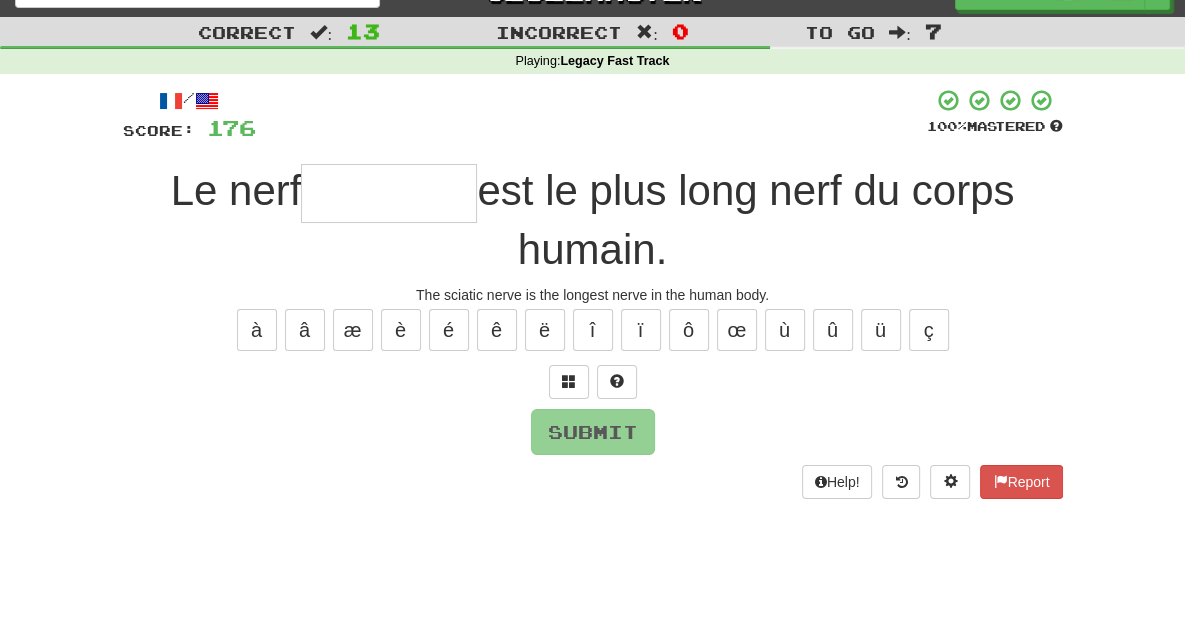 click at bounding box center [389, 193] 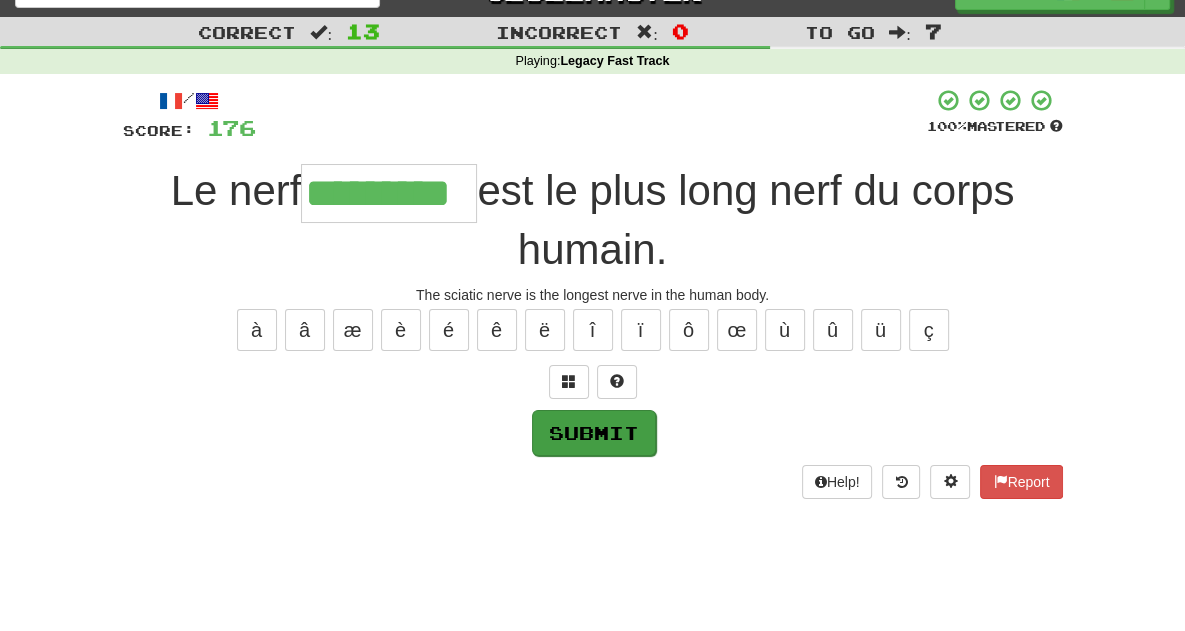 type on "*********" 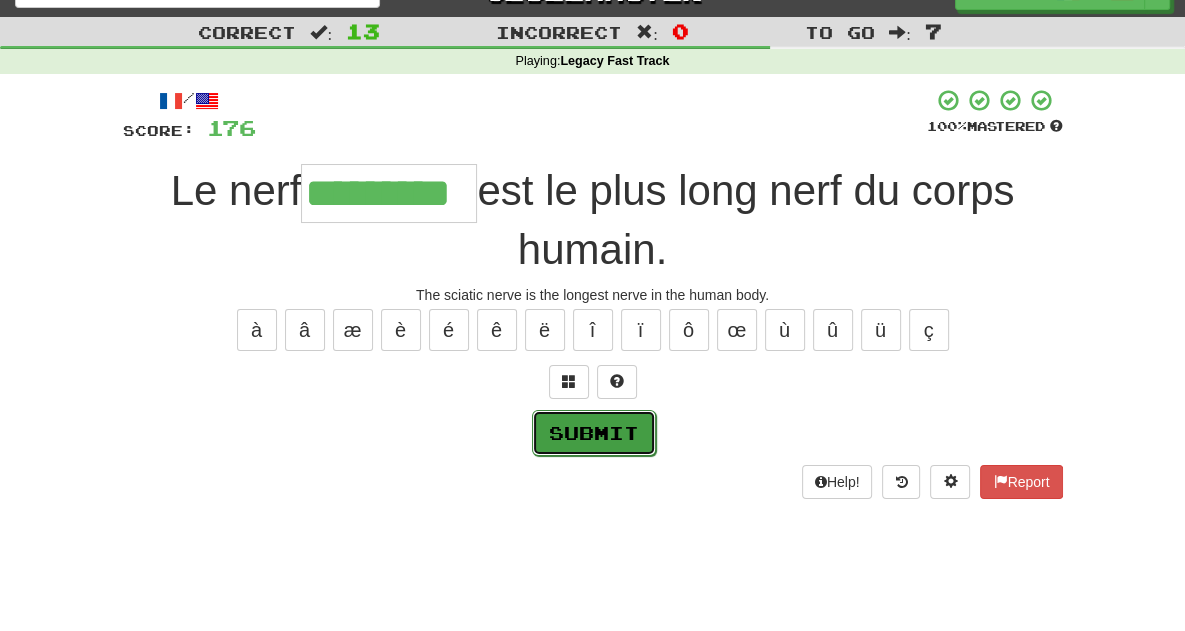 click on "Submit" at bounding box center (594, 433) 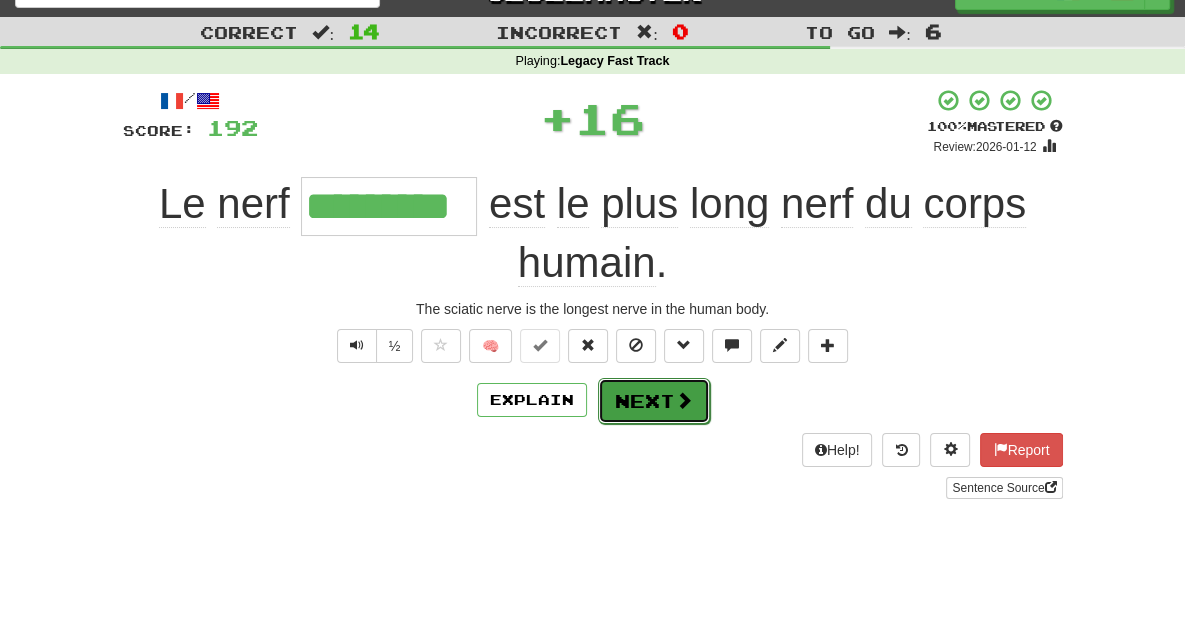click on "Next" at bounding box center (654, 401) 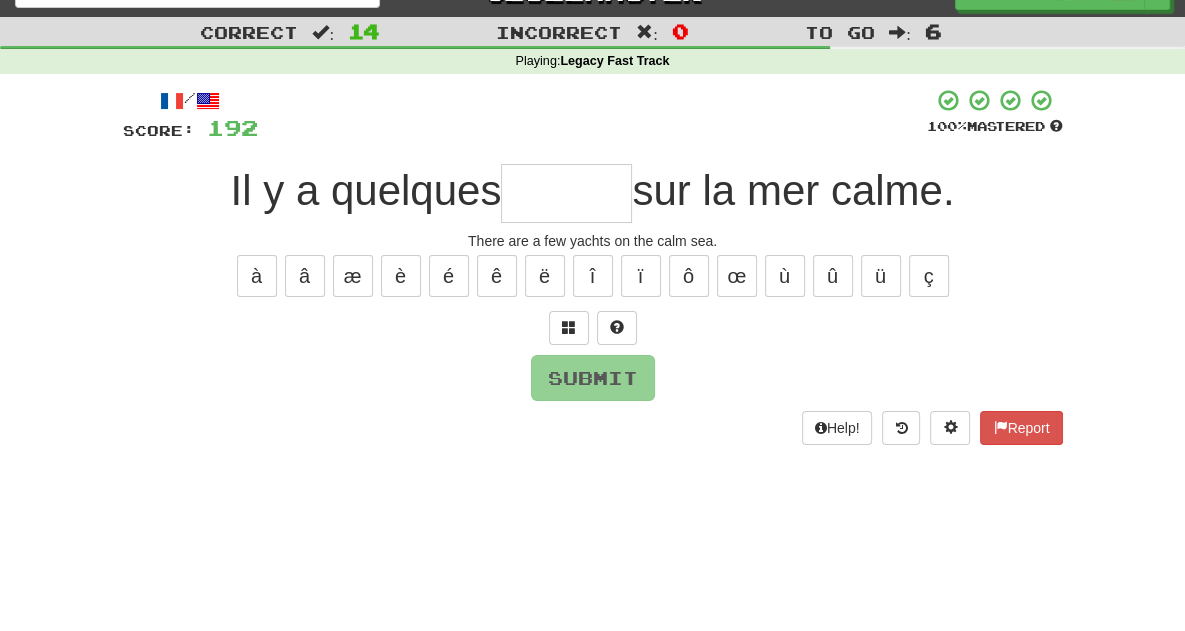 click at bounding box center [566, 193] 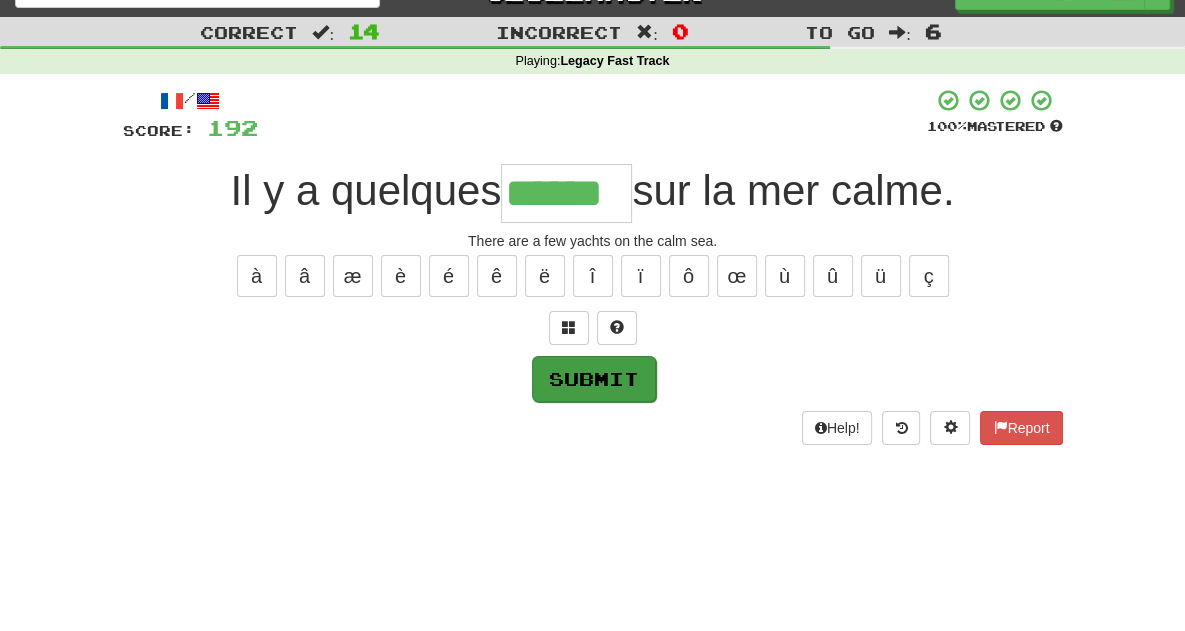 type on "******" 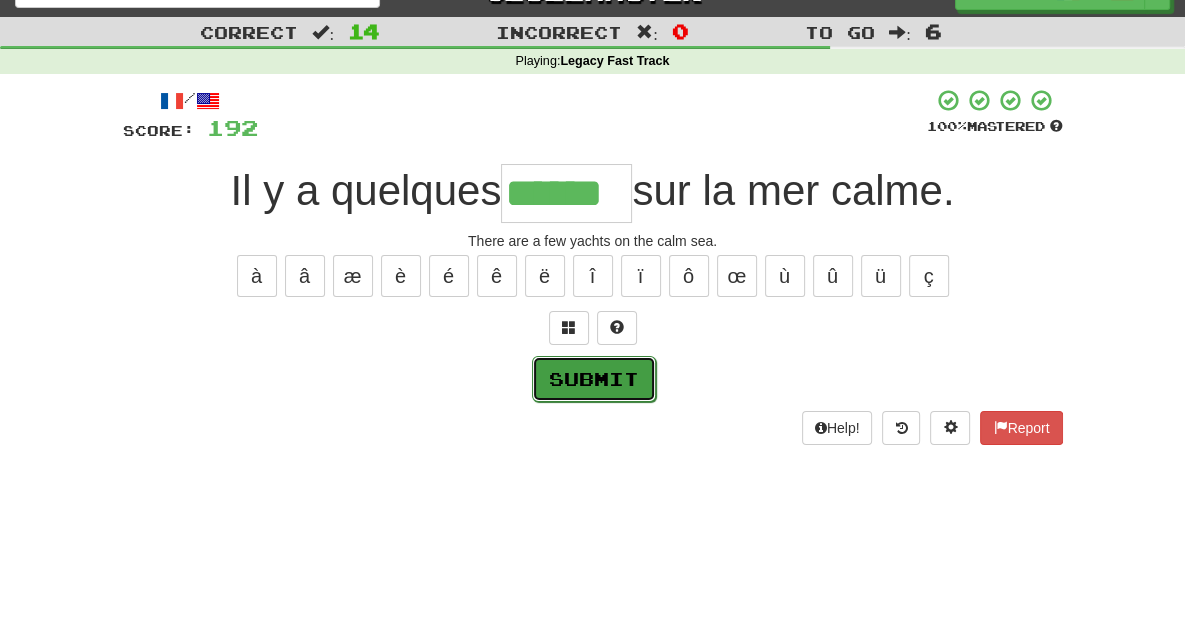 click on "Submit" at bounding box center (594, 379) 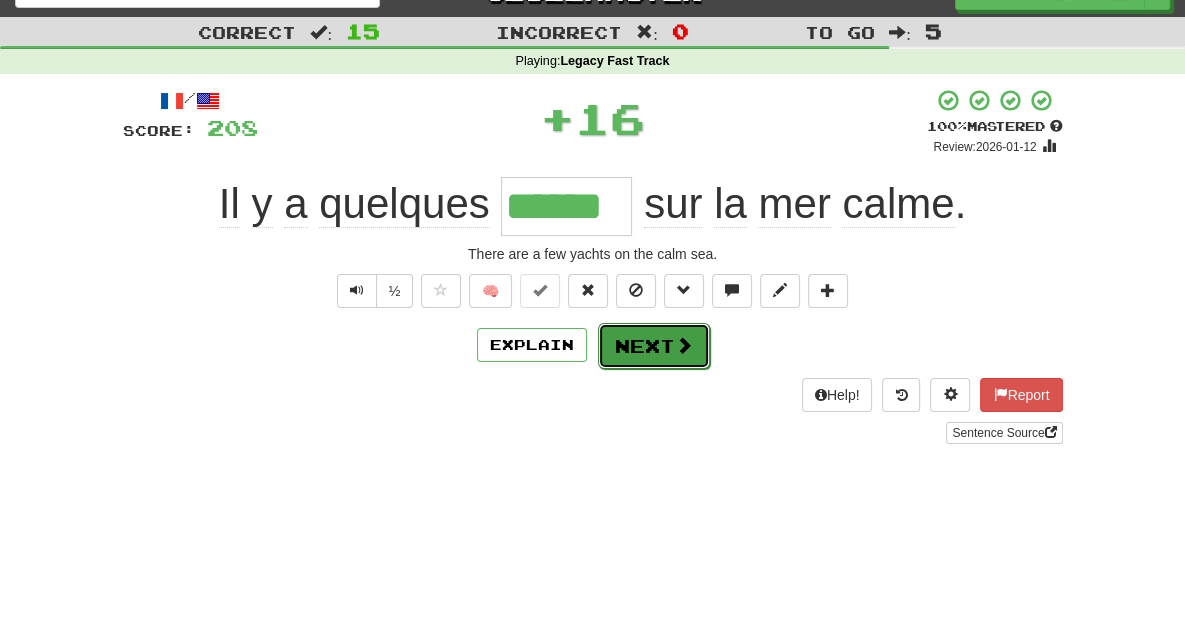 click on "Next" at bounding box center [654, 346] 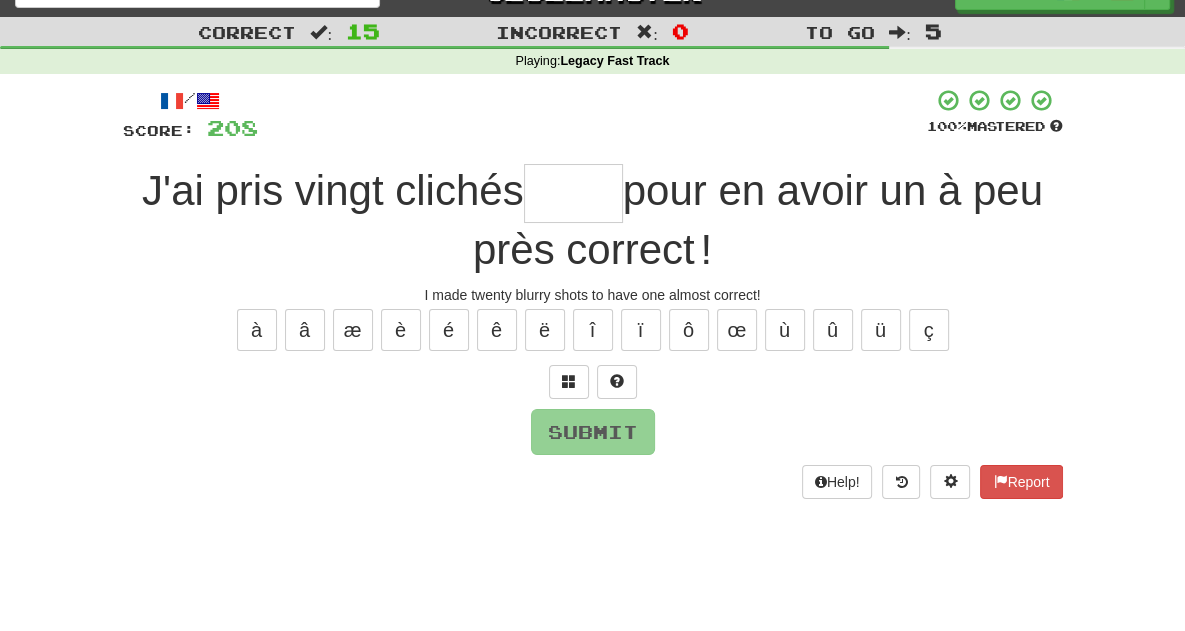 click at bounding box center [573, 193] 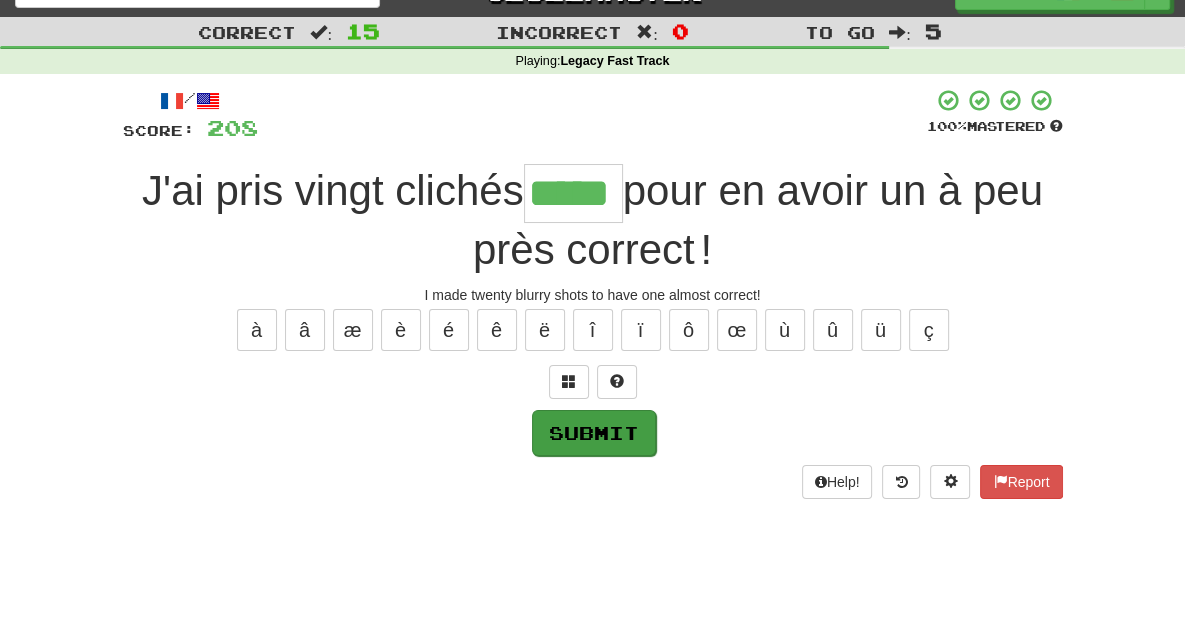 type on "*****" 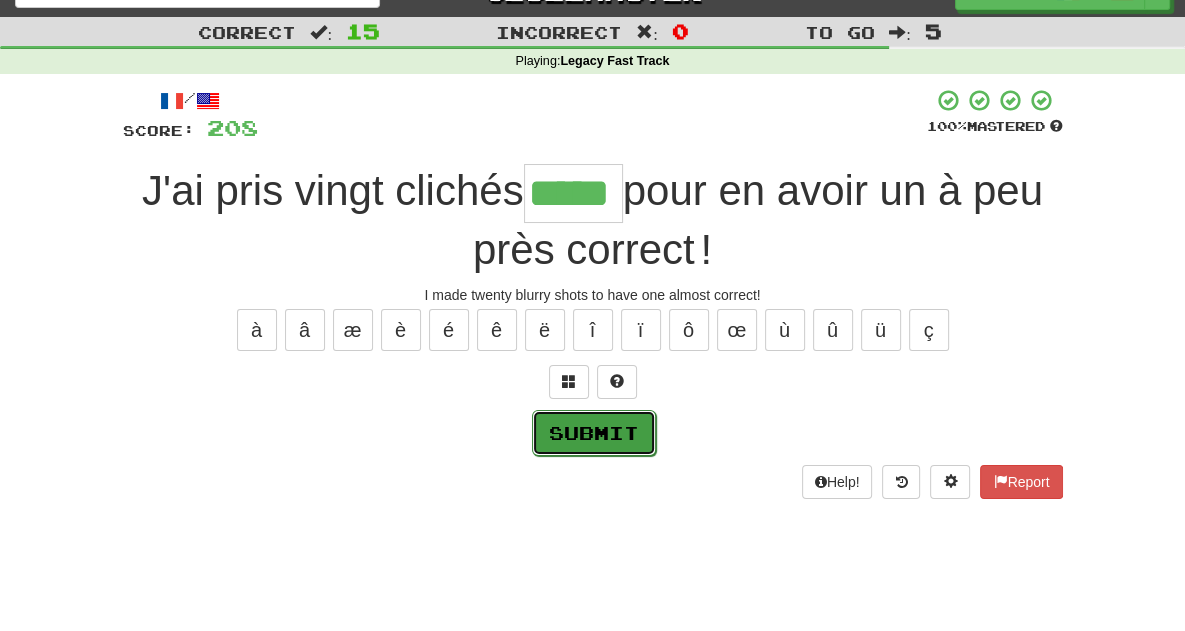 click on "Submit" at bounding box center [594, 433] 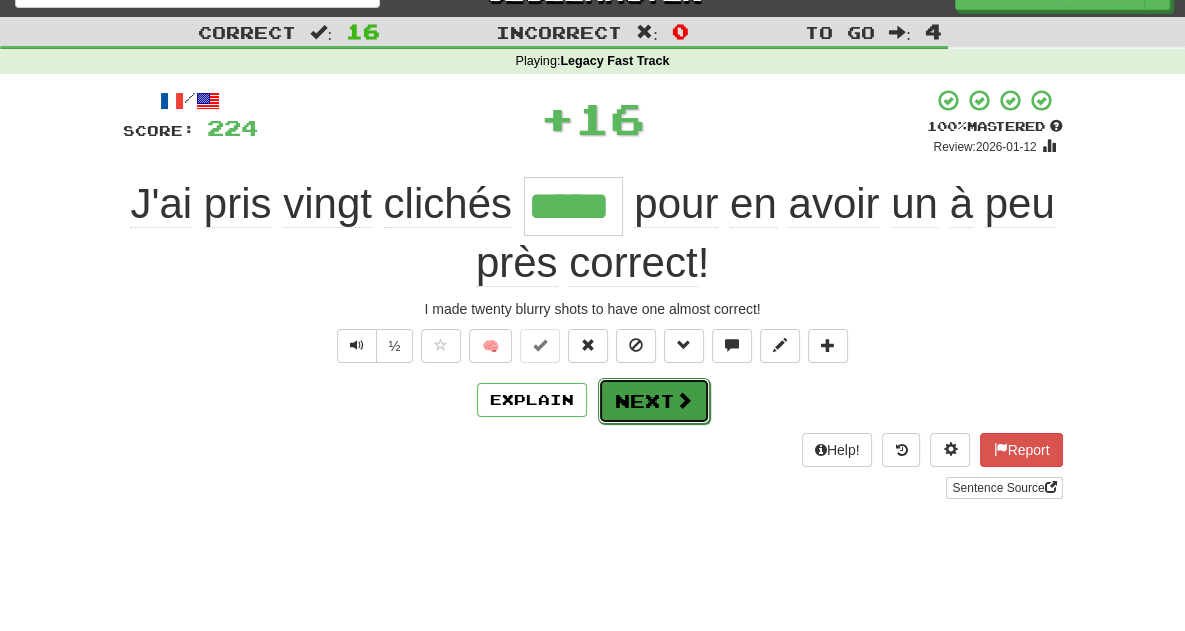 click on "Next" at bounding box center [654, 401] 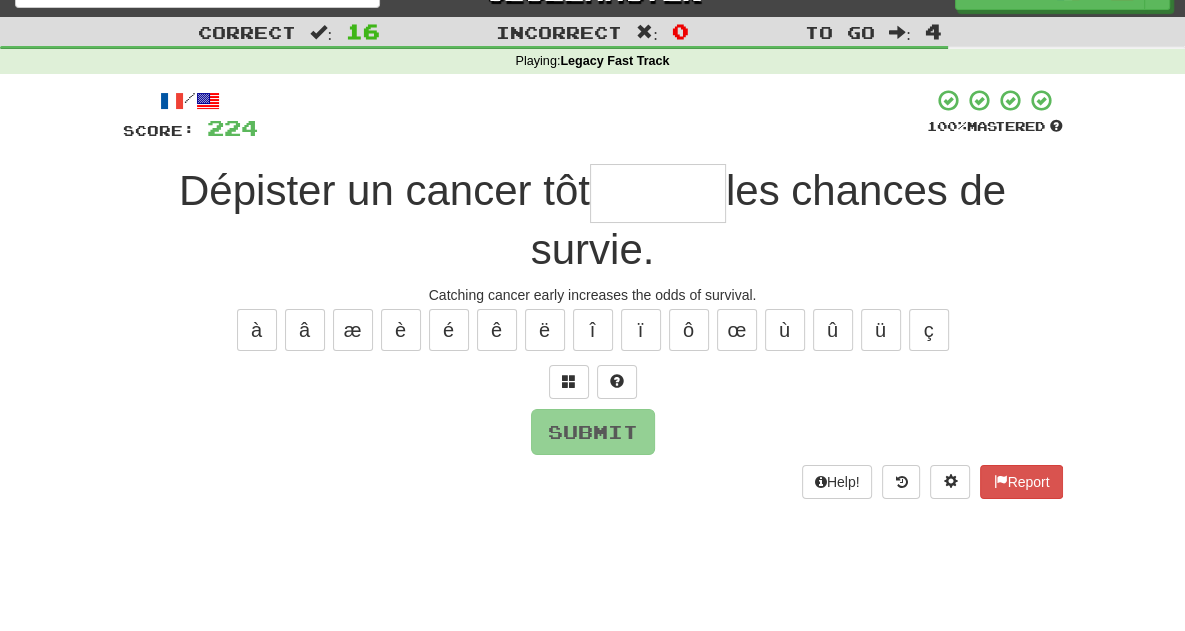 click at bounding box center (658, 193) 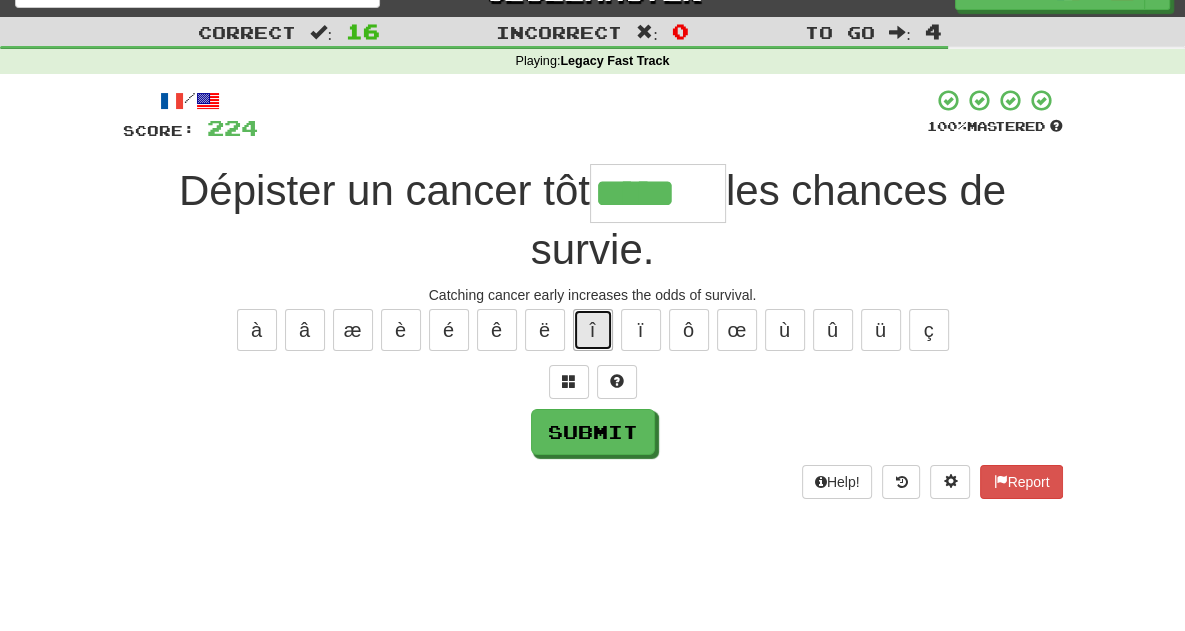 click on "î" at bounding box center (593, 330) 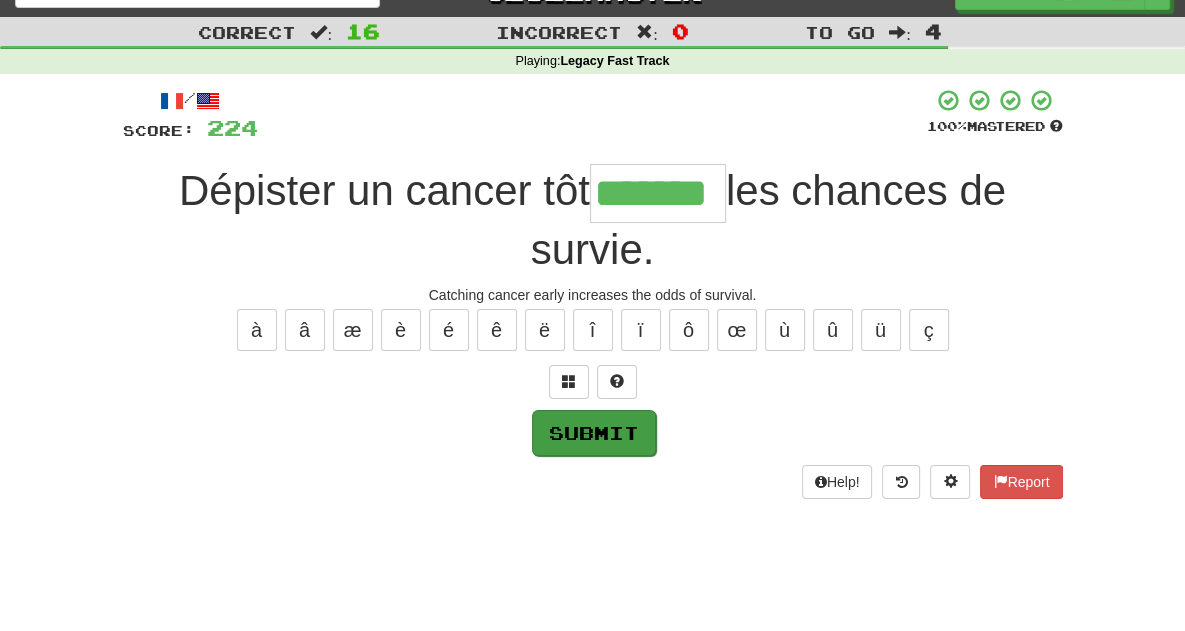 type on "*******" 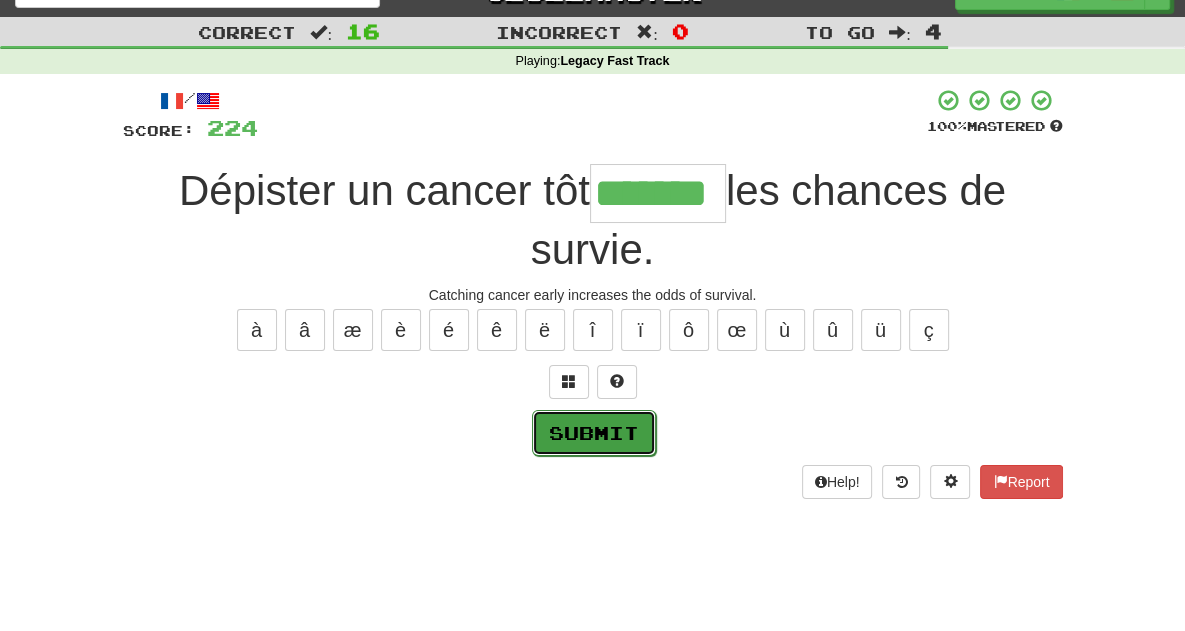click on "Submit" at bounding box center (594, 433) 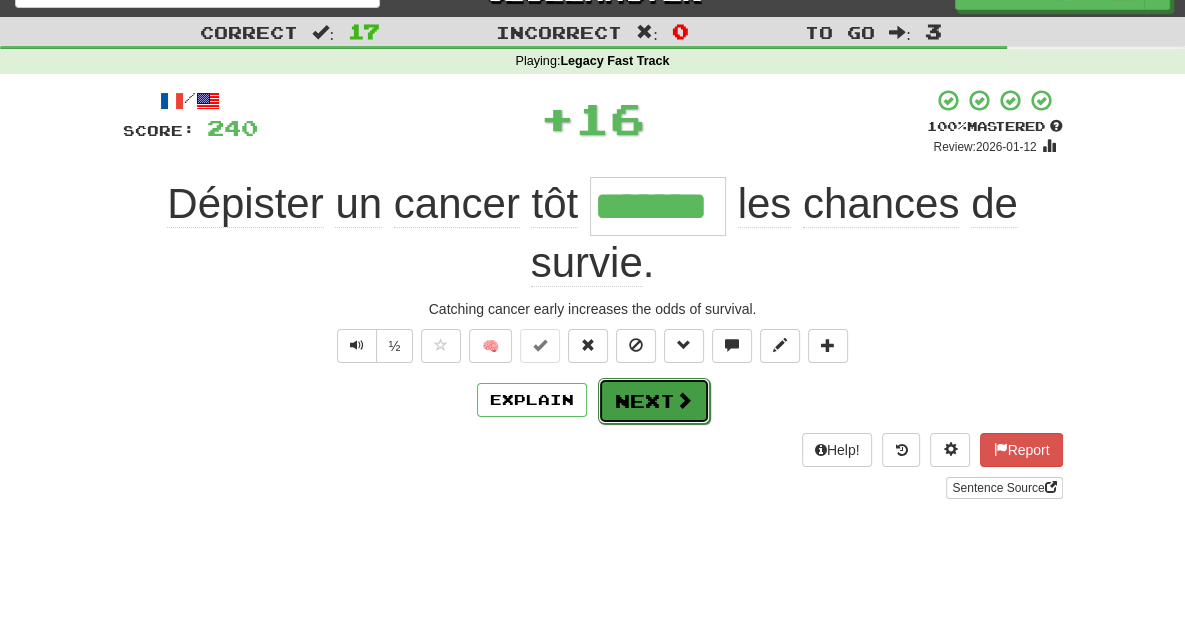 click on "Next" at bounding box center (654, 401) 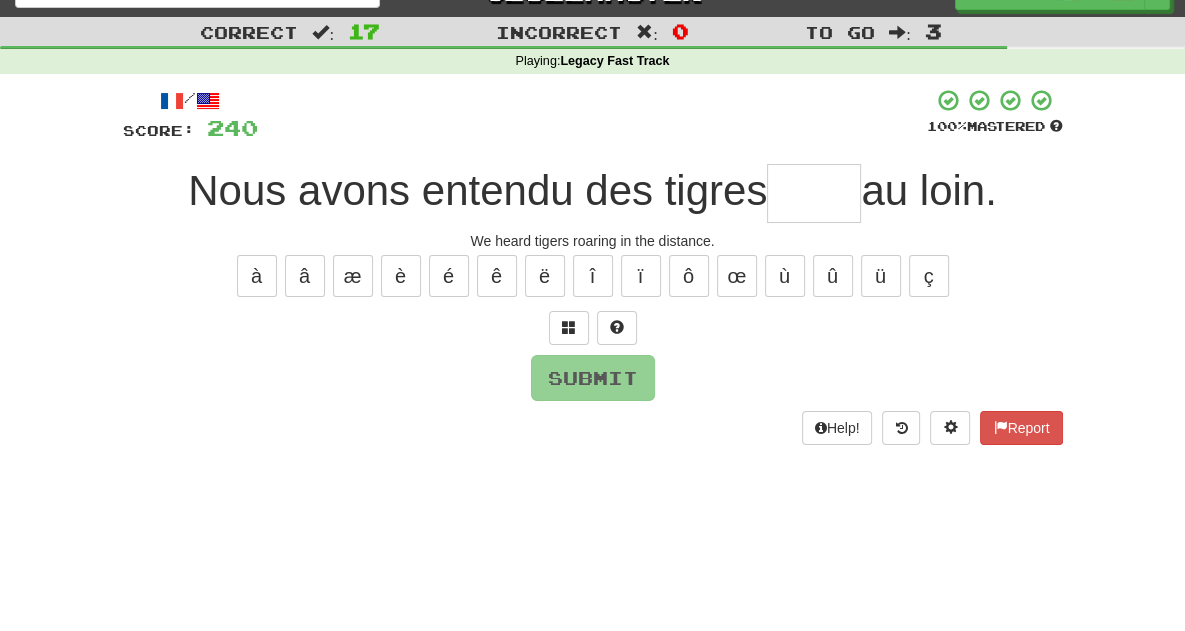 click at bounding box center (814, 193) 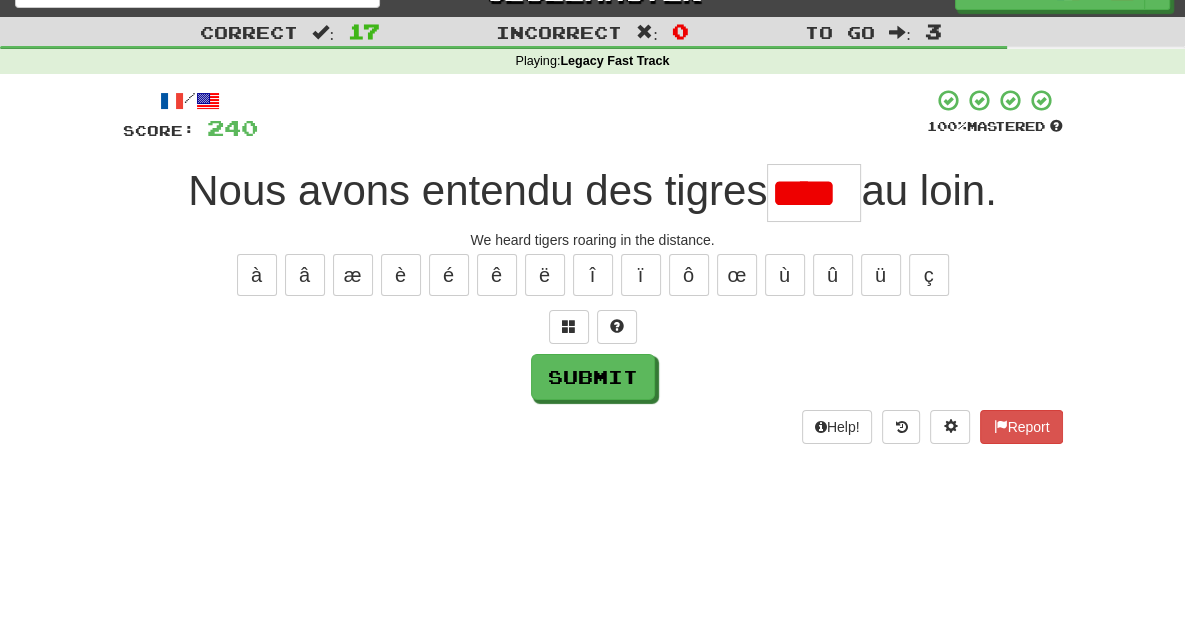 scroll, scrollTop: 0, scrollLeft: 0, axis: both 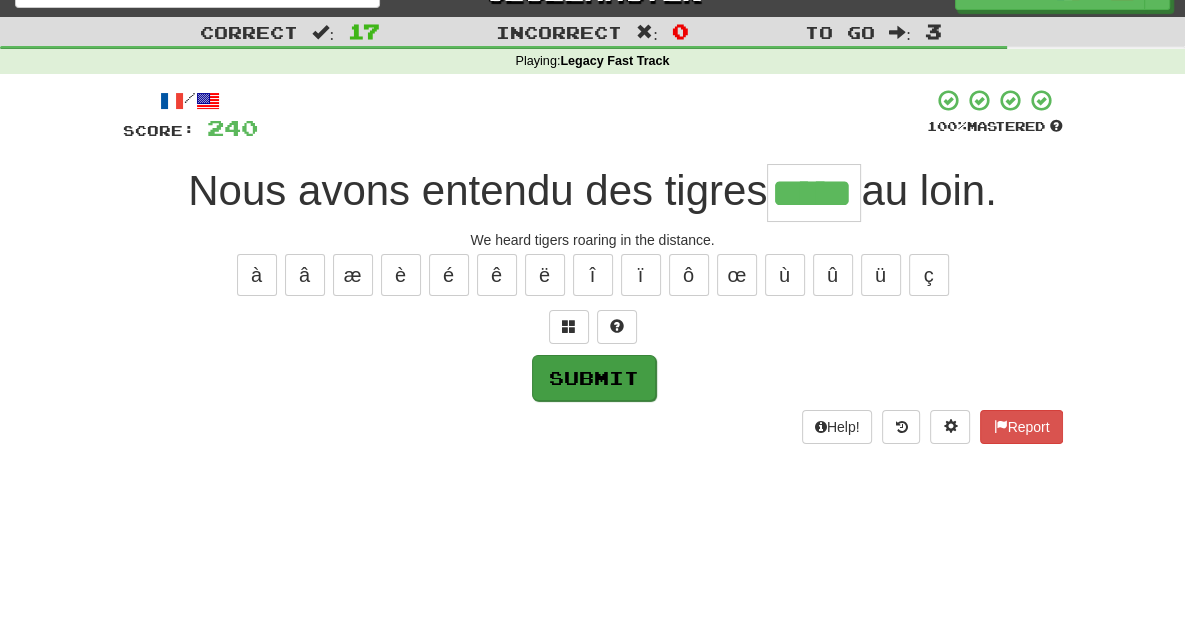 type on "*****" 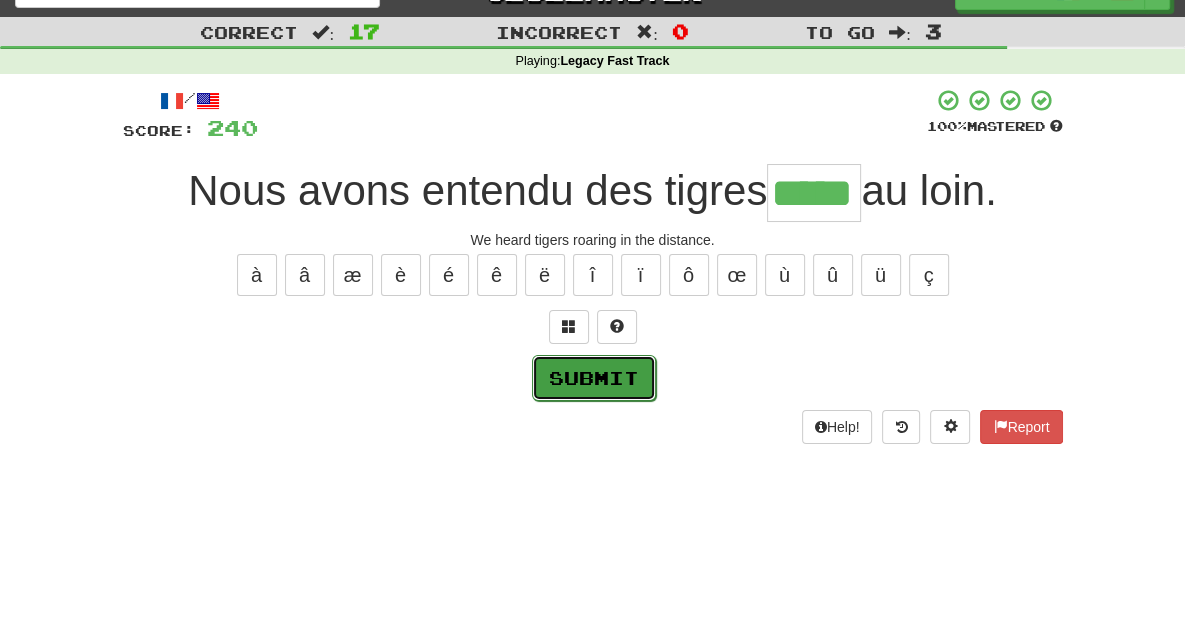 click on "Submit" at bounding box center (594, 378) 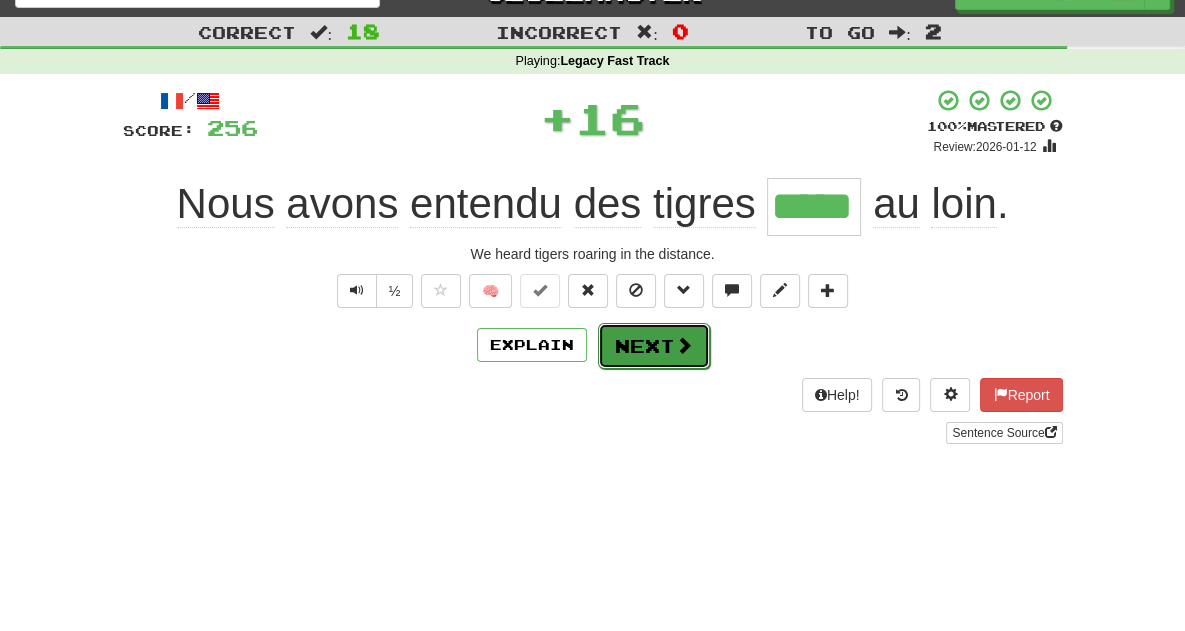 click on "Next" at bounding box center (654, 346) 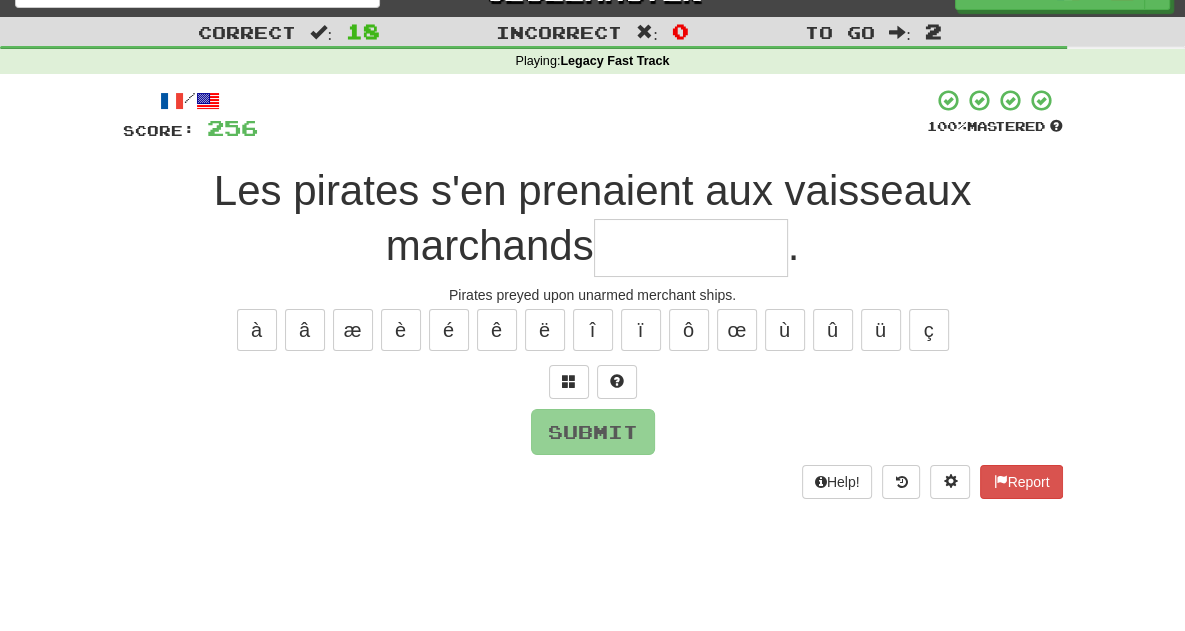 click at bounding box center (691, 248) 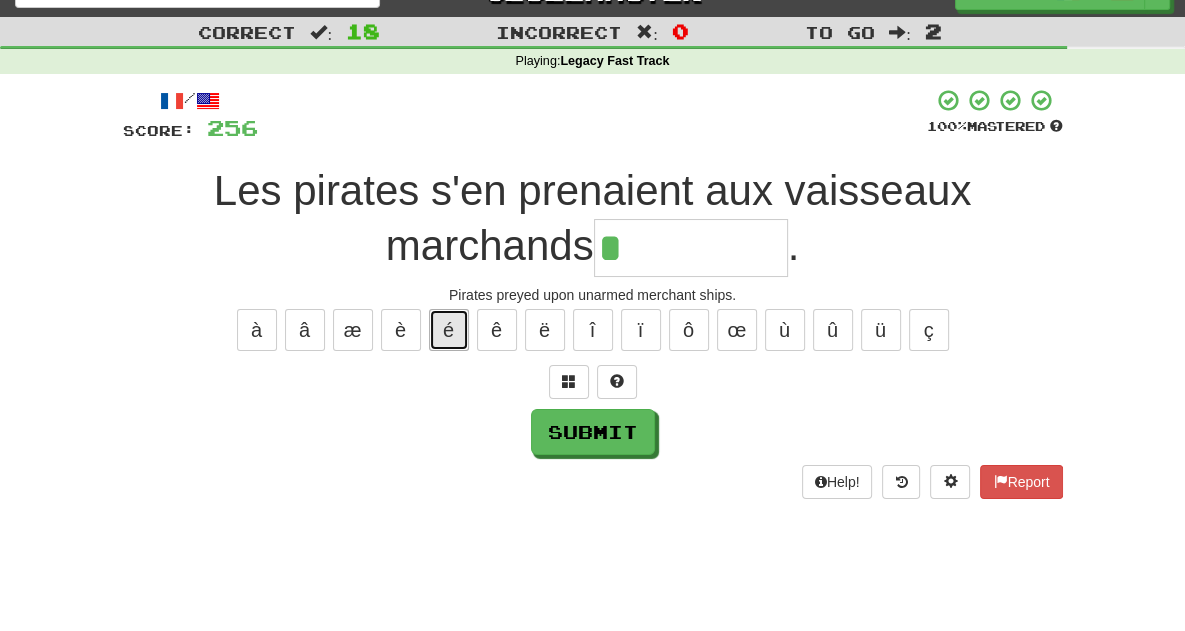 click on "é" at bounding box center [449, 330] 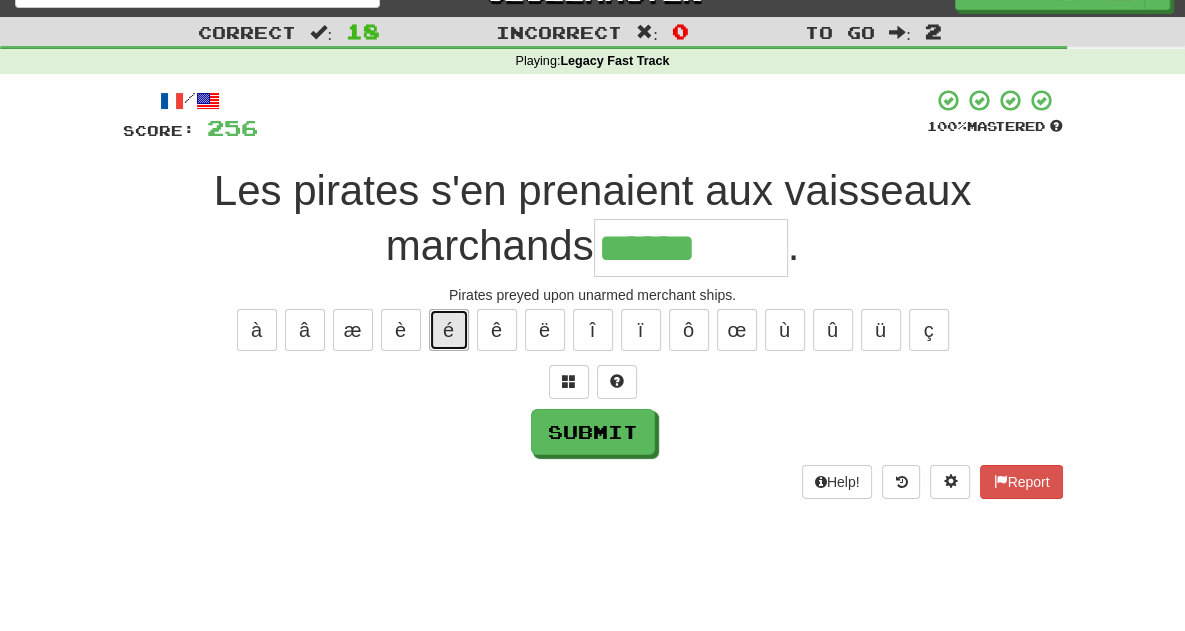 click on "é" at bounding box center (449, 330) 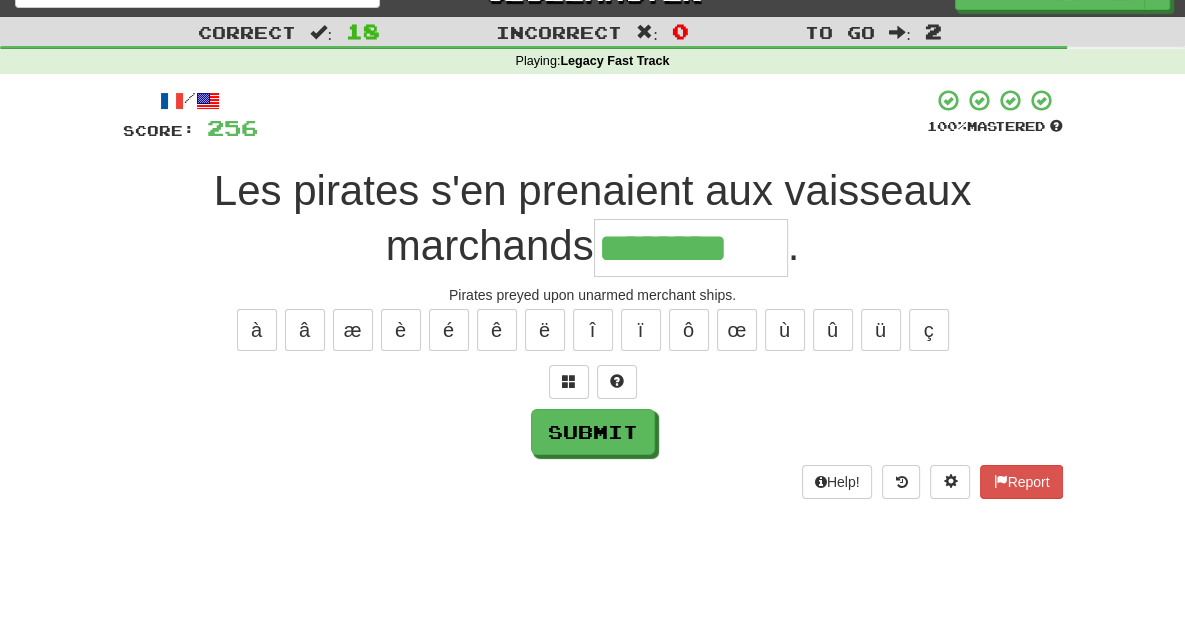 type on "********" 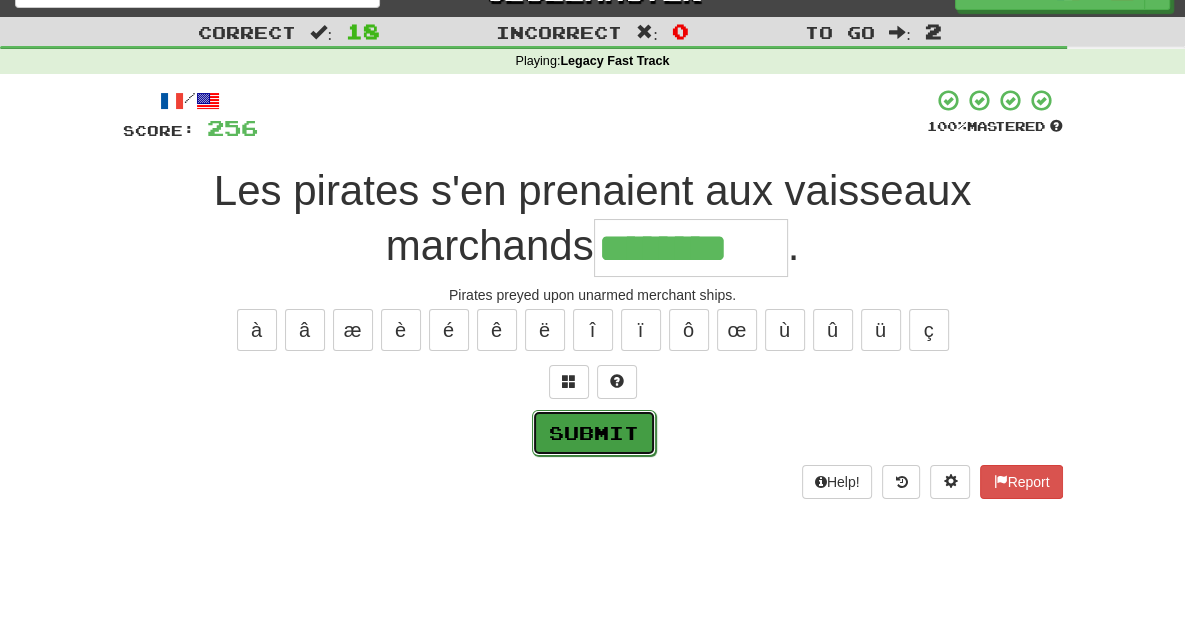 click on "Submit" at bounding box center [594, 433] 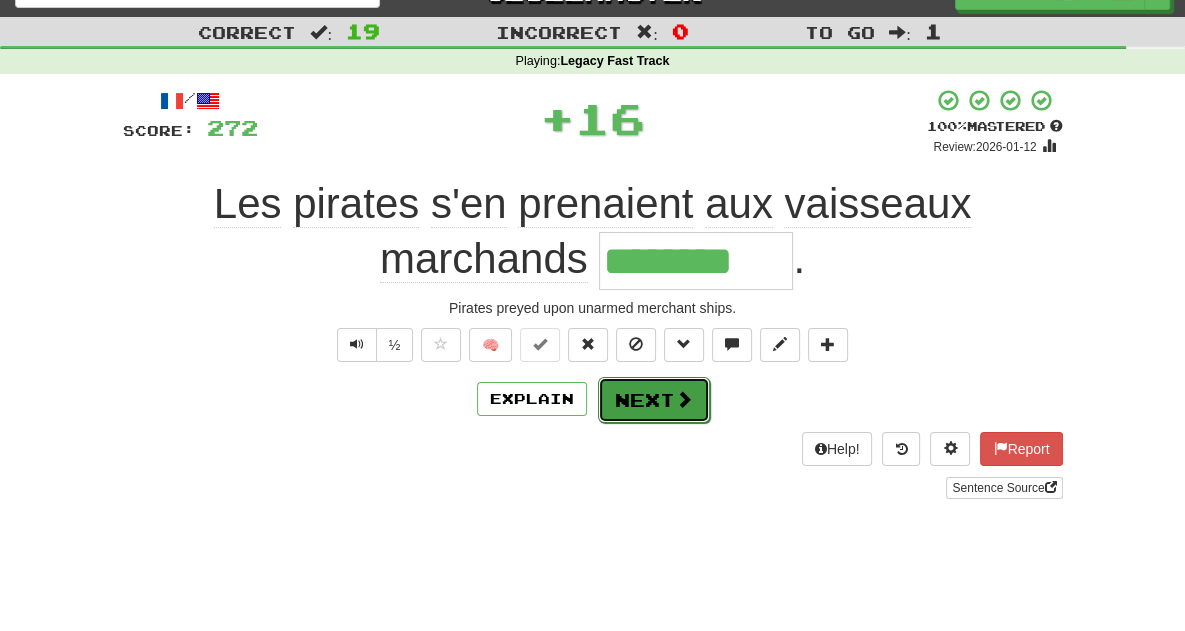 click on "Next" at bounding box center [654, 400] 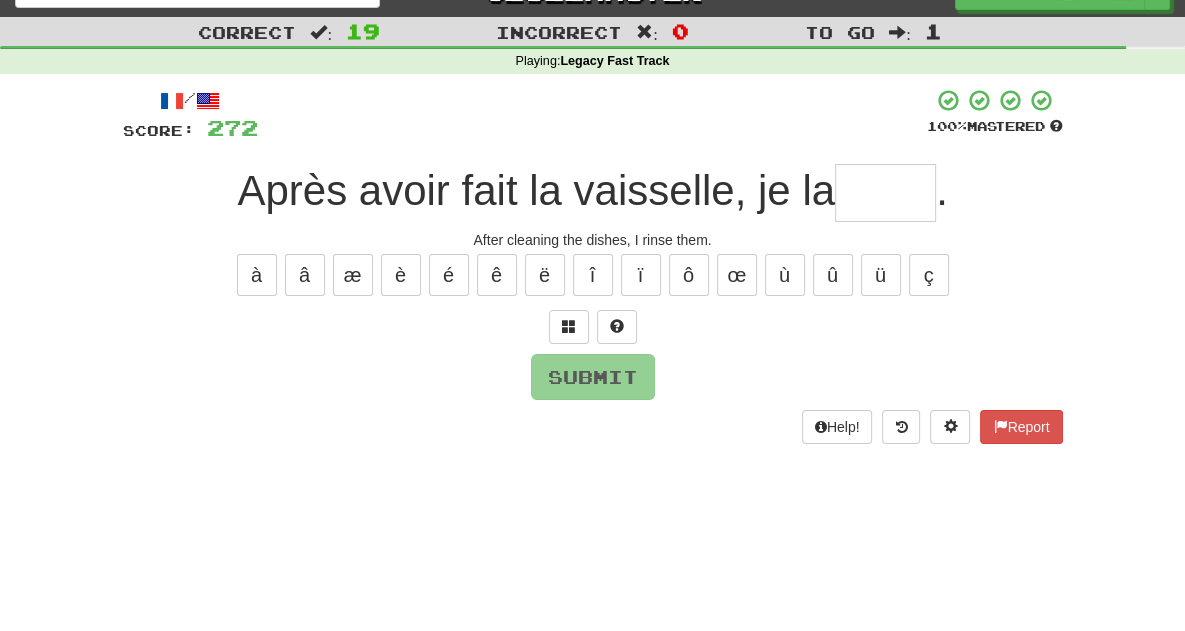 click at bounding box center (885, 193) 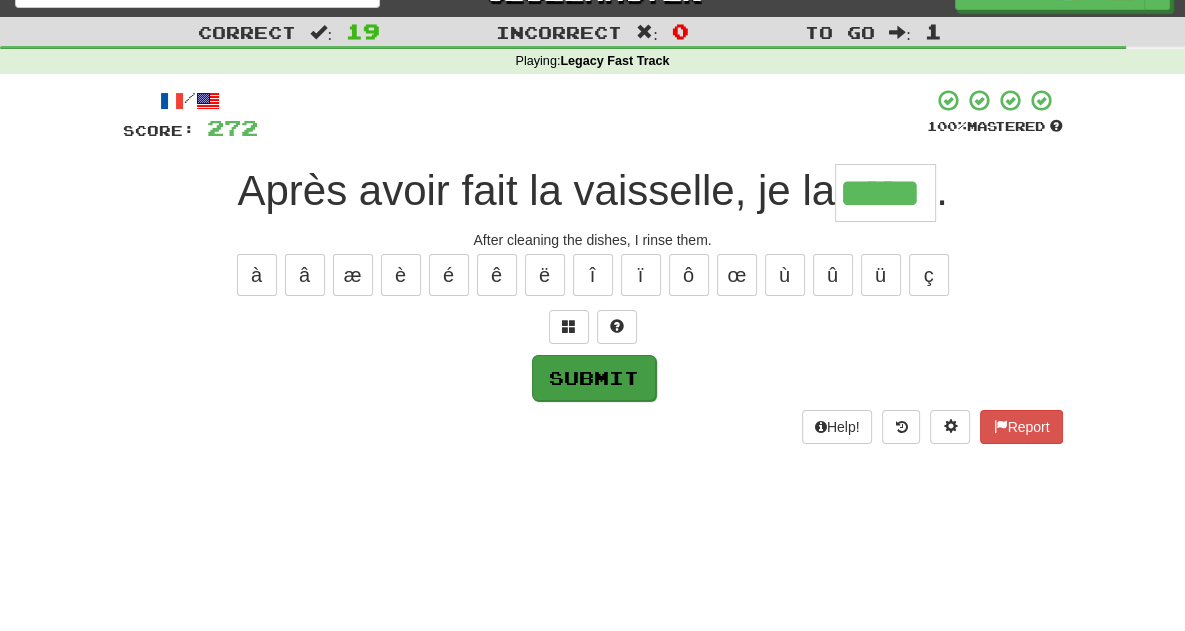 type on "*****" 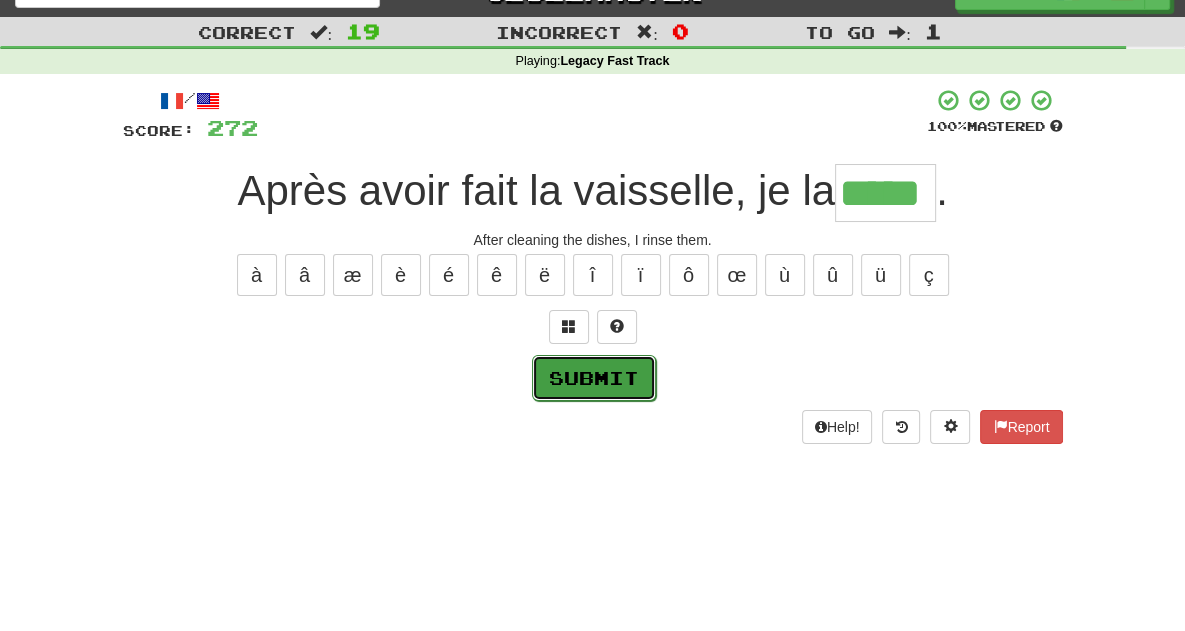 click on "Submit" at bounding box center (594, 378) 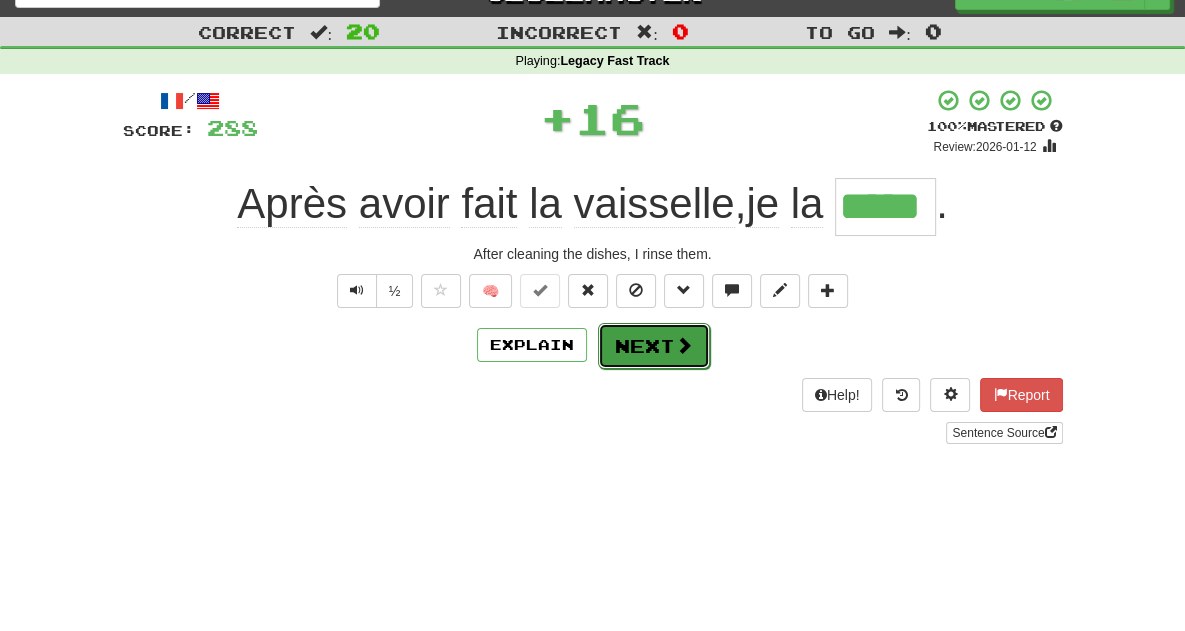 click on "Next" at bounding box center (654, 346) 